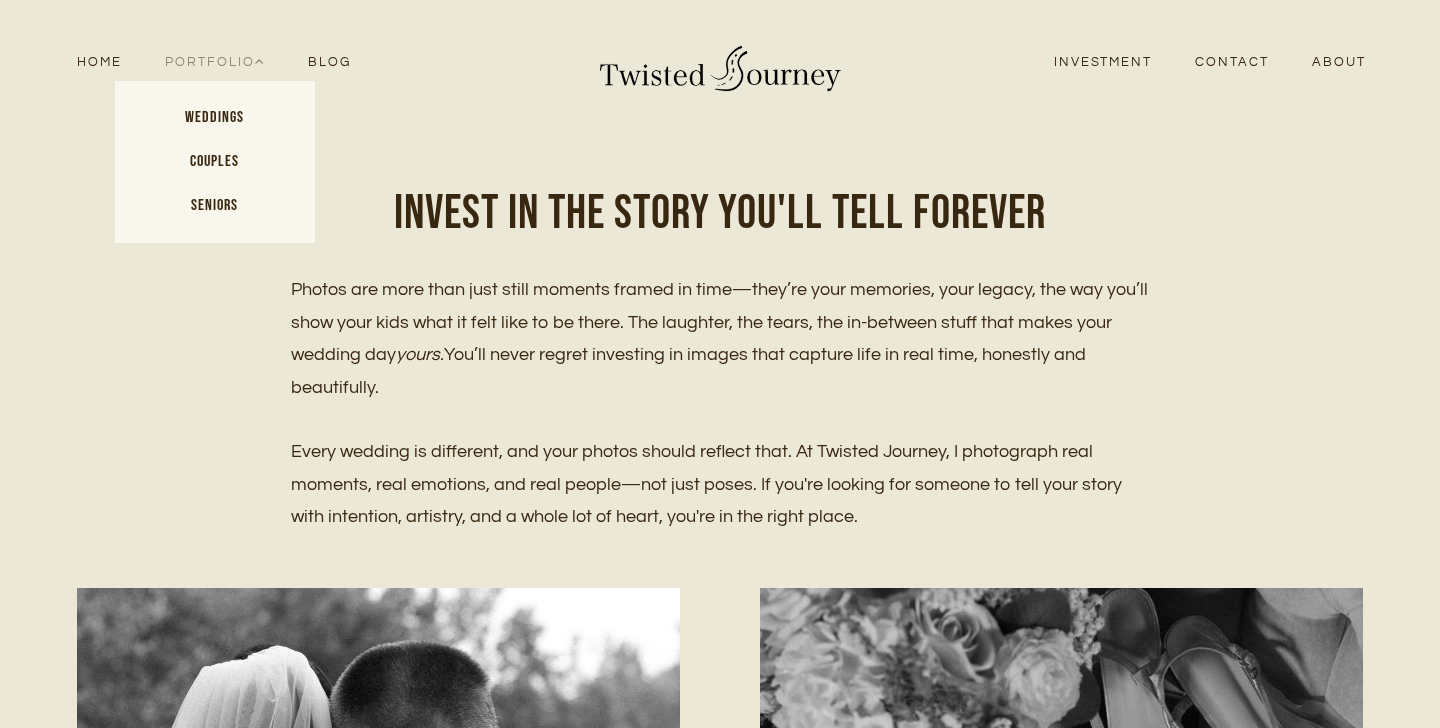scroll, scrollTop: 0, scrollLeft: 0, axis: both 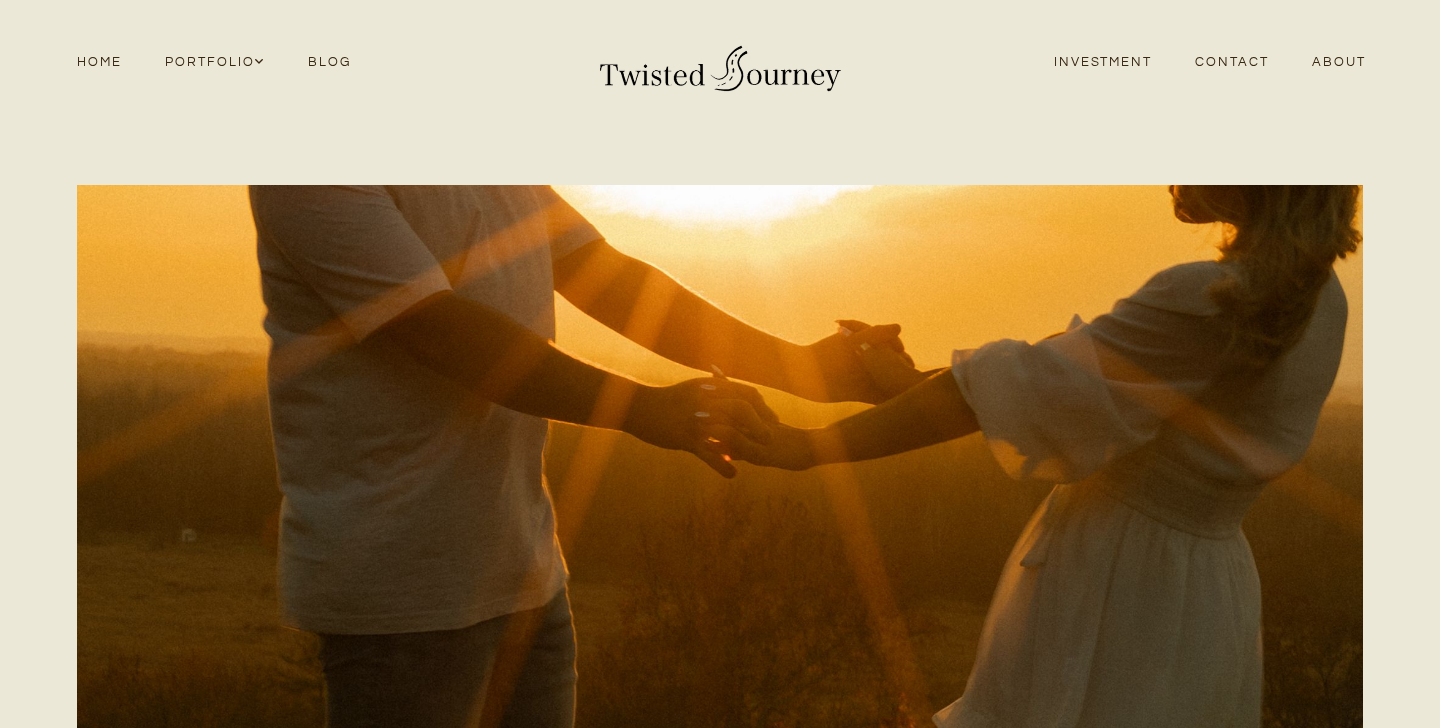 click on "Blog" at bounding box center (329, 62) 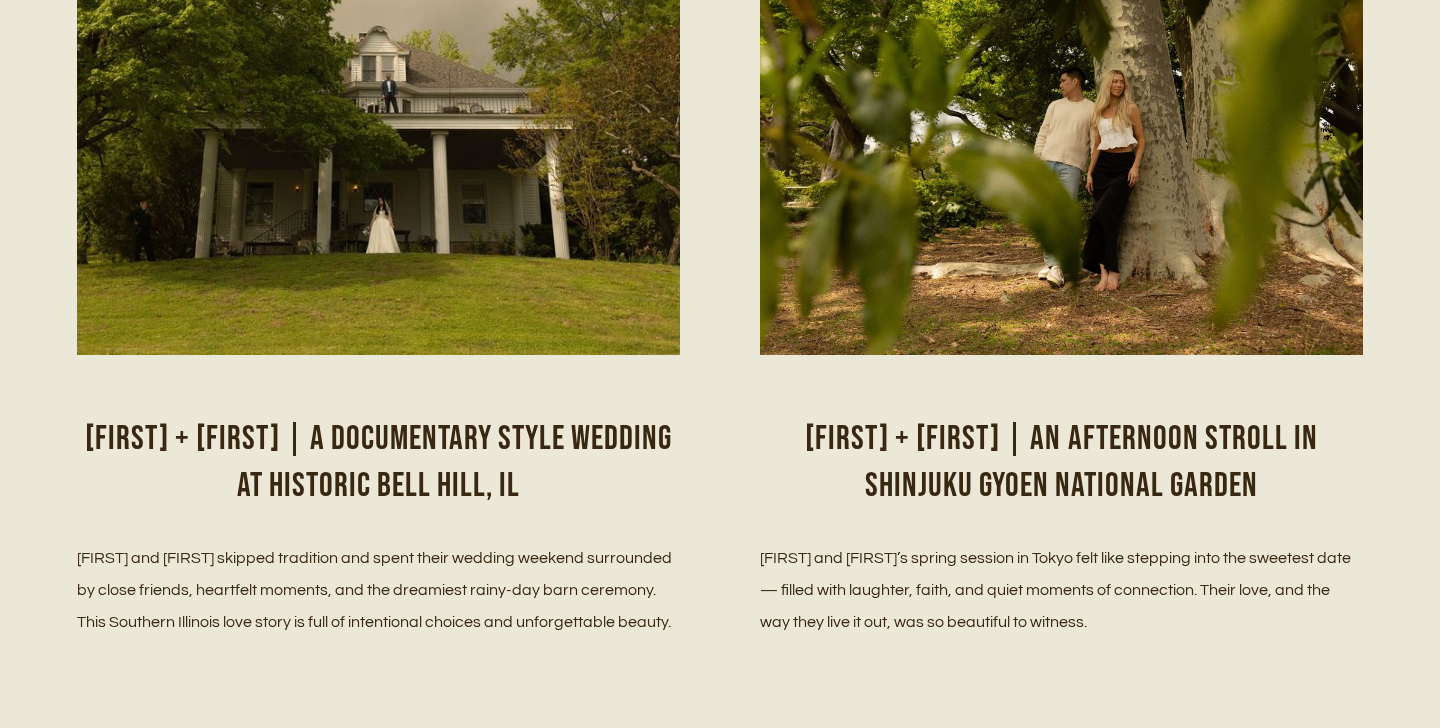 scroll, scrollTop: 0, scrollLeft: 0, axis: both 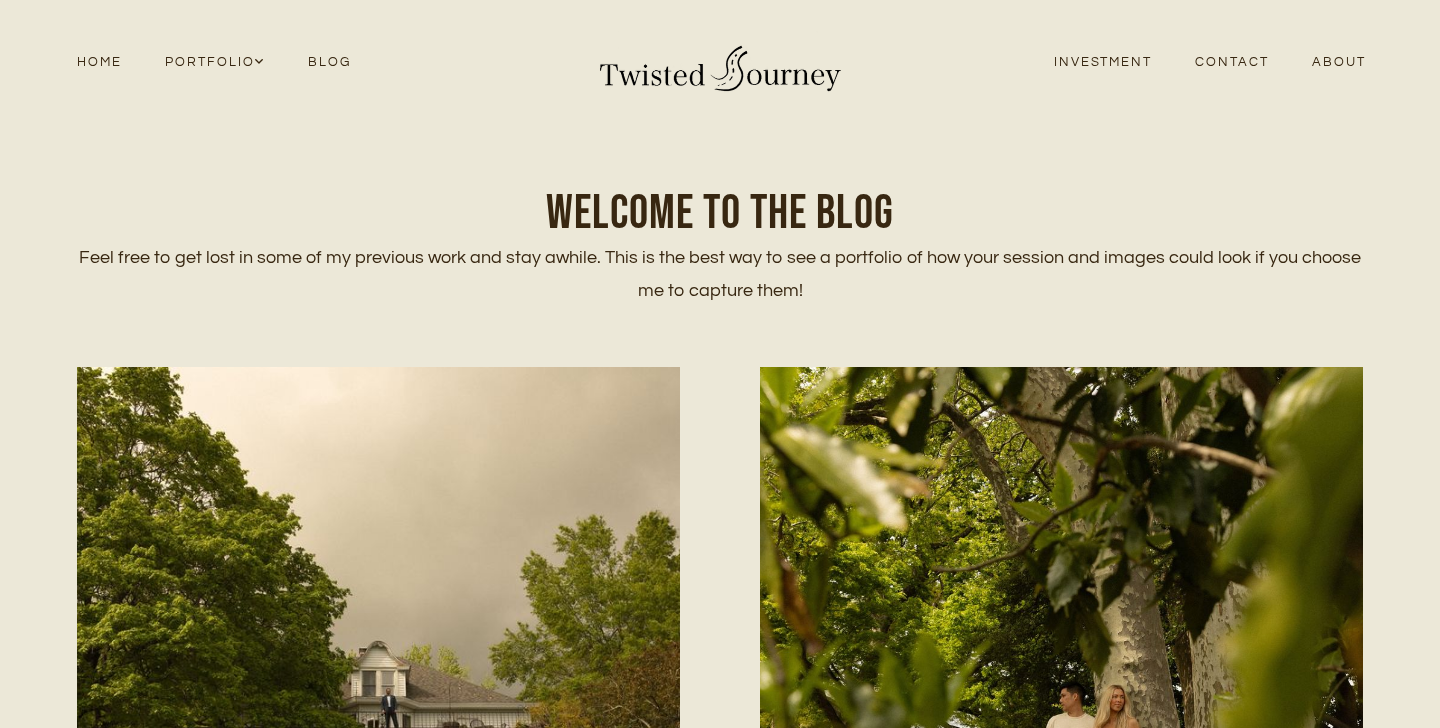 click on "Home" at bounding box center (99, 62) 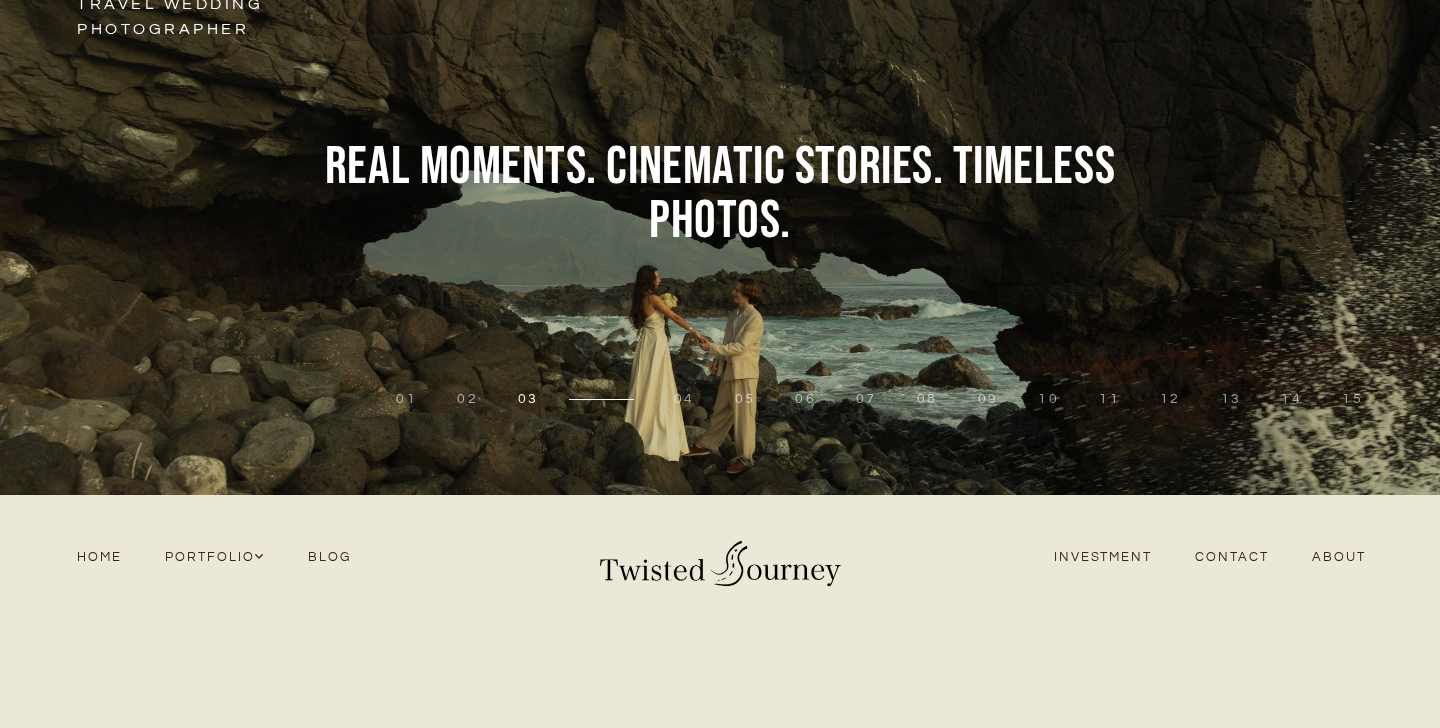 scroll, scrollTop: 0, scrollLeft: 0, axis: both 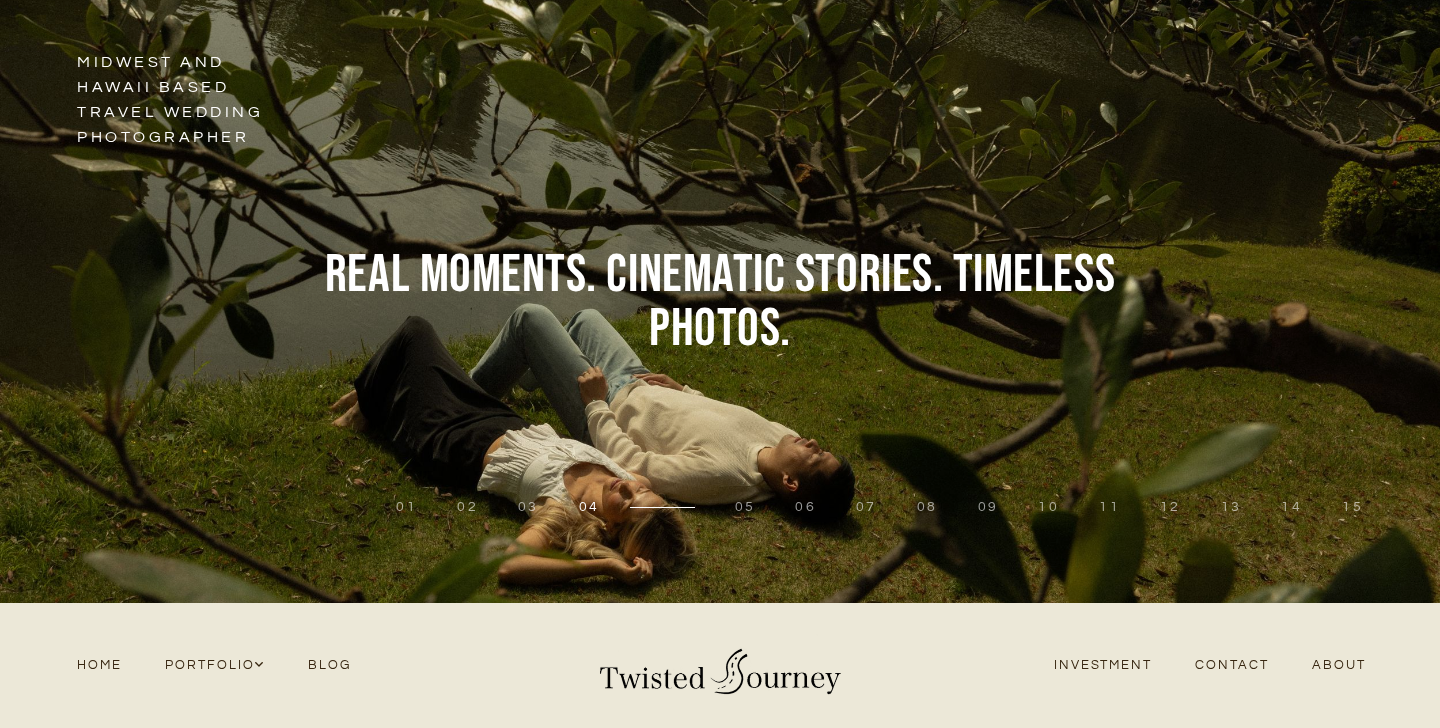 click on "About" at bounding box center (1339, 665) 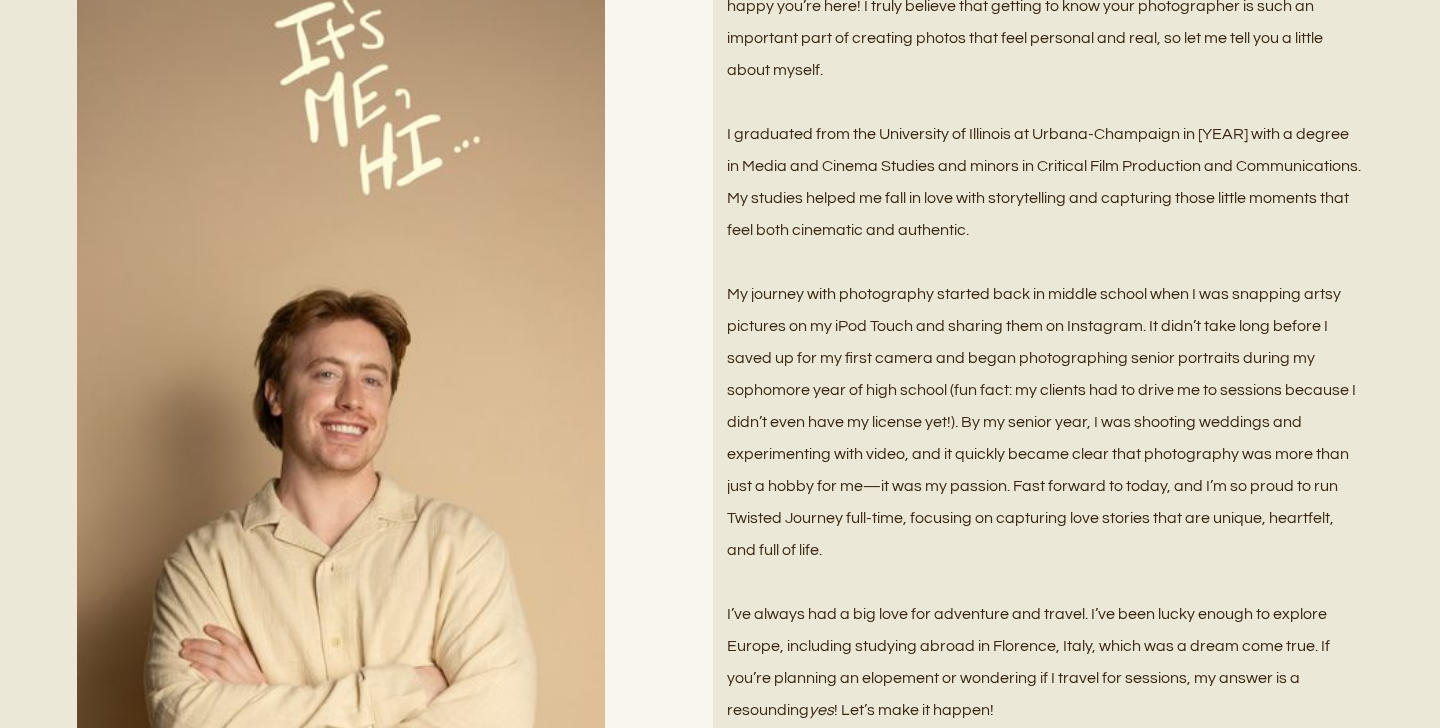 scroll, scrollTop: 1810, scrollLeft: 0, axis: vertical 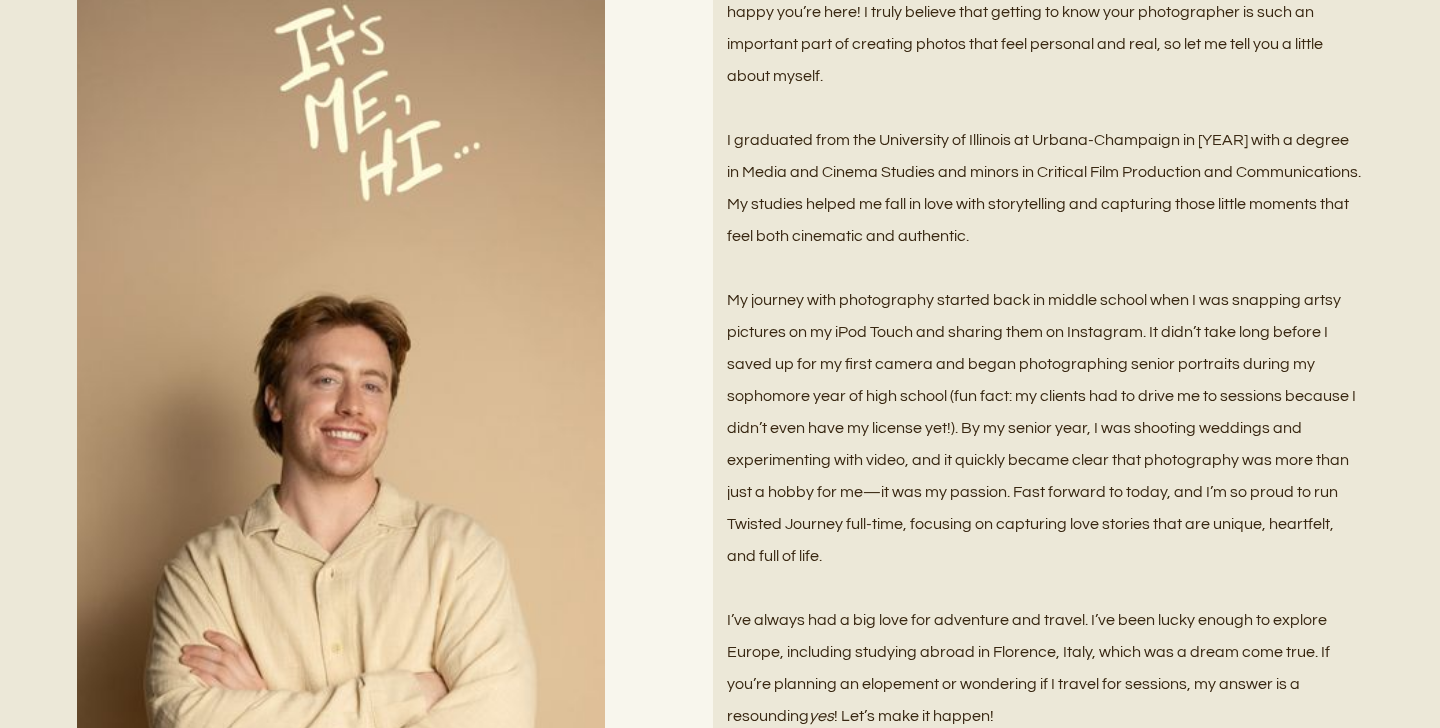 click on "I graduated from the University of Illinois at Urbana-Champaign in [YEAR] with a degree in Media and Cinema Studies and minors in Critical Film Production and Communications. My studies helped me fall in love with storytelling and capturing those little moments that feel both cinematic and authentic." at bounding box center [1045, 188] 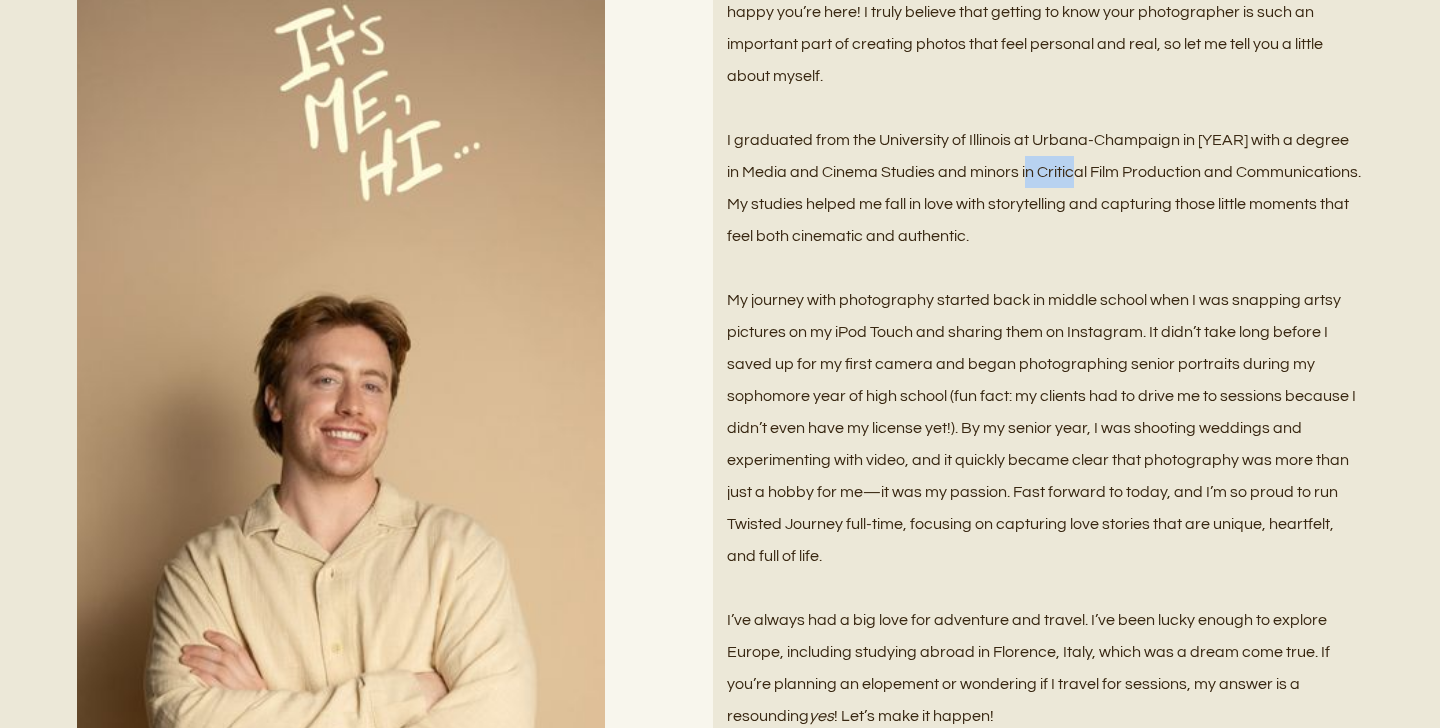 click on "I graduated from the University of Illinois at Urbana-Champaign in [YEAR] with a degree in Media and Cinema Studies and minors in Critical Film Production and Communications. My studies helped me fall in love with storytelling and capturing those little moments that feel both cinematic and authentic." at bounding box center (1045, 188) 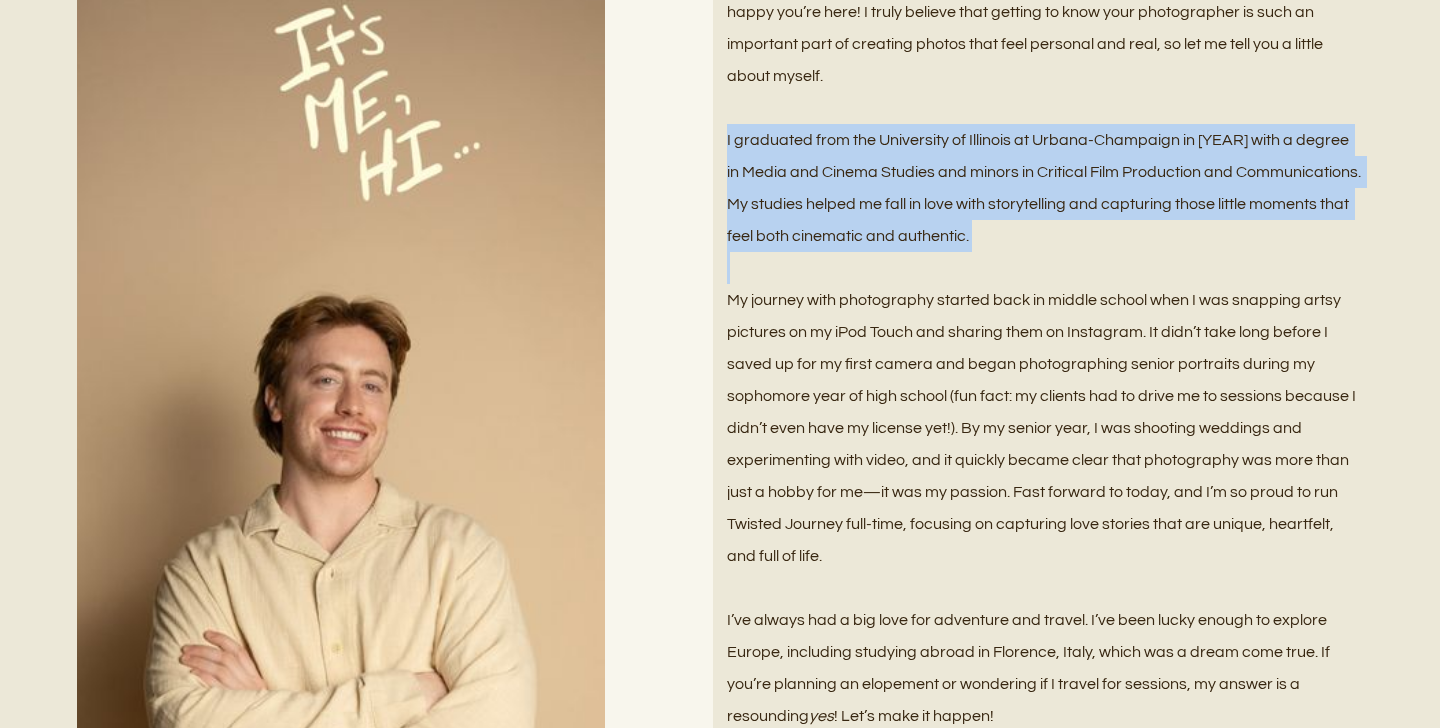 click on "I graduated from the University of Illinois at Urbana-Champaign in [YEAR] with a degree in Media and Cinema Studies and minors in Critical Film Production and Communications. My studies helped me fall in love with storytelling and capturing those little moments that feel both cinematic and authentic." at bounding box center (1045, 188) 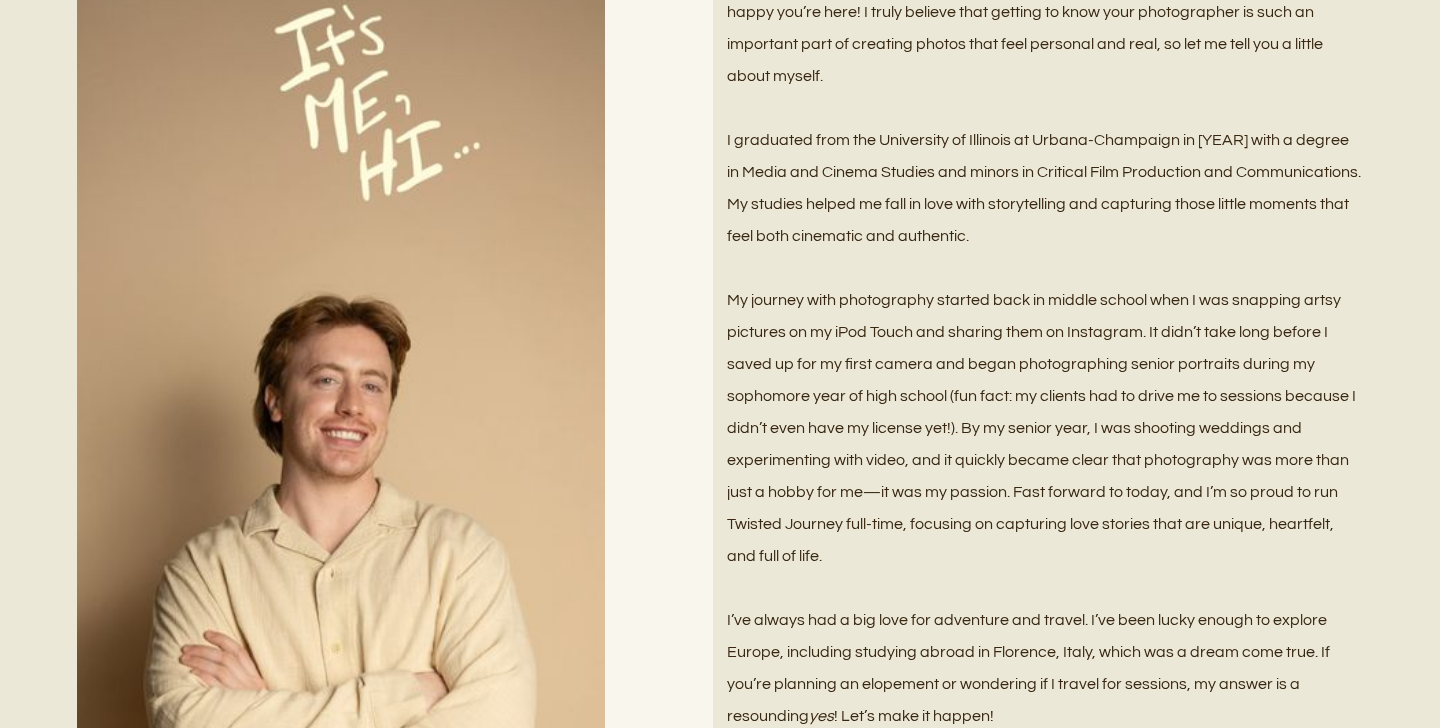 click on "I graduated from the University of Illinois at Urbana-Champaign in 2022 with a degree in Media and Cinema Studies and minors in Critical Film Production and Communications. My studies helped me fall in love with storytelling and capturing those little moments that feel both cinematic and authentic." at bounding box center (1045, 188) 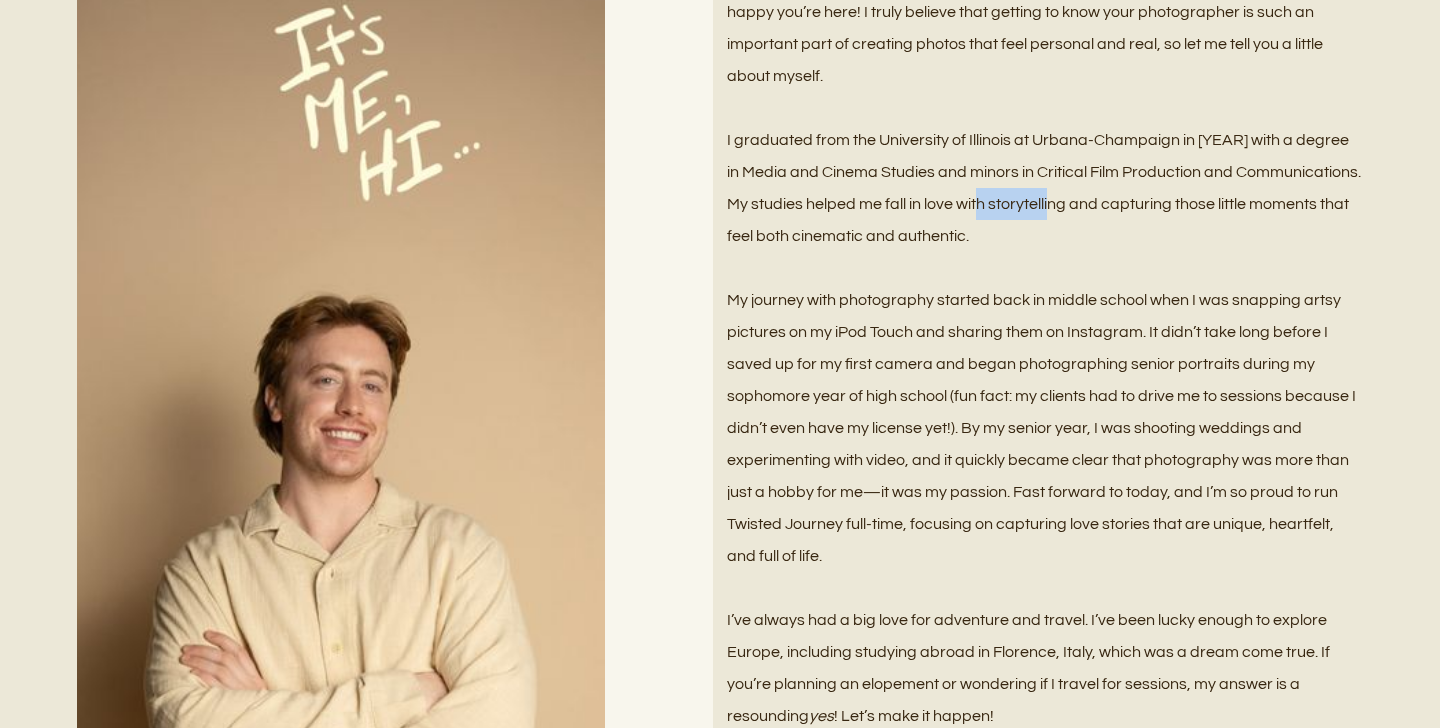 click on "I graduated from the University of Illinois at Urbana-Champaign in 2022 with a degree in Media and Cinema Studies and minors in Critical Film Production and Communications. My studies helped me fall in love with storytelling and capturing those little moments that feel both cinematic and authentic." at bounding box center (1045, 188) 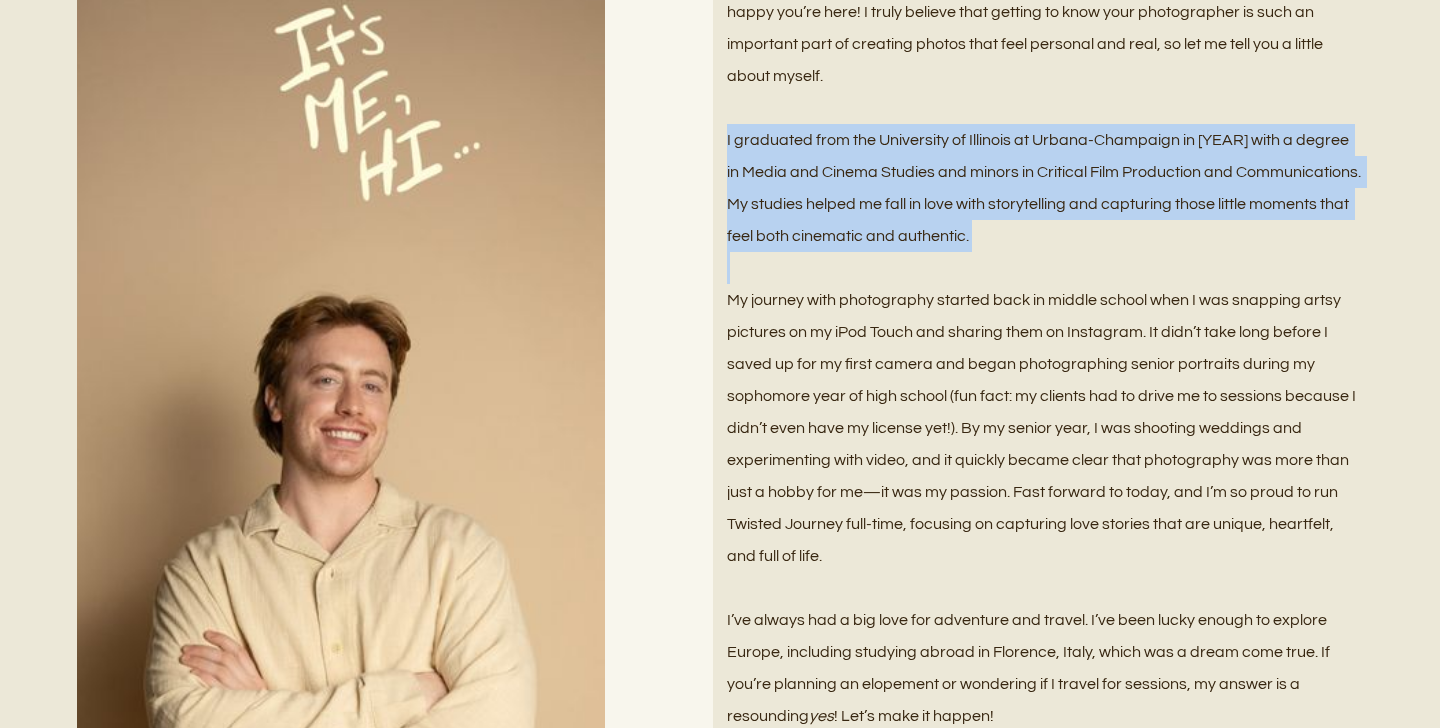 click on "I graduated from the University of Illinois at Urbana-Champaign in 2022 with a degree in Media and Cinema Studies and minors in Critical Film Production and Communications. My studies helped me fall in love with storytelling and capturing those little moments that feel both cinematic and authentic." at bounding box center [1045, 188] 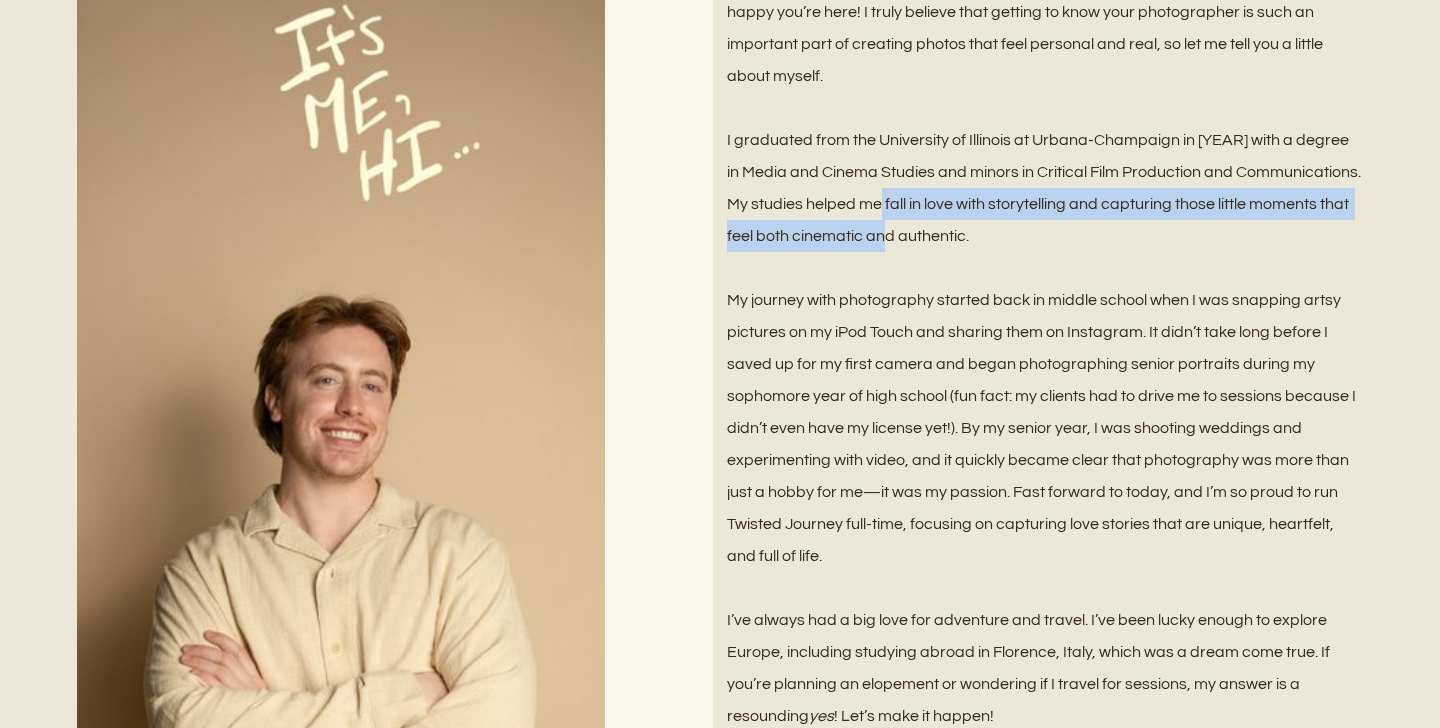 drag, startPoint x: 892, startPoint y: 193, endPoint x: 901, endPoint y: 253, distance: 60.671246 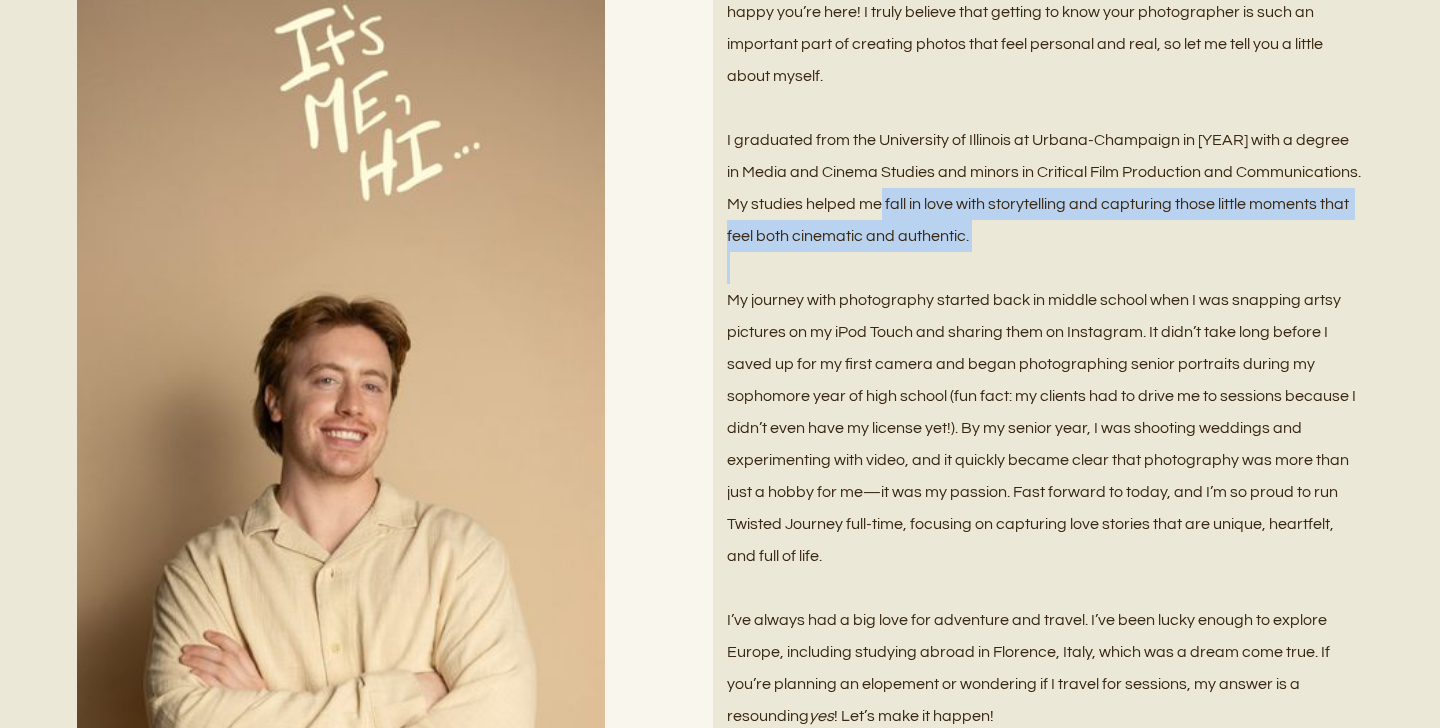 click at bounding box center [1045, 268] 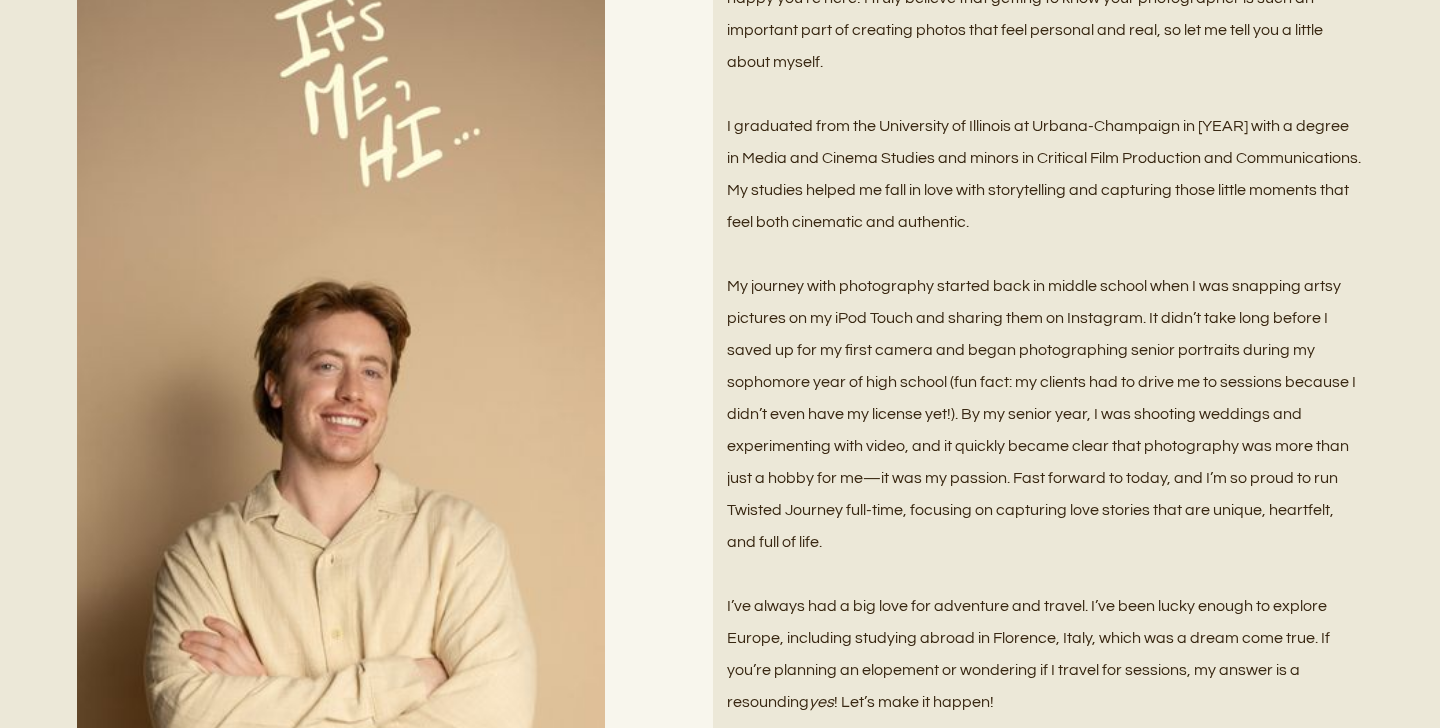 scroll, scrollTop: 1825, scrollLeft: 0, axis: vertical 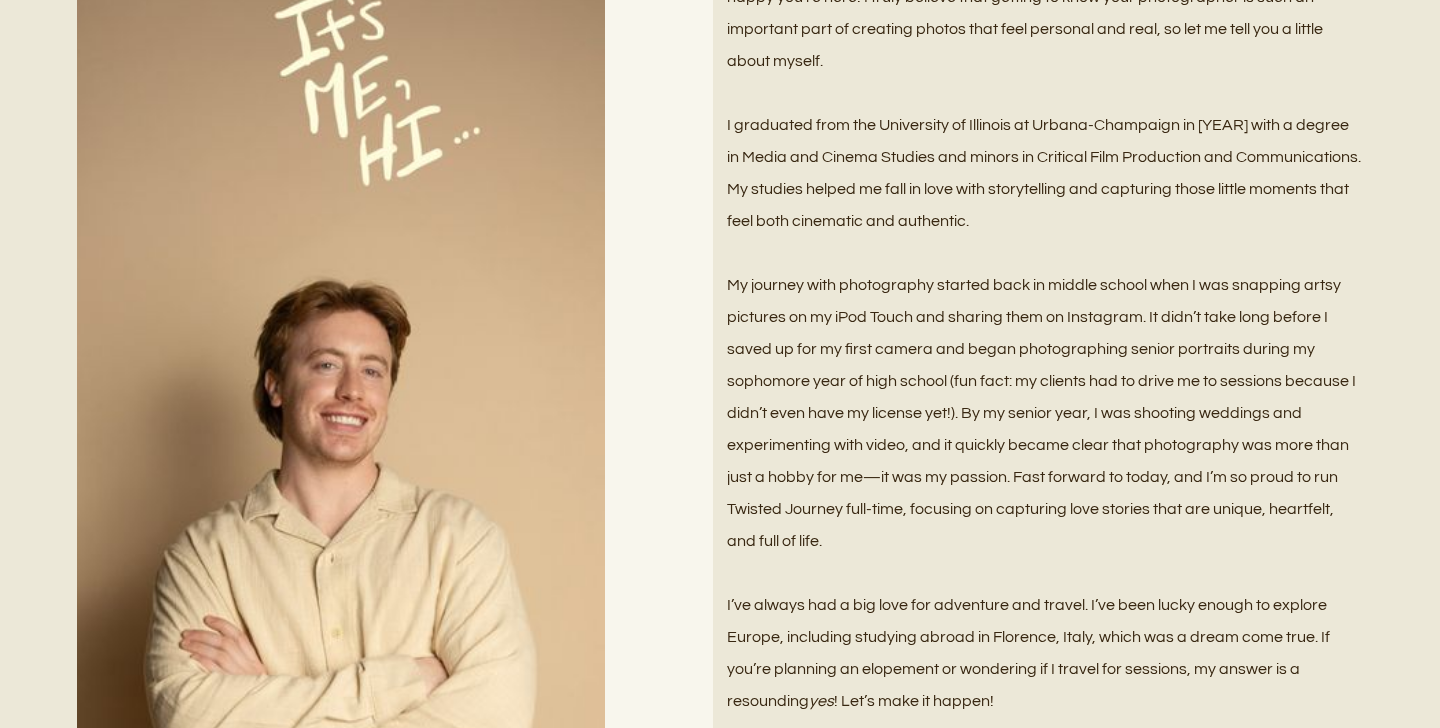 click on "I graduated from the University of Illinois at Urbana-Champaign in 2022 with a degree in Media and Cinema Studies and minors in Critical Film Production and Communications. My studies helped me fall in love with storytelling and capturing those little moments that feel both cinematic and authentic." at bounding box center (1045, 173) 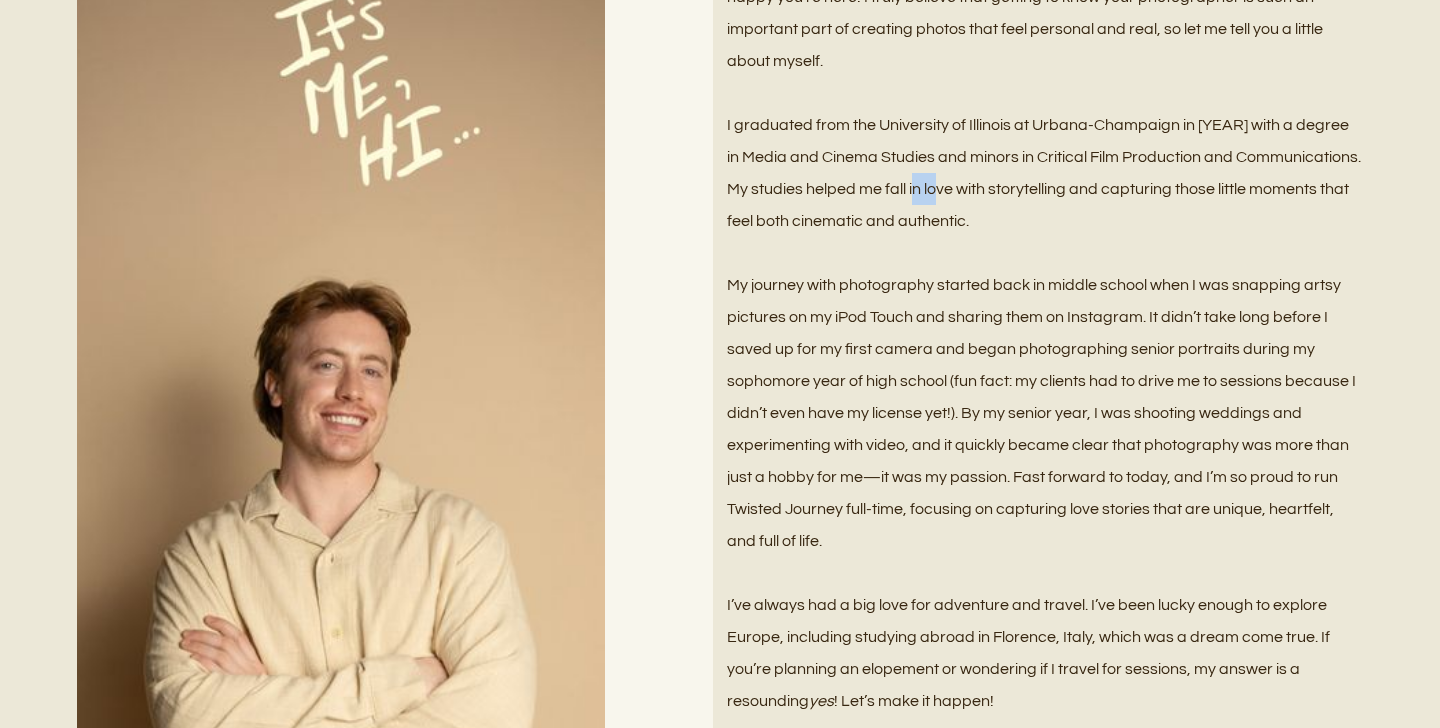 click on "I graduated from the University of Illinois at Urbana-Champaign in 2022 with a degree in Media and Cinema Studies and minors in Critical Film Production and Communications. My studies helped me fall in love with storytelling and capturing those little moments that feel both cinematic and authentic." at bounding box center [1045, 173] 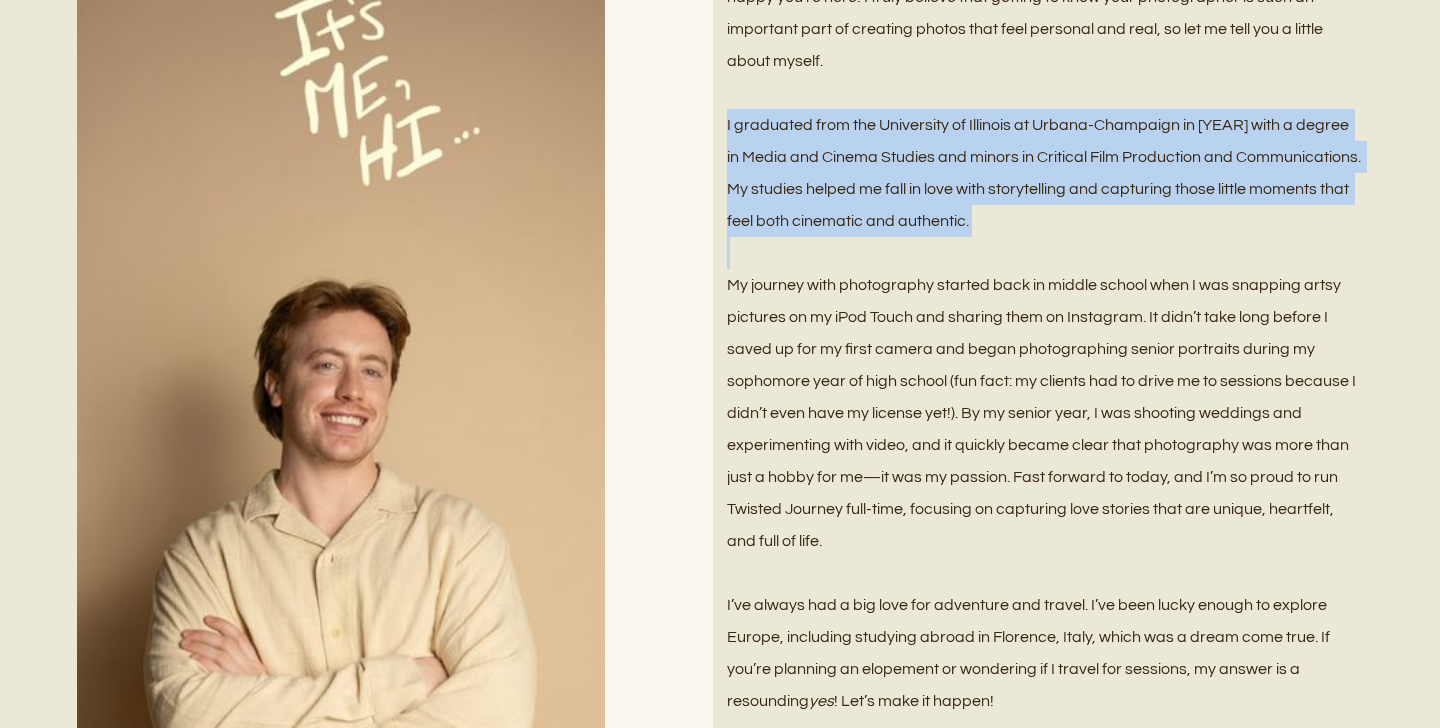 click on "I graduated from the University of Illinois at Urbana-Champaign in 2022 with a degree in Media and Cinema Studies and minors in Critical Film Production and Communications. My studies helped me fall in love with storytelling and capturing those little moments that feel both cinematic and authentic." at bounding box center (1045, 173) 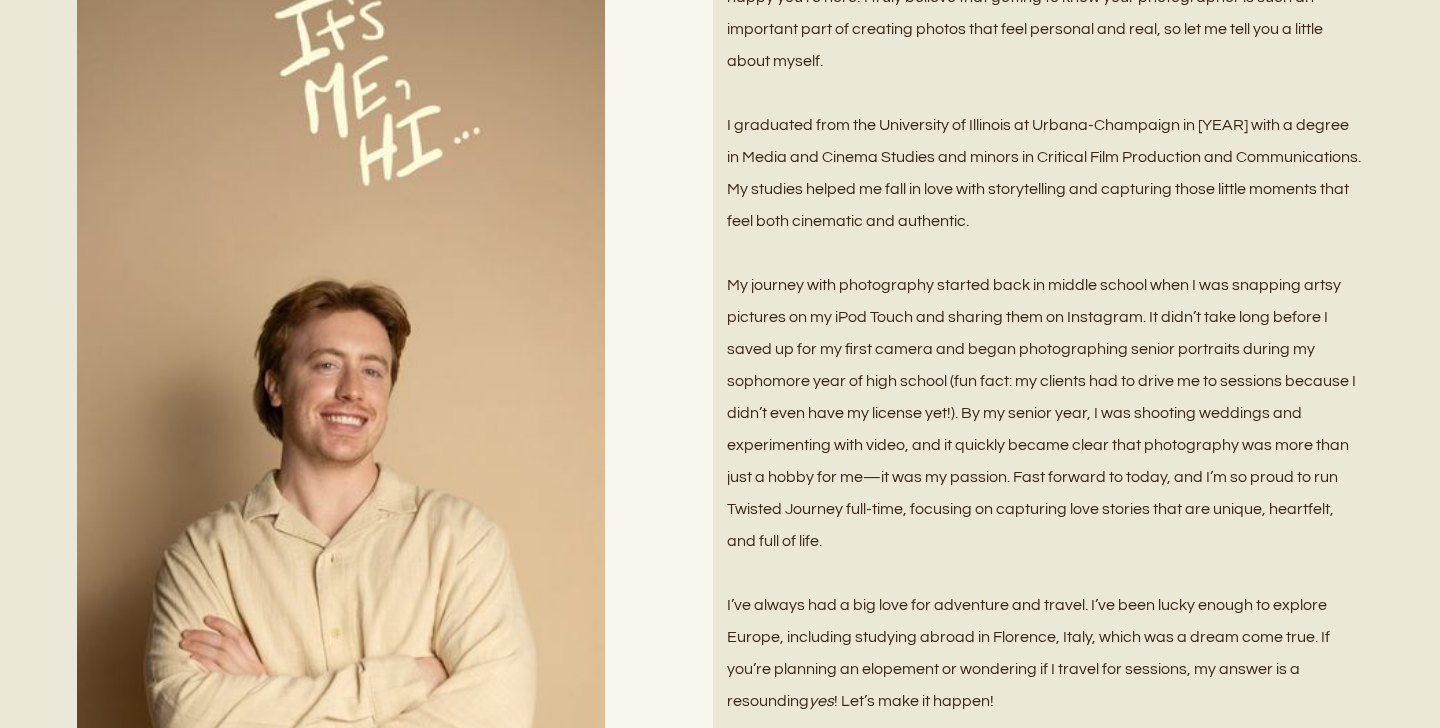 drag, startPoint x: 957, startPoint y: 192, endPoint x: 957, endPoint y: 209, distance: 17 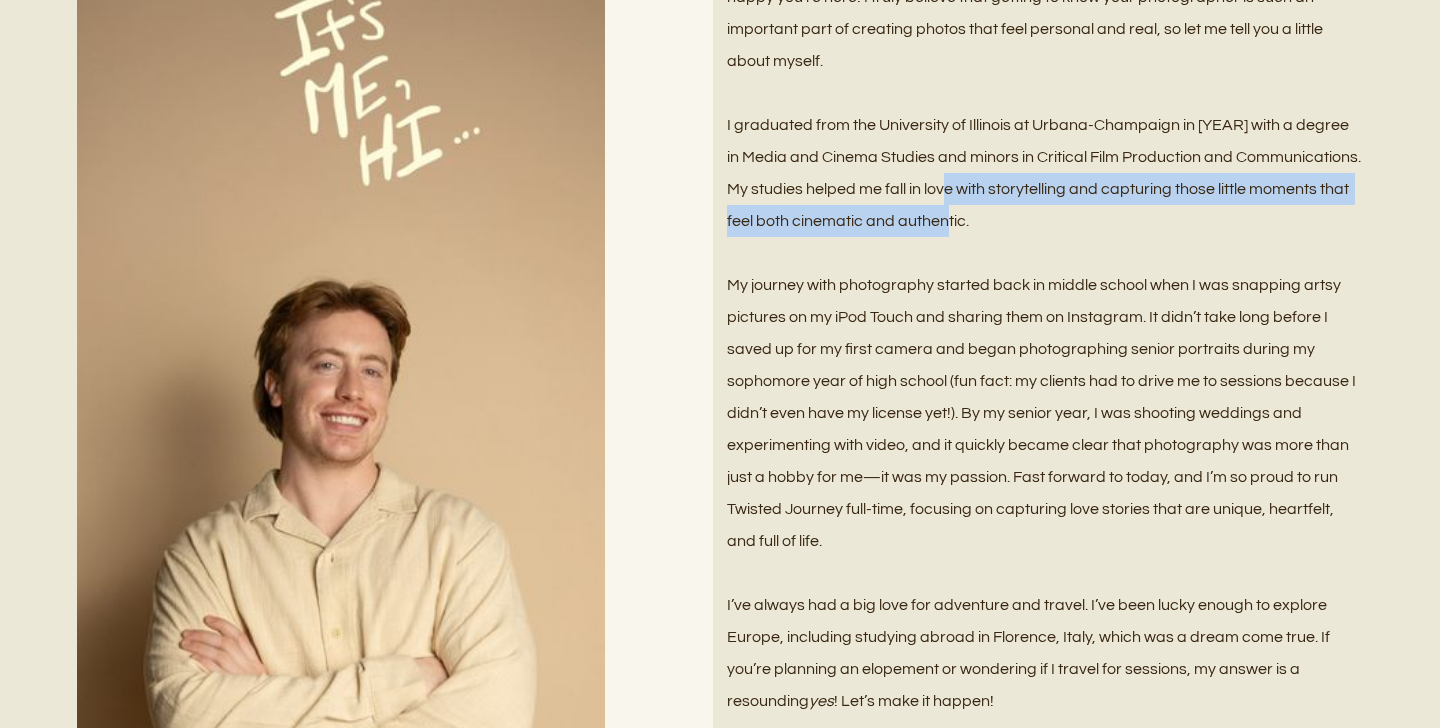 click on "I graduated from the University of Illinois at Urbana-Champaign in [YEAR] with a degree in Media and Cinema Studies and minors in Critical Film Production and Communications. My studies helped me fall in love with storytelling and capturing those little moments that feel both cinematic and authentic." at bounding box center (1045, 173) 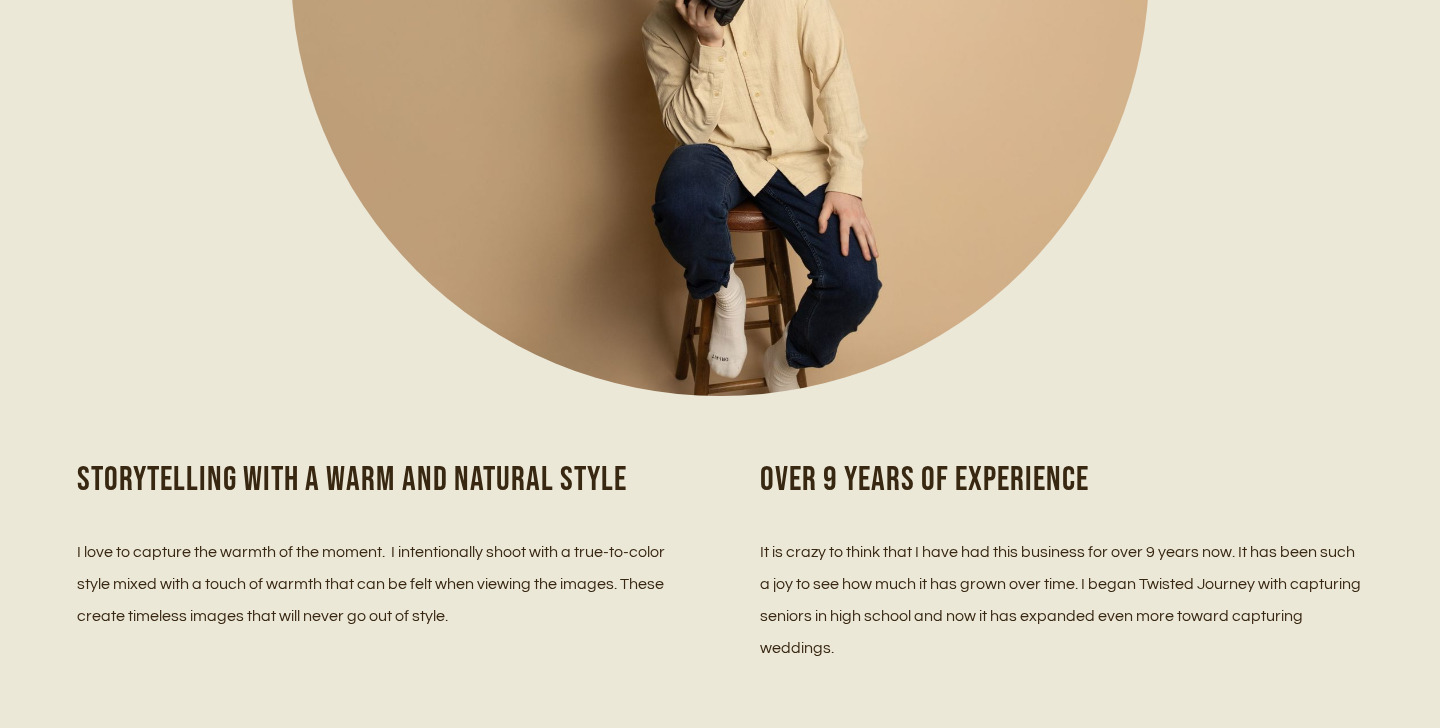 scroll, scrollTop: 826, scrollLeft: 0, axis: vertical 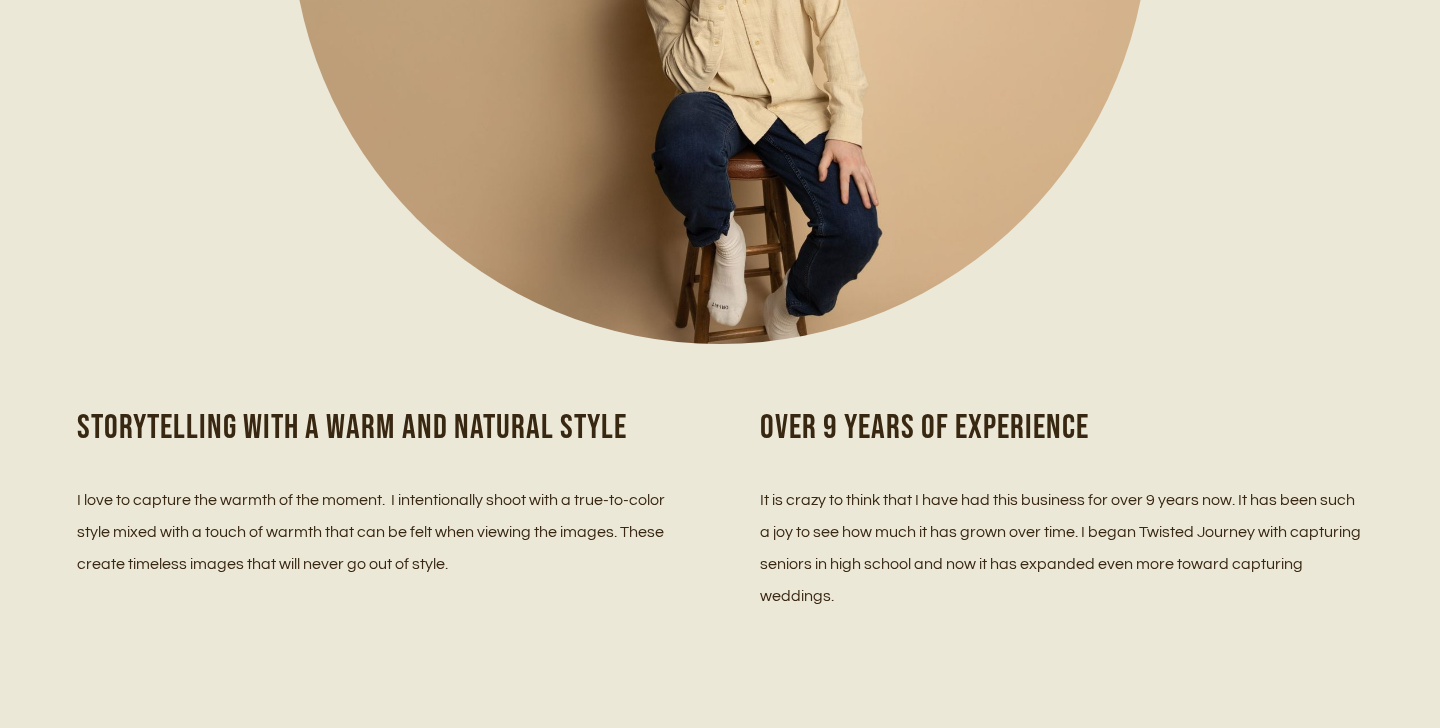 click on "Over 9 Years of Experience" at bounding box center [1061, 428] 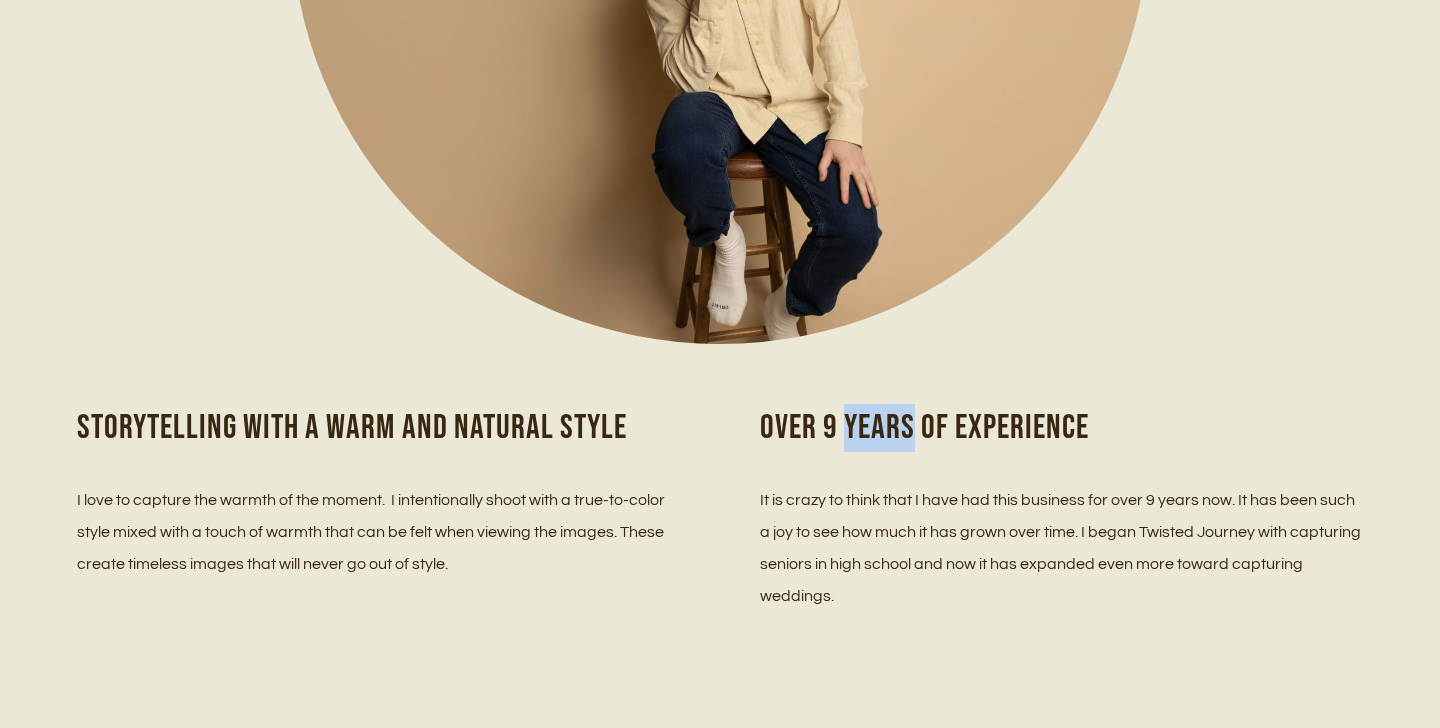 click on "Over 9 Years of Experience" at bounding box center (1061, 428) 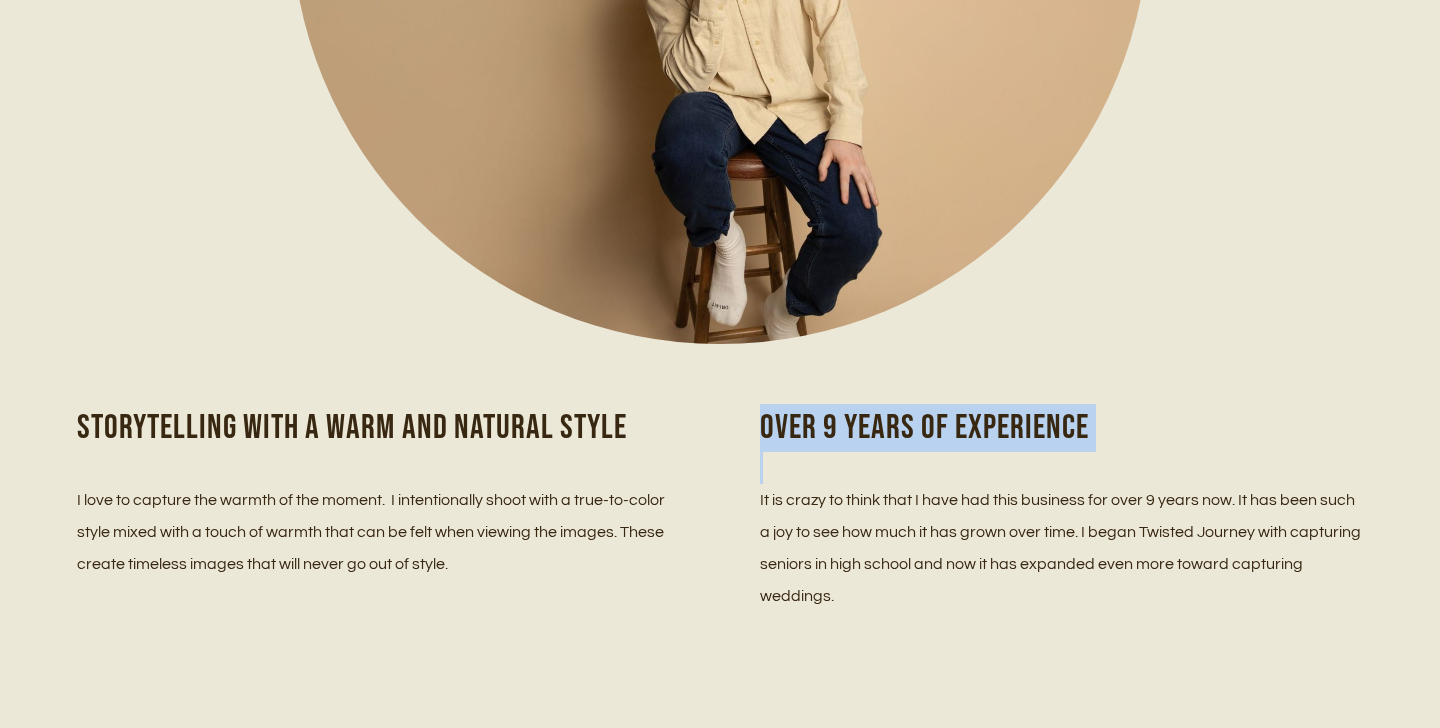 click on "Over 9 Years of Experience" at bounding box center (1061, 428) 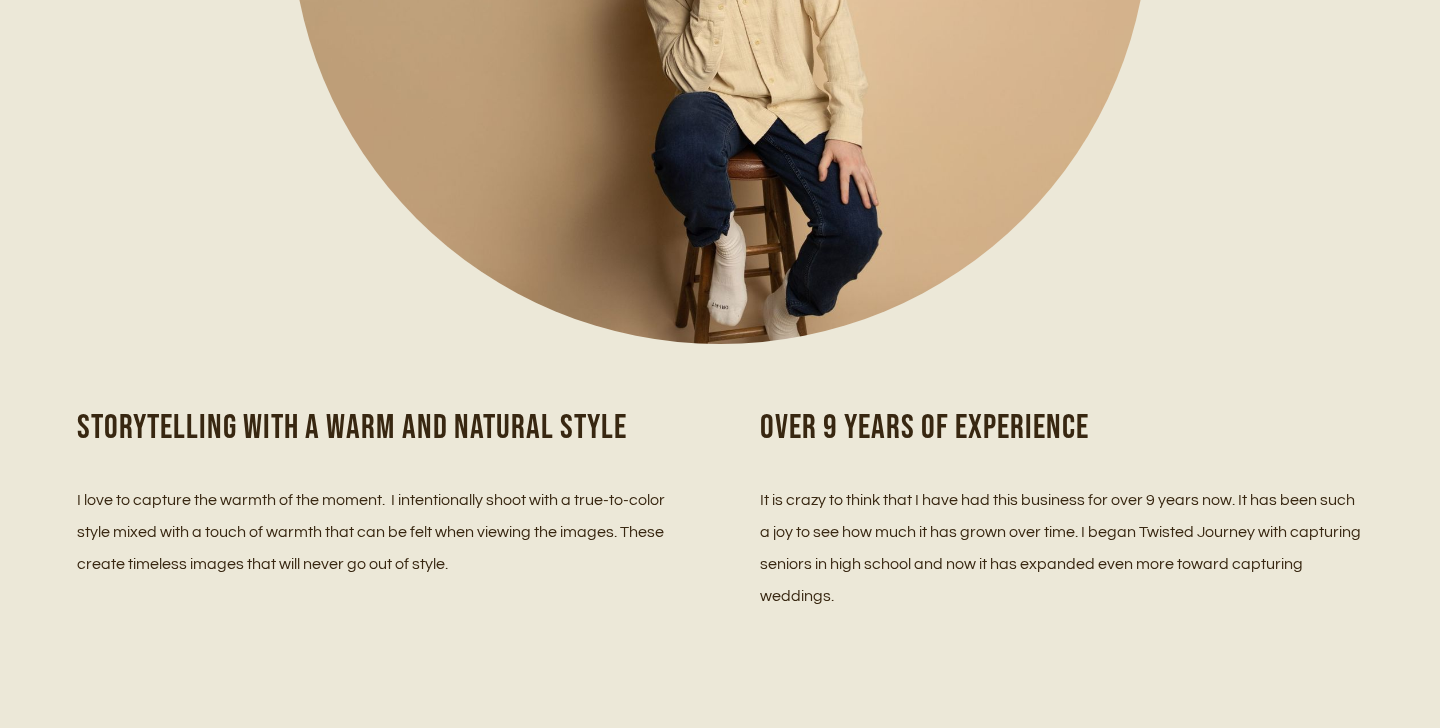 click on "It is crazy to think that I have had this business for over 9 years now. It has been such a joy to see how much it has grown over time. I began Twisted Journey with capturing seniors in high school and now it has expanded even more toward capturing weddings." at bounding box center (1061, 548) 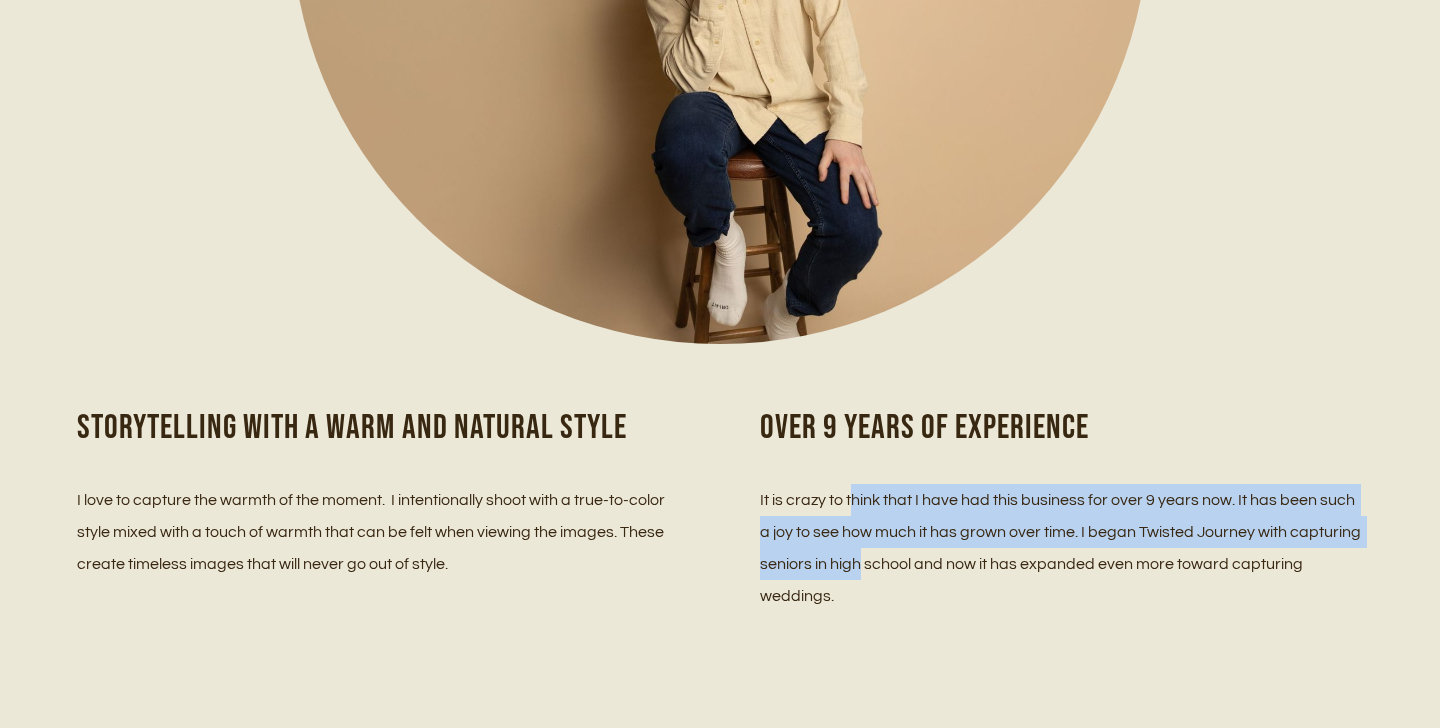drag, startPoint x: 851, startPoint y: 501, endPoint x: 867, endPoint y: 571, distance: 71.80529 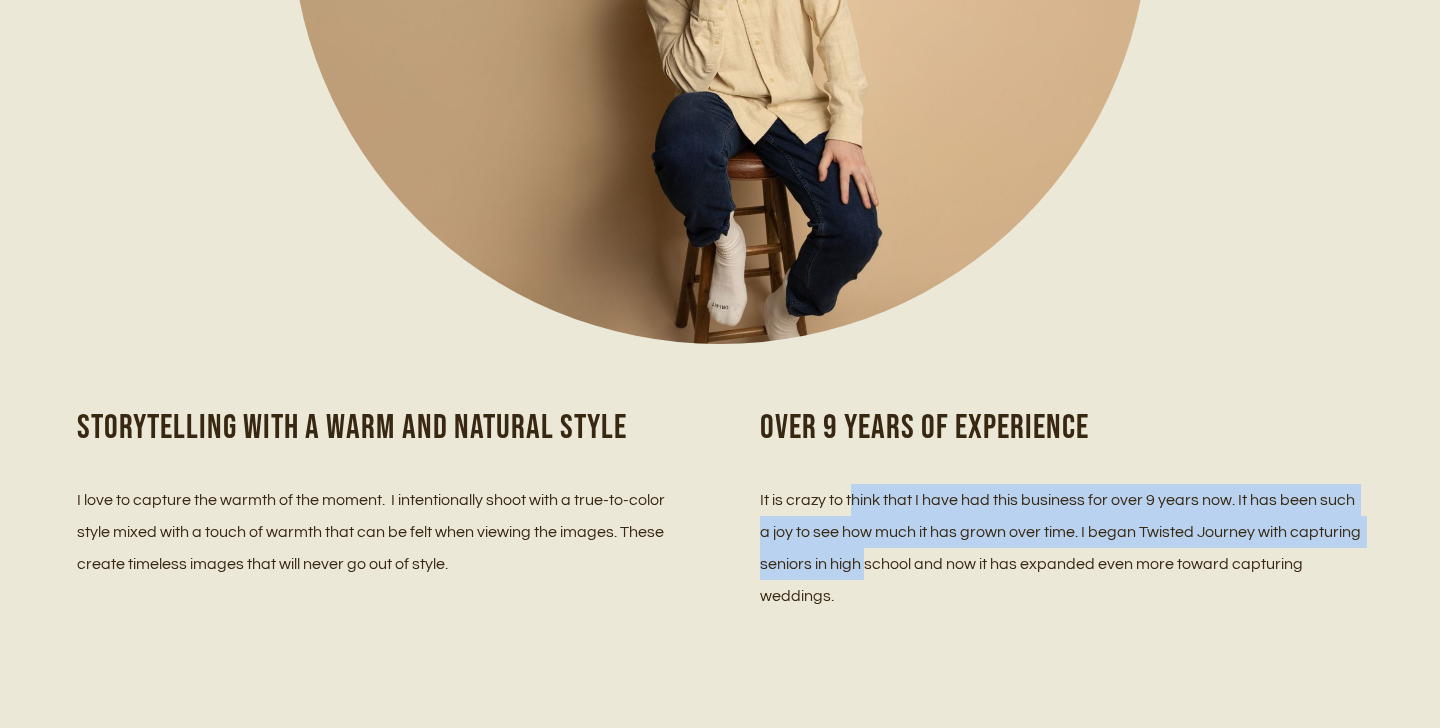 click on "It is crazy to think that I have had this business for over 9 years now. It has been such a joy to see how much it has grown over time. I began Twisted Journey with capturing seniors in high school and now it has expanded even more toward capturing weddings." at bounding box center (1061, 548) 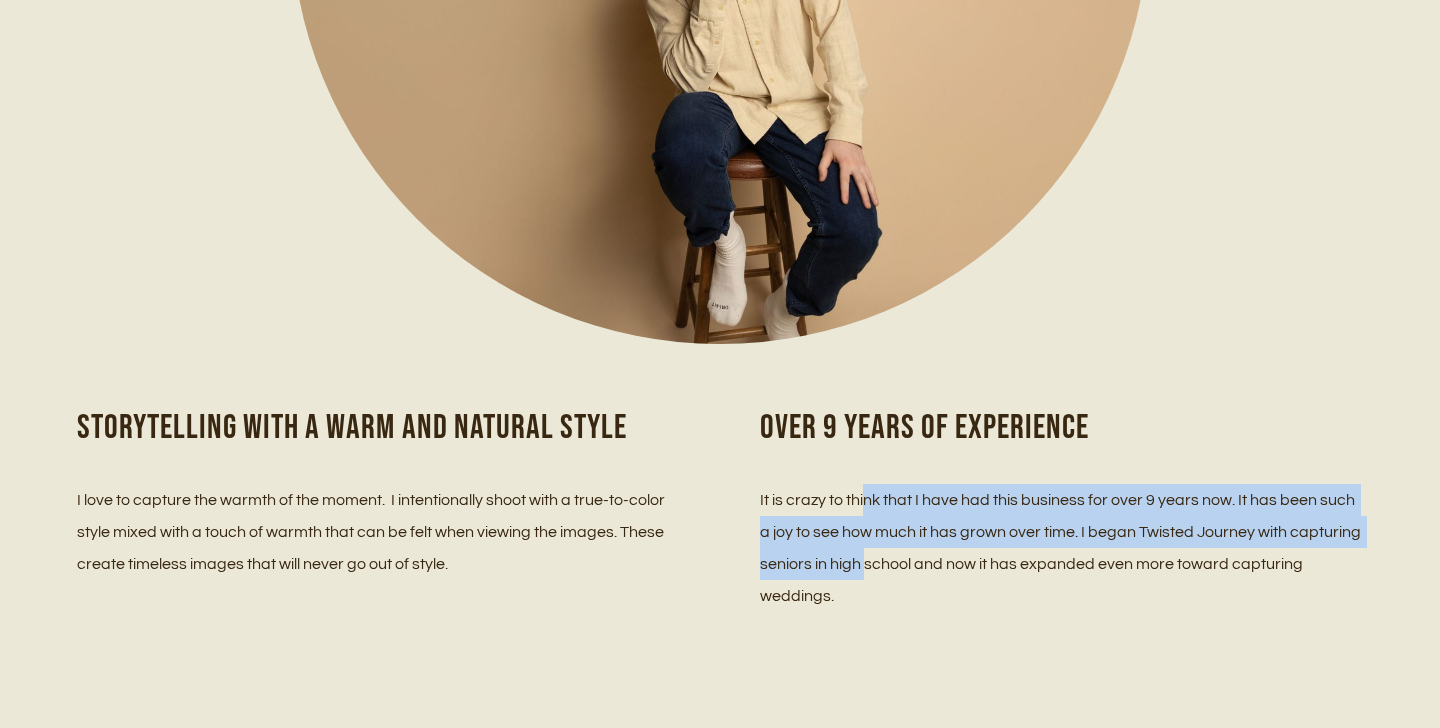 drag, startPoint x: 866, startPoint y: 504, endPoint x: 866, endPoint y: 571, distance: 67 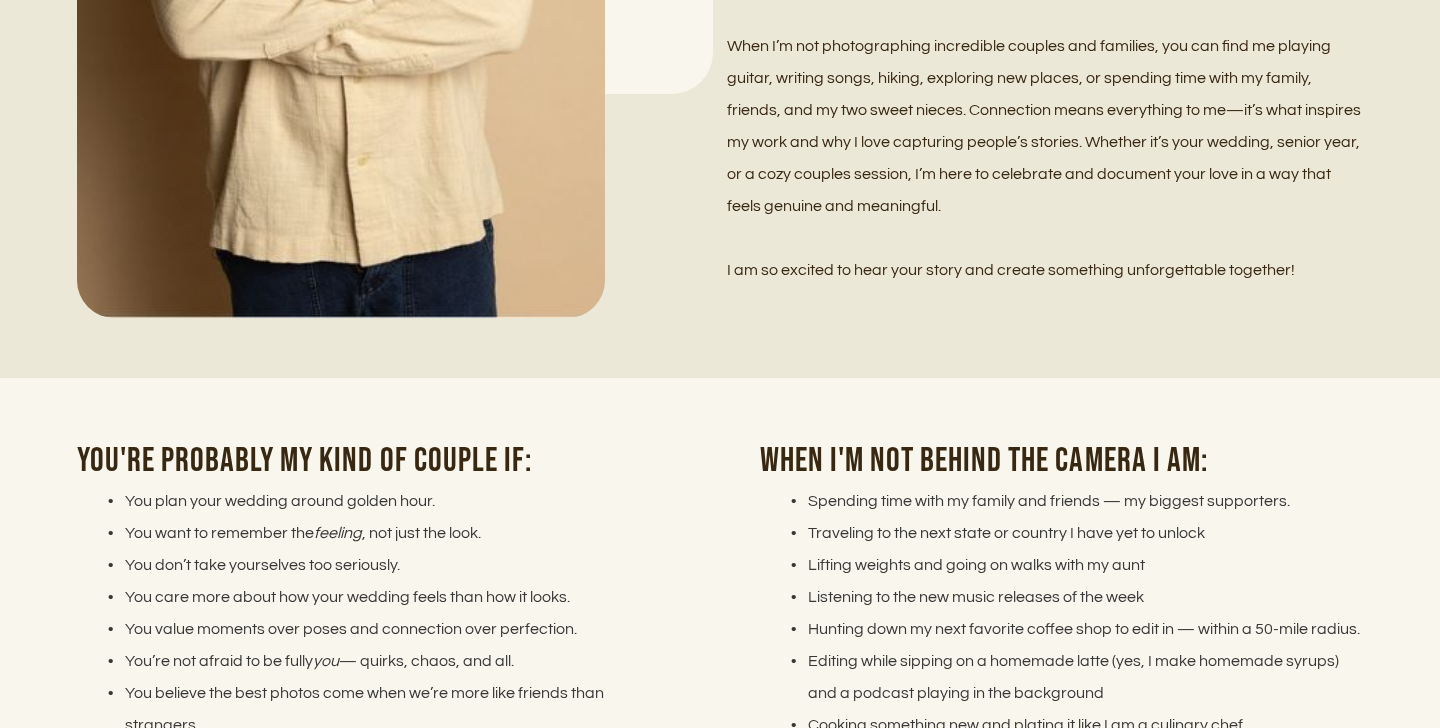 scroll, scrollTop: 2617, scrollLeft: 0, axis: vertical 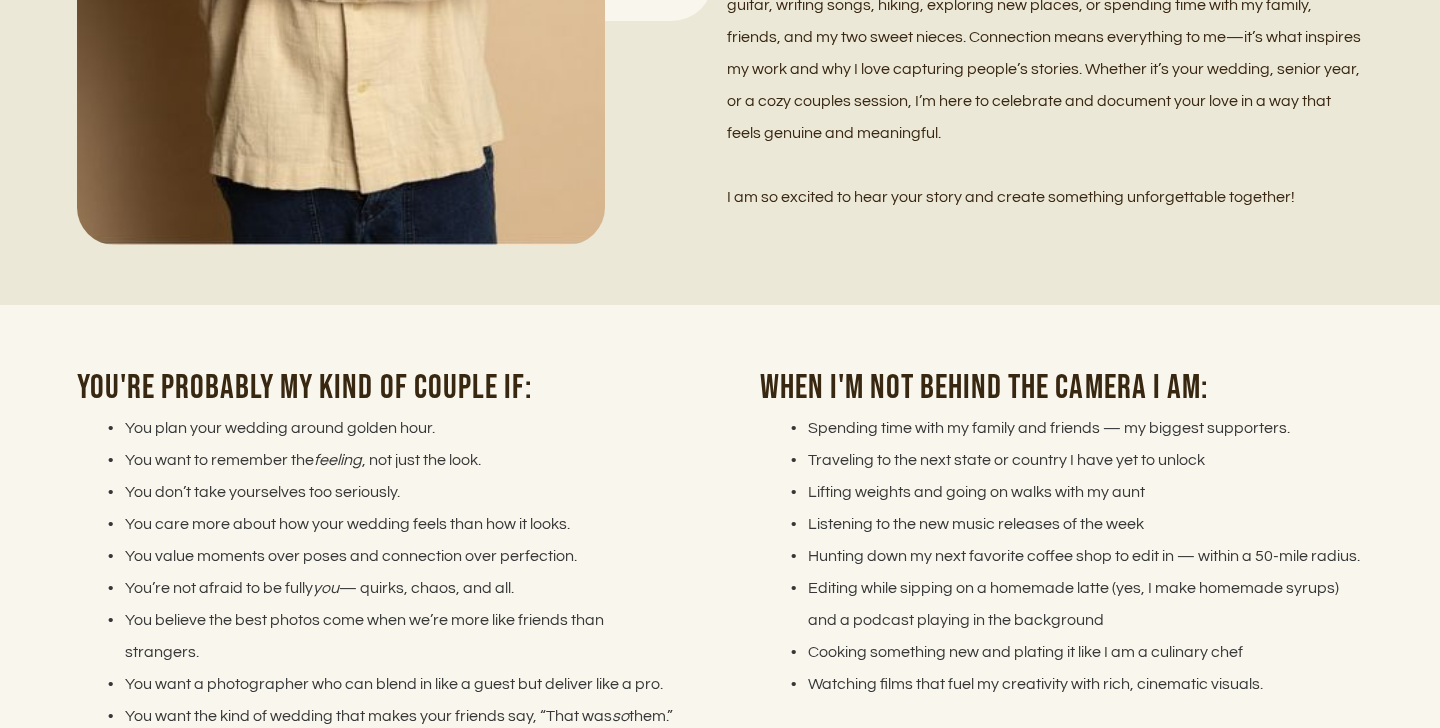 click on "Lifting weights and going on walks with my aunt" at bounding box center (1073, 492) 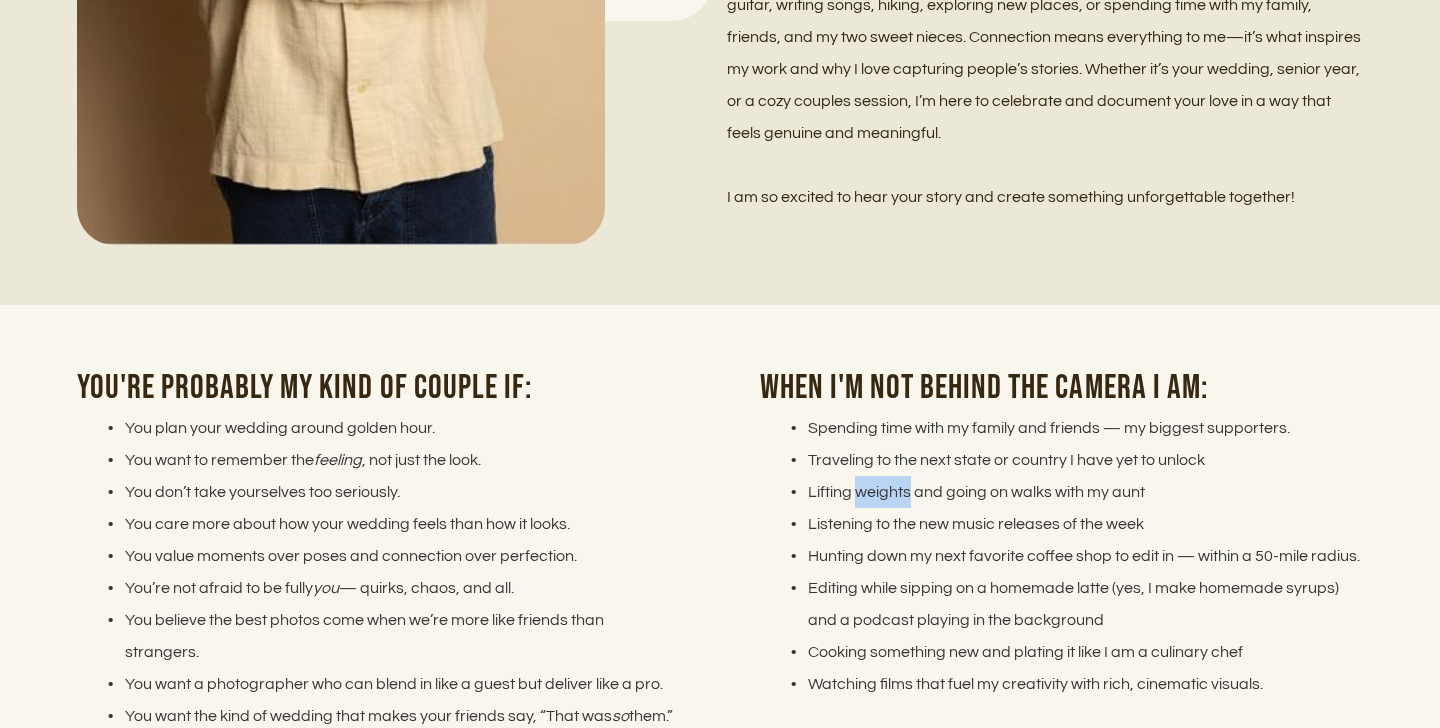click on "Lifting weights and going on walks with my aunt" at bounding box center [1073, 492] 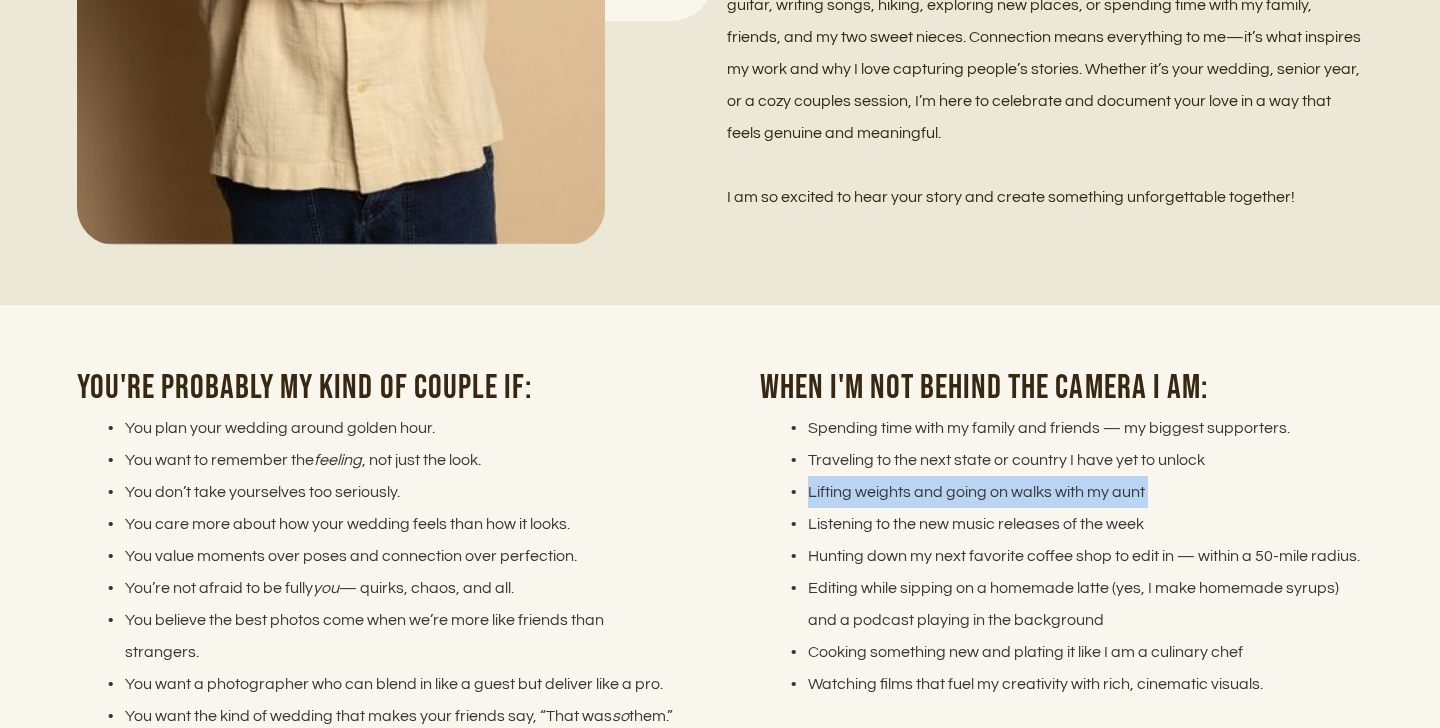 click on "Lifting weights and going on walks with my aunt" at bounding box center [1073, 492] 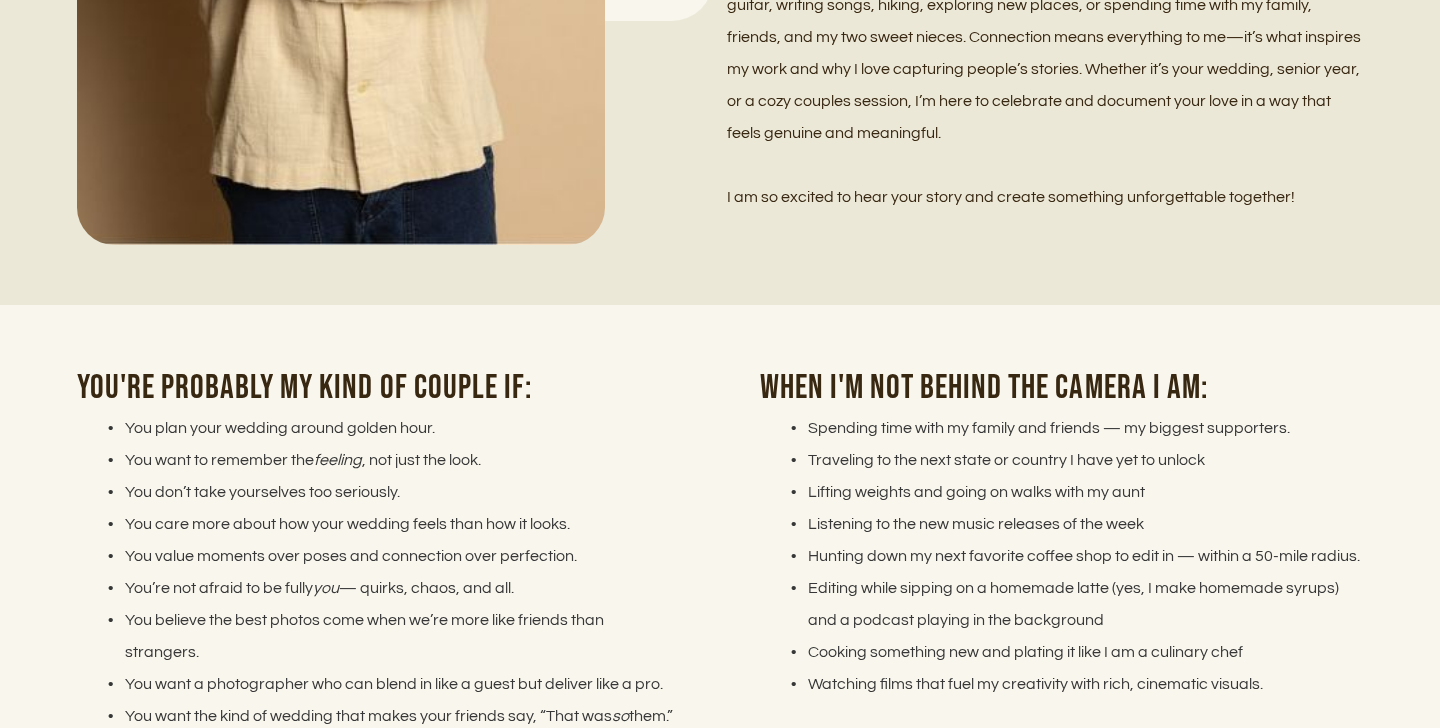 click on "Listening to the new music releases of the week" at bounding box center [1073, 524] 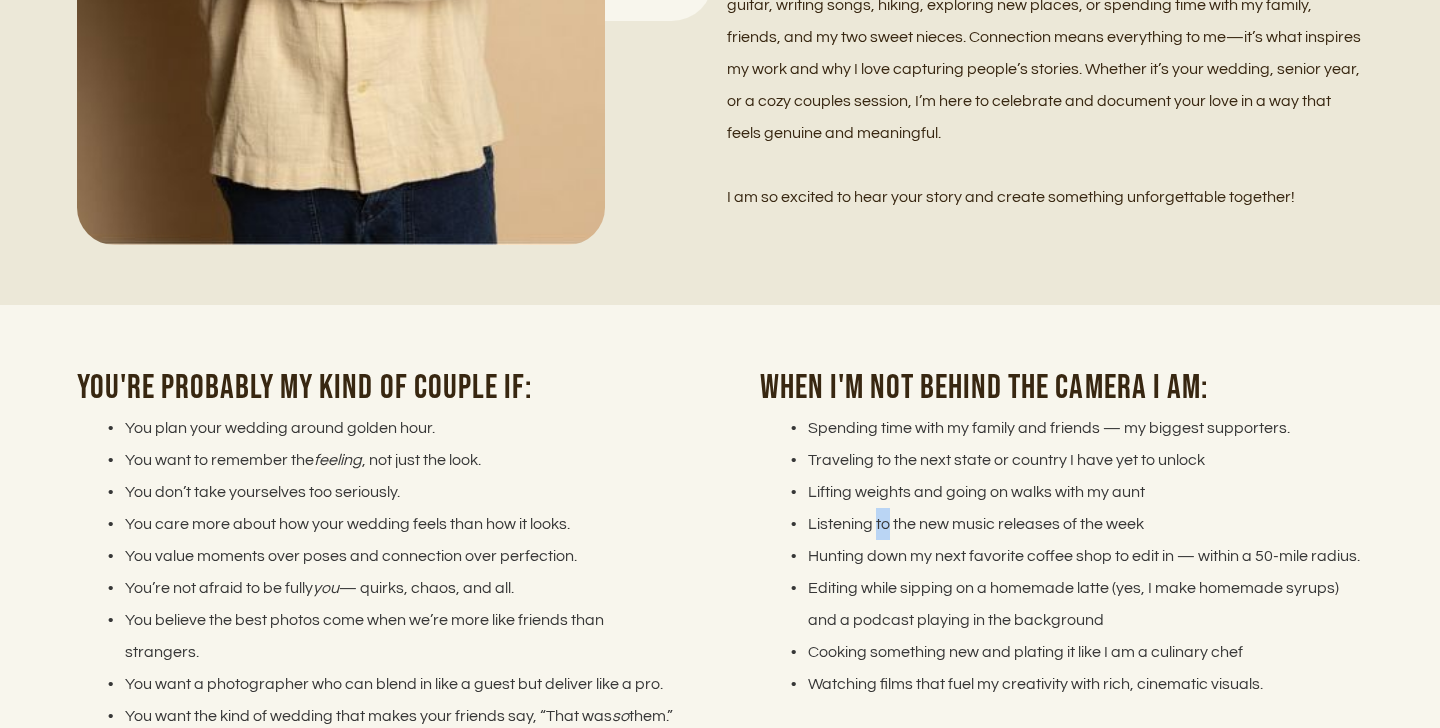 click on "Listening to the new music releases of the week" at bounding box center (1073, 524) 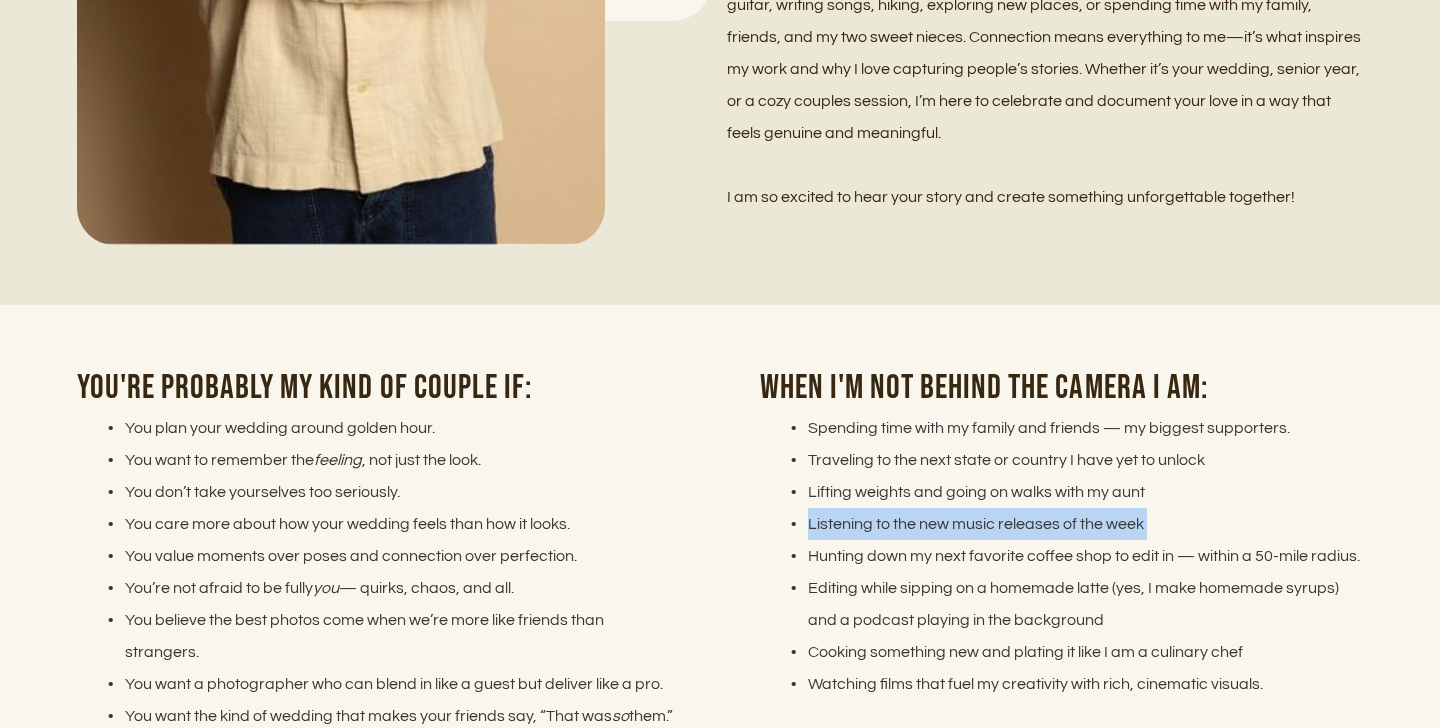 click on "Listening to the new music releases of the week" at bounding box center [1073, 524] 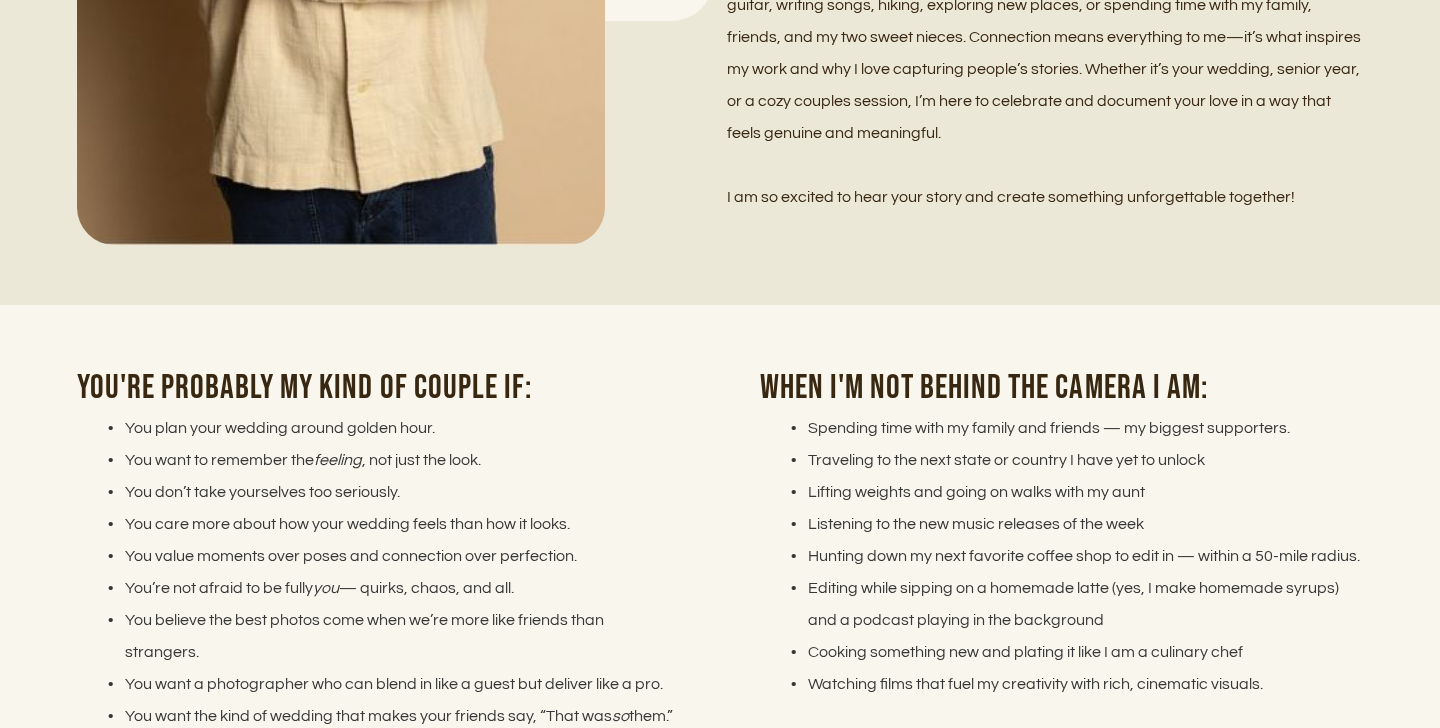 click on "Lifting weights and going on walks with my aunt" at bounding box center (1073, 492) 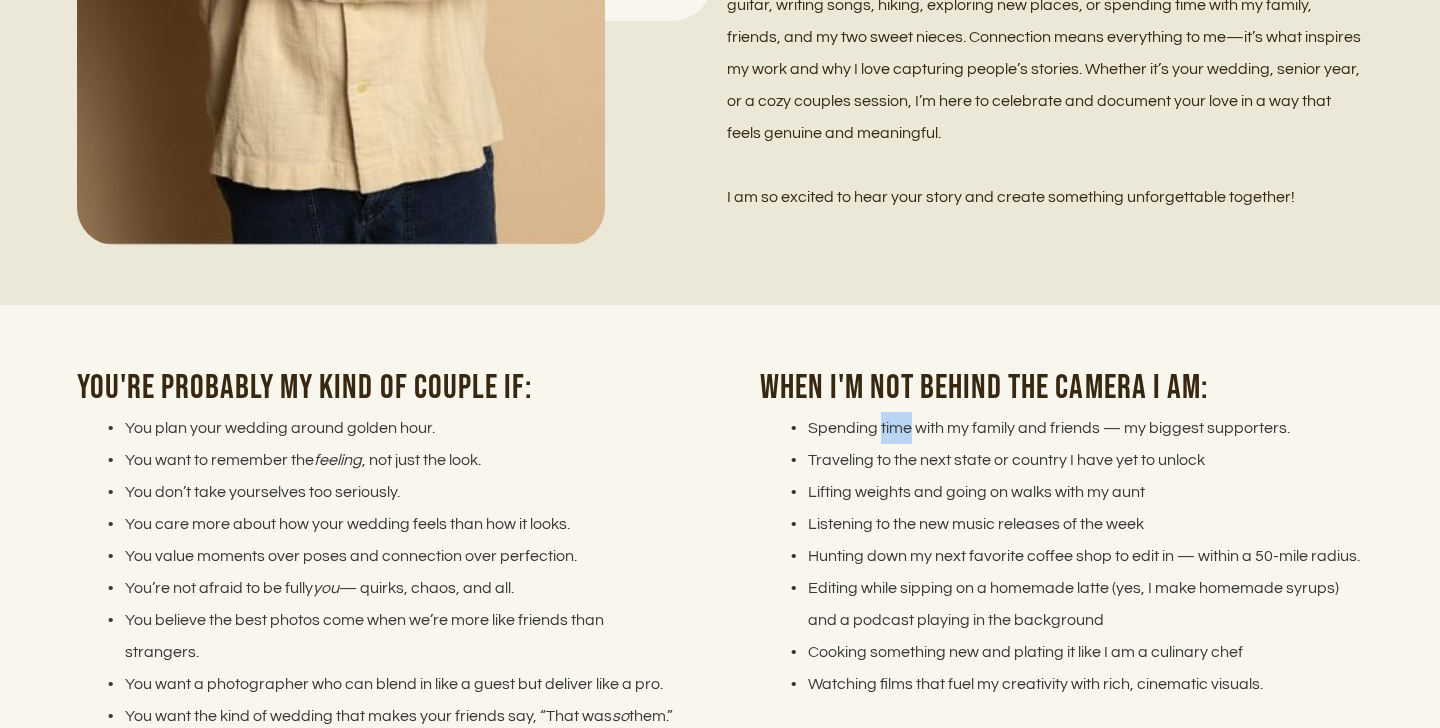 click on "Spending time with my family and friends — my biggest supporters." at bounding box center (1073, 428) 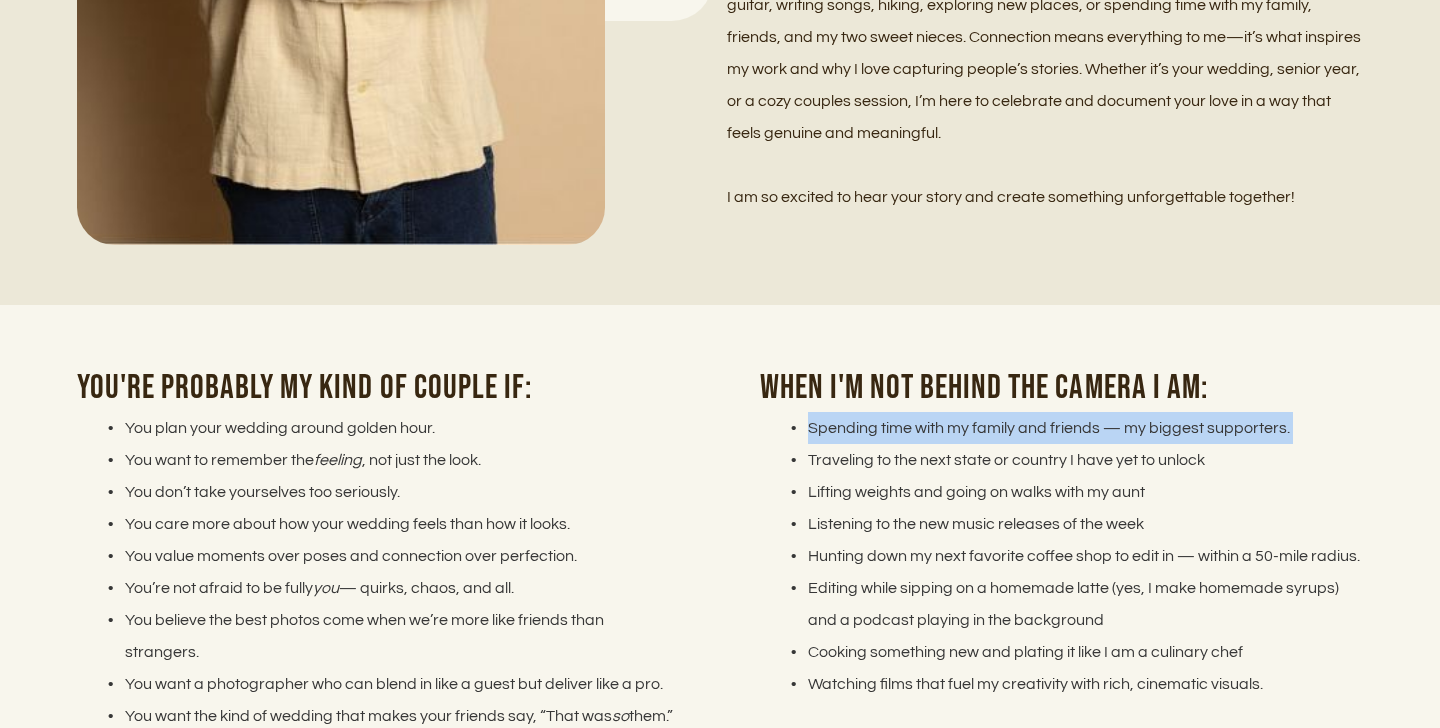 click on "Spending time with my family and friends — my biggest supporters." at bounding box center [1073, 428] 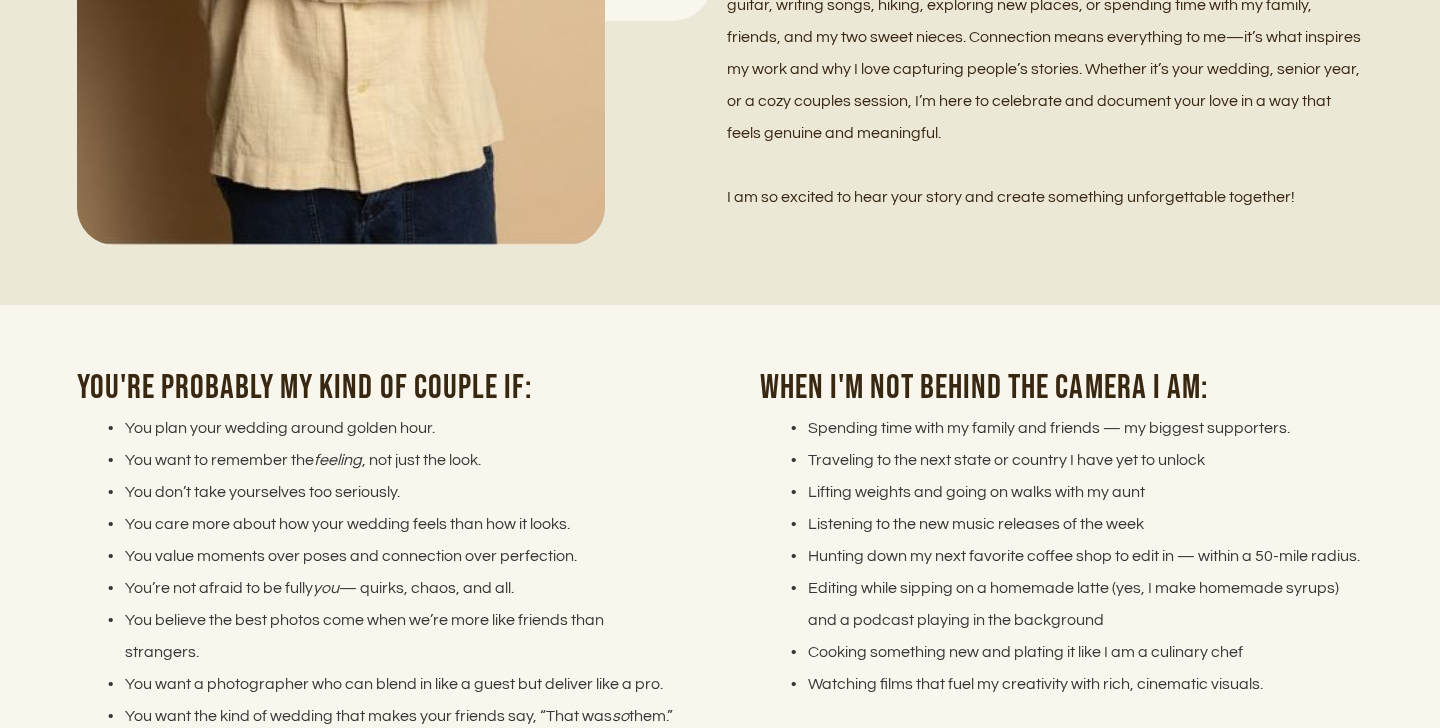 click on "Spending time with my family and friends — my biggest supporters." at bounding box center [1073, 428] 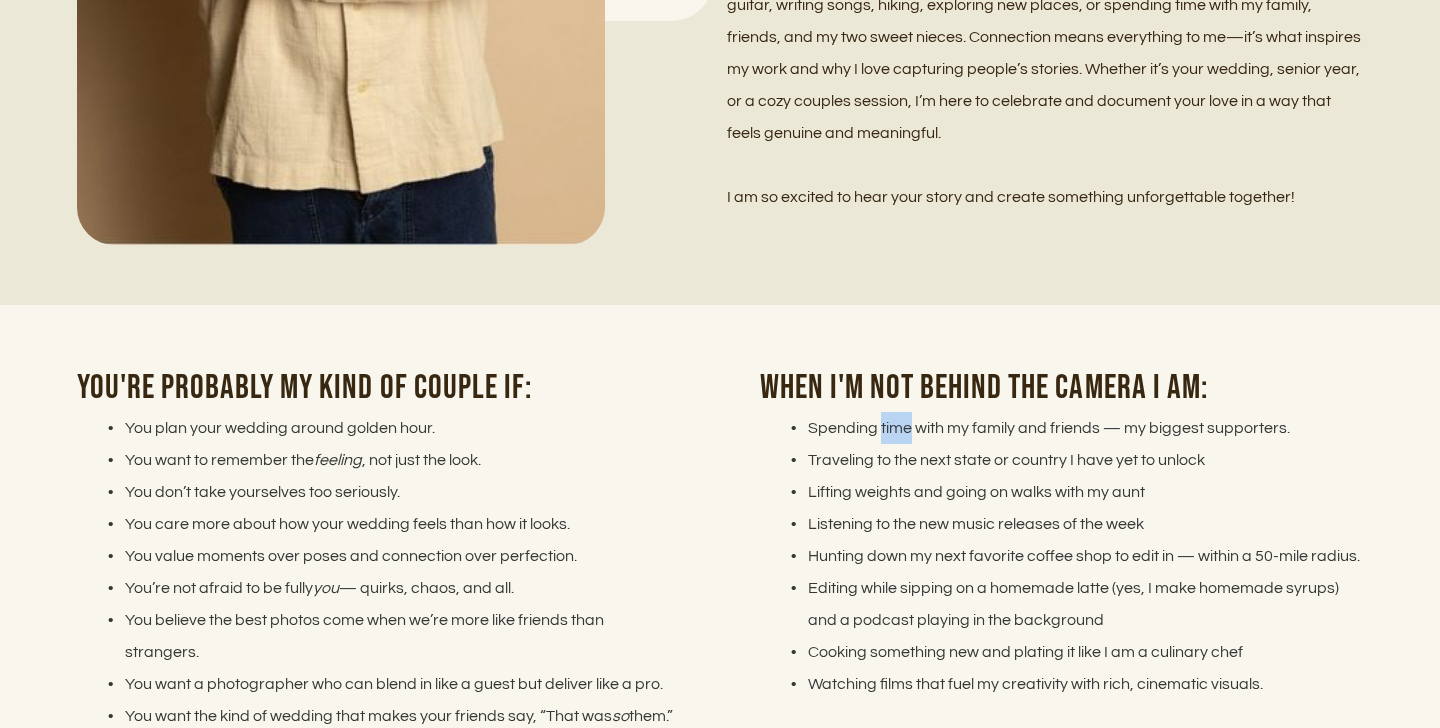 click on "Spending time with my family and friends — my biggest supporters." at bounding box center (1073, 428) 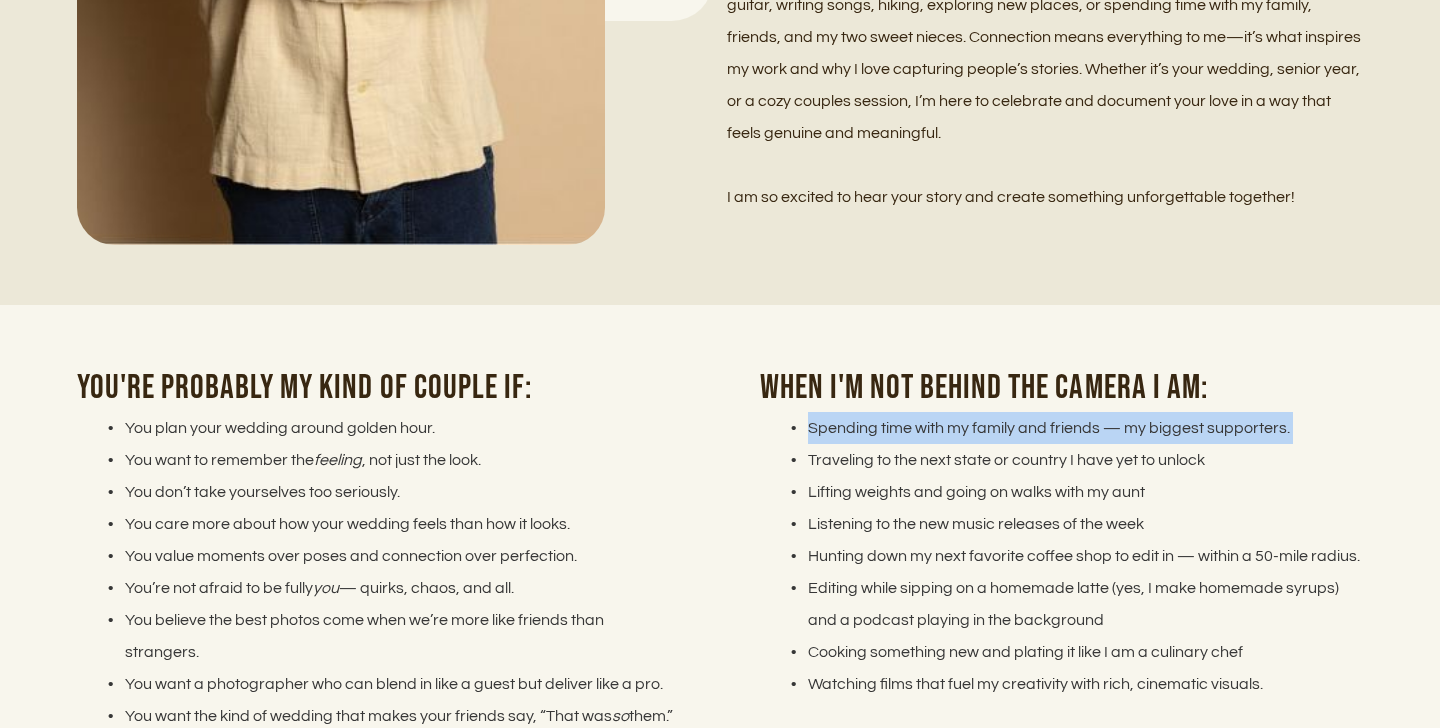 click on "Spending time with my family and friends — my biggest supporters." at bounding box center (1073, 428) 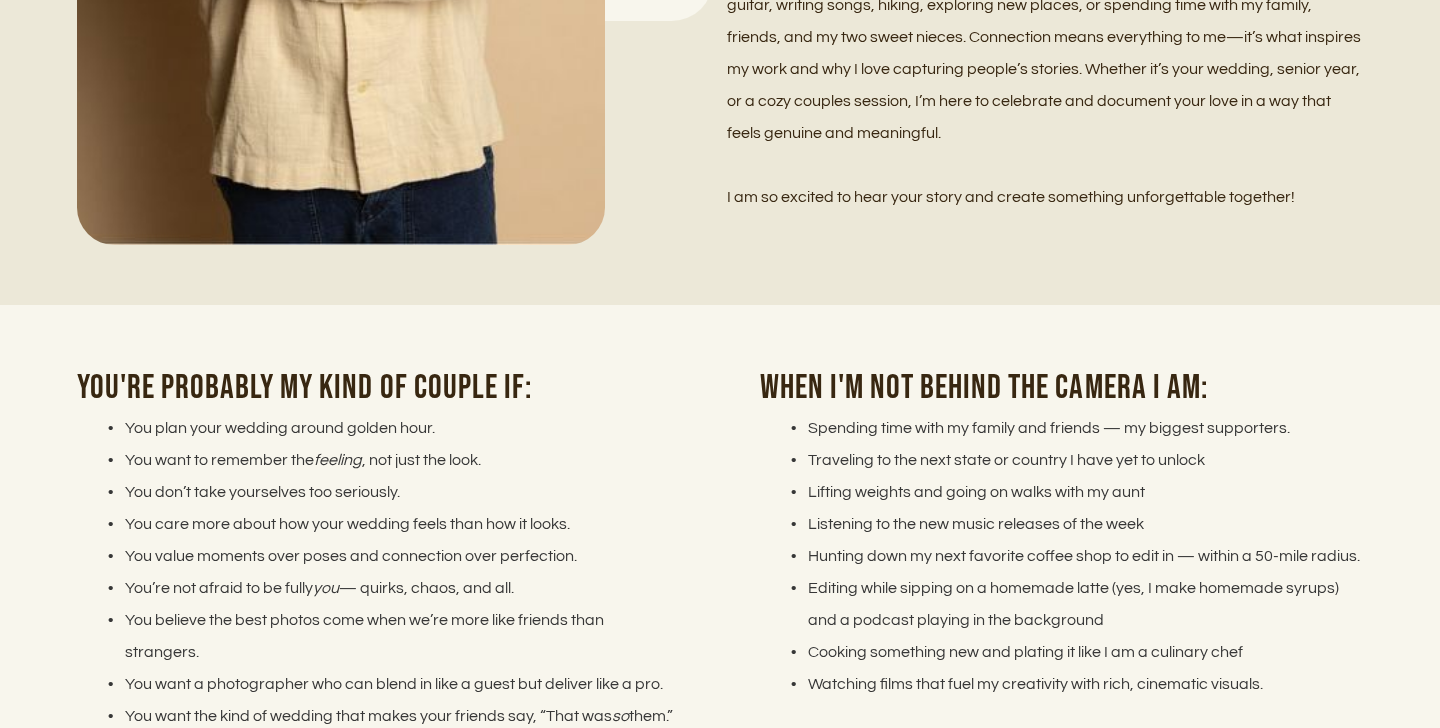 click on "Traveling to the next state or country I have yet to unlock" at bounding box center (1073, 460) 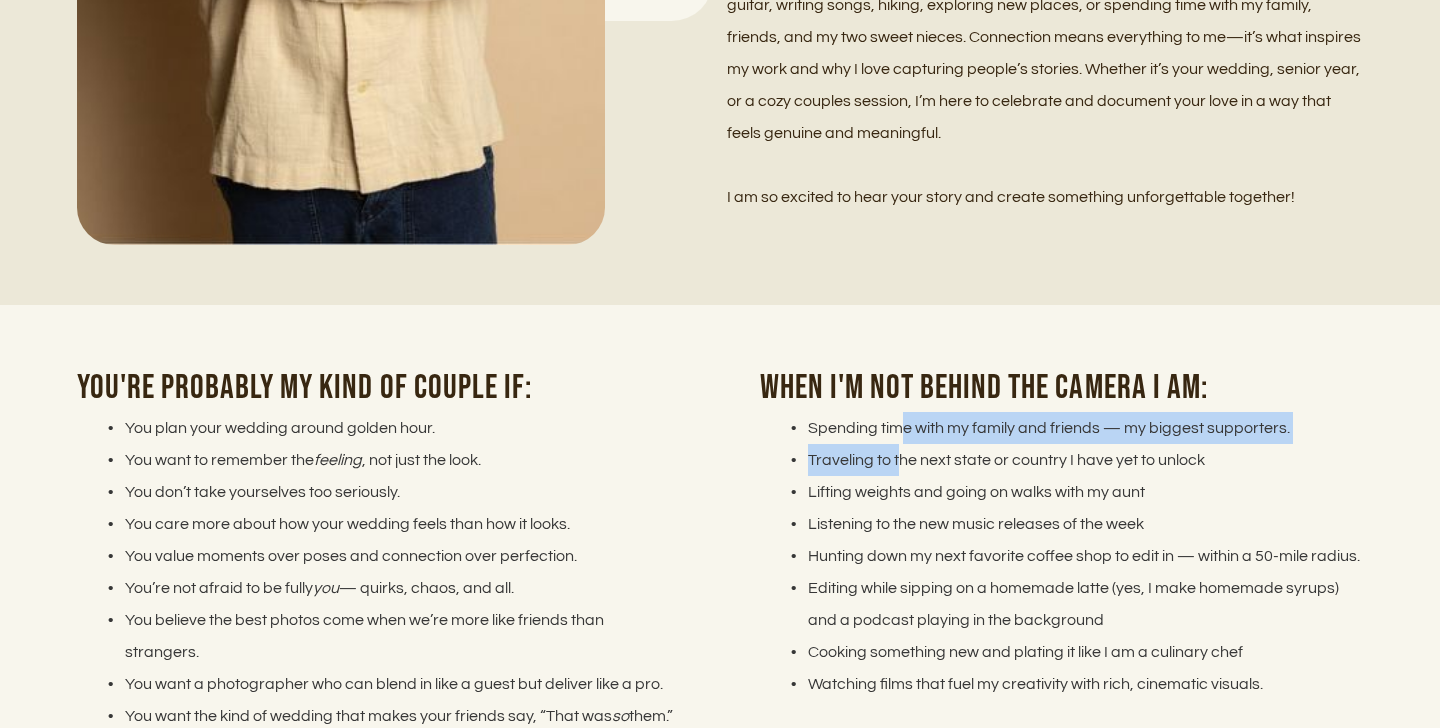 drag, startPoint x: 898, startPoint y: 420, endPoint x: 898, endPoint y: 466, distance: 46 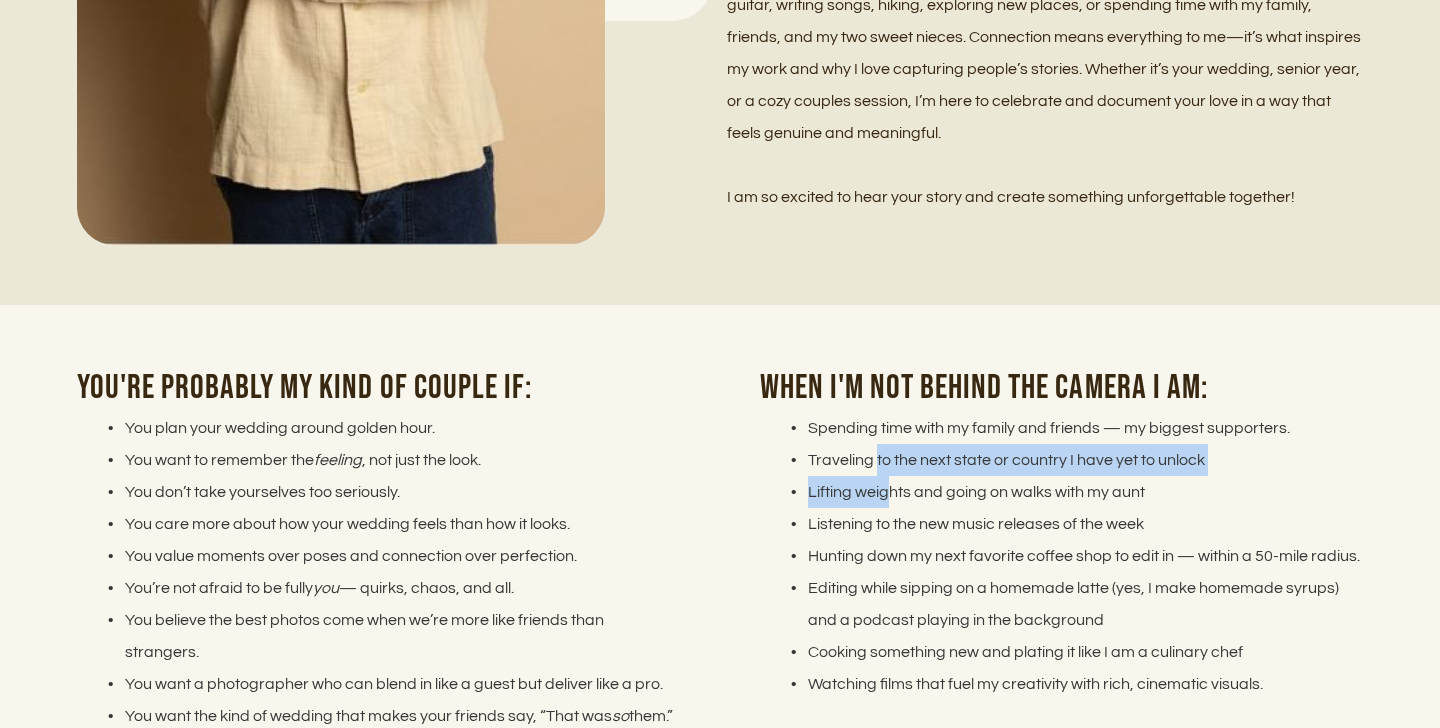 drag, startPoint x: 876, startPoint y: 463, endPoint x: 887, endPoint y: 480, distance: 20.248457 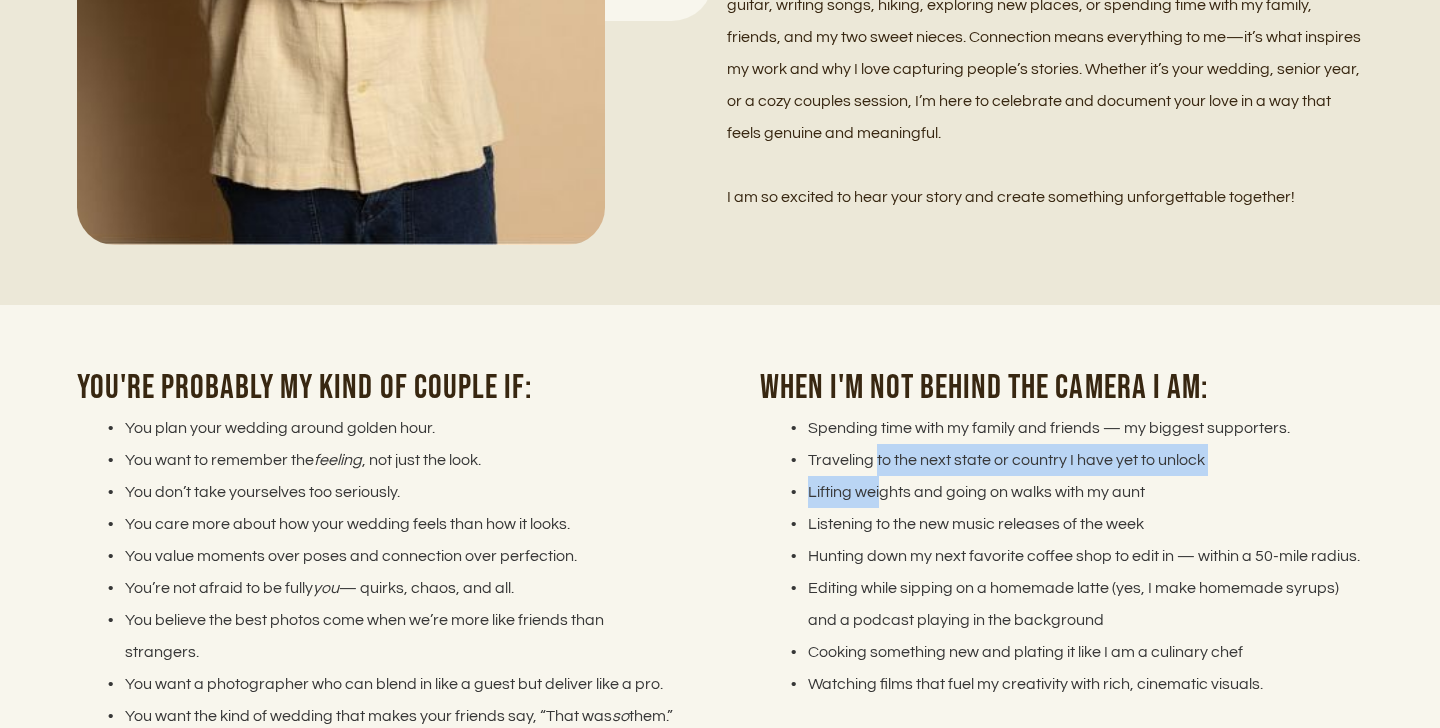 drag, startPoint x: 875, startPoint y: 453, endPoint x: 879, endPoint y: 496, distance: 43.185646 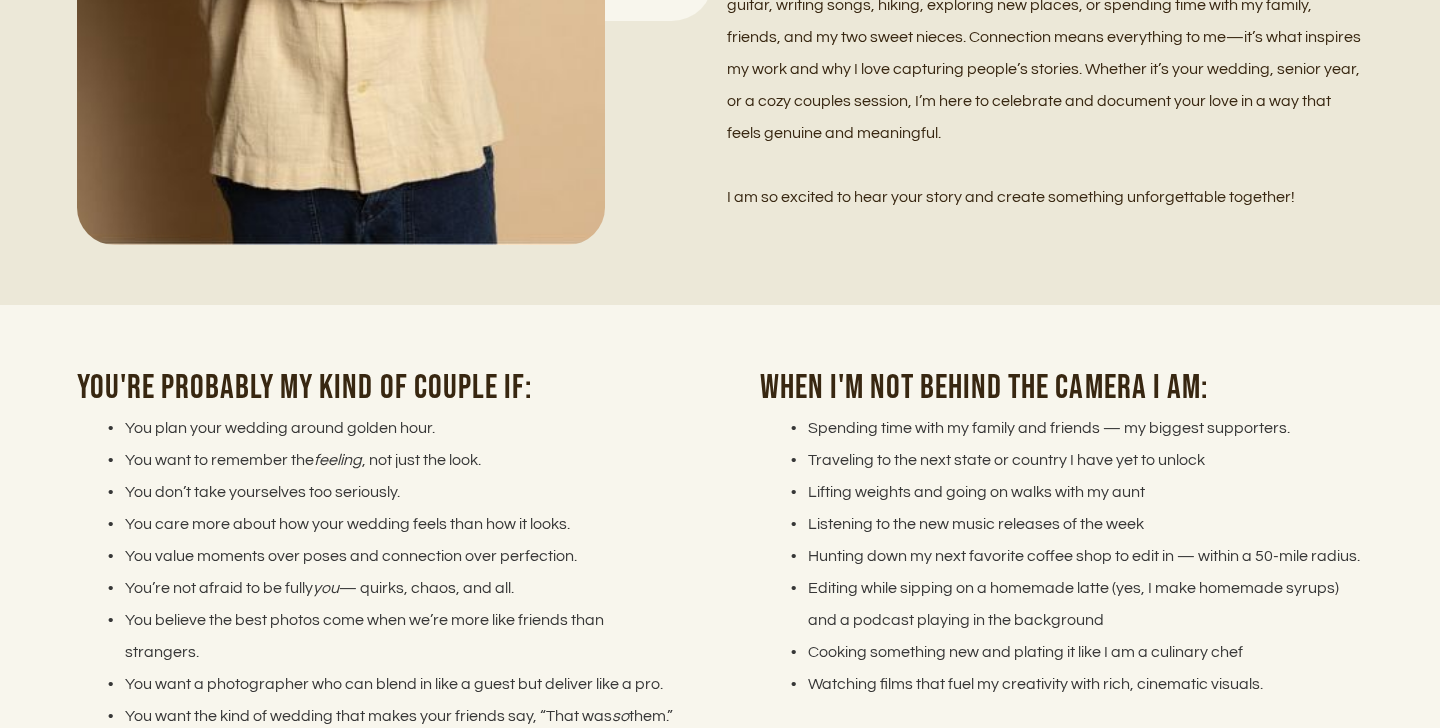 click on "Listening to the new music releases of the week" at bounding box center [1073, 524] 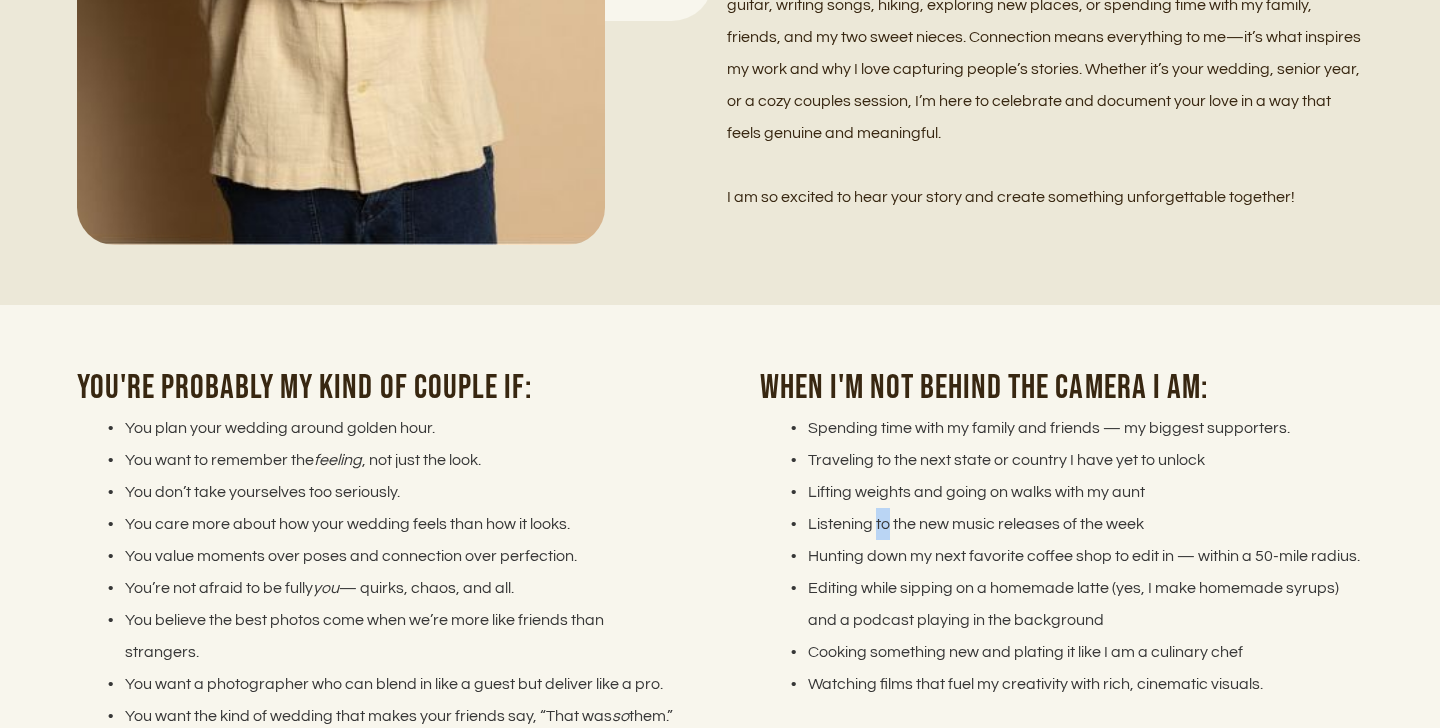 click on "Listening to the new music releases of the week" at bounding box center (1073, 524) 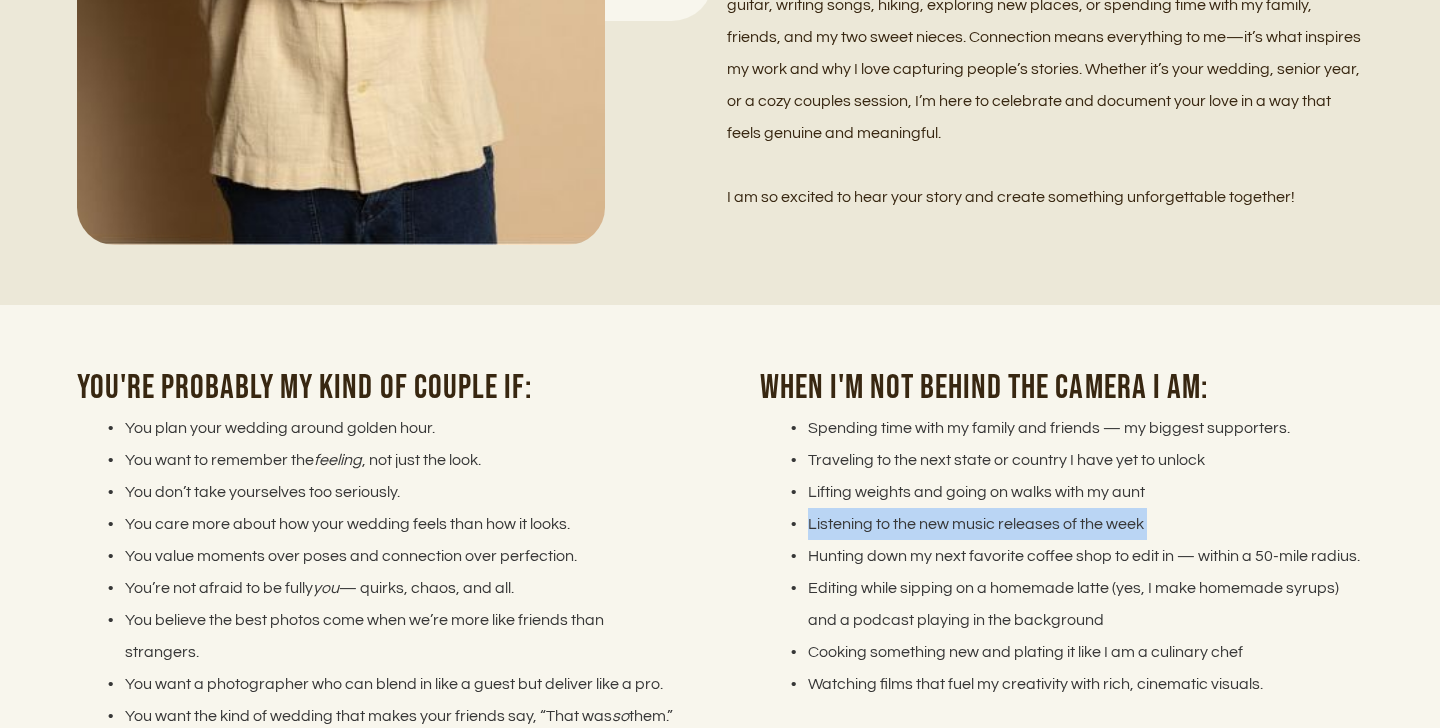 click on "Listening to the new music releases of the week" at bounding box center [1073, 524] 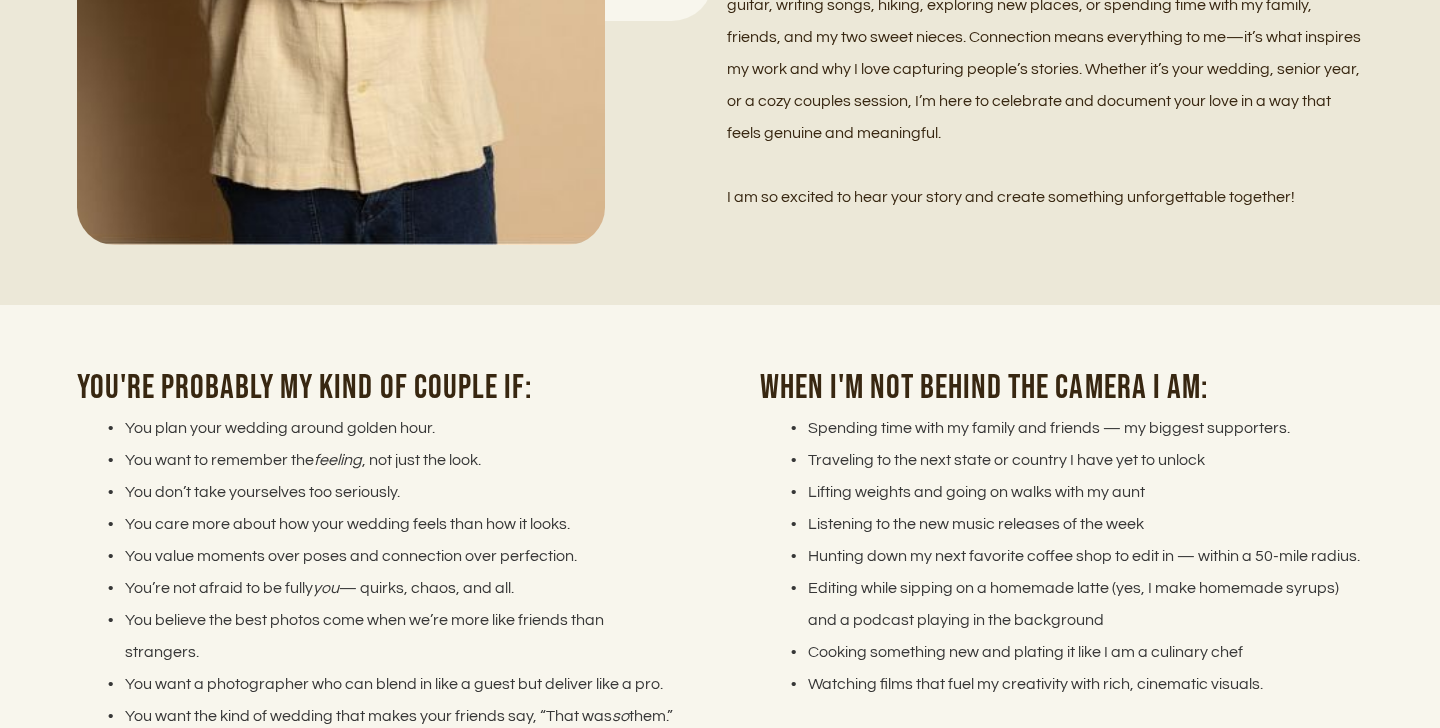 click on "Hunting down my next favorite coffee shop to edit in — within a 50-mile radius." at bounding box center [1073, 556] 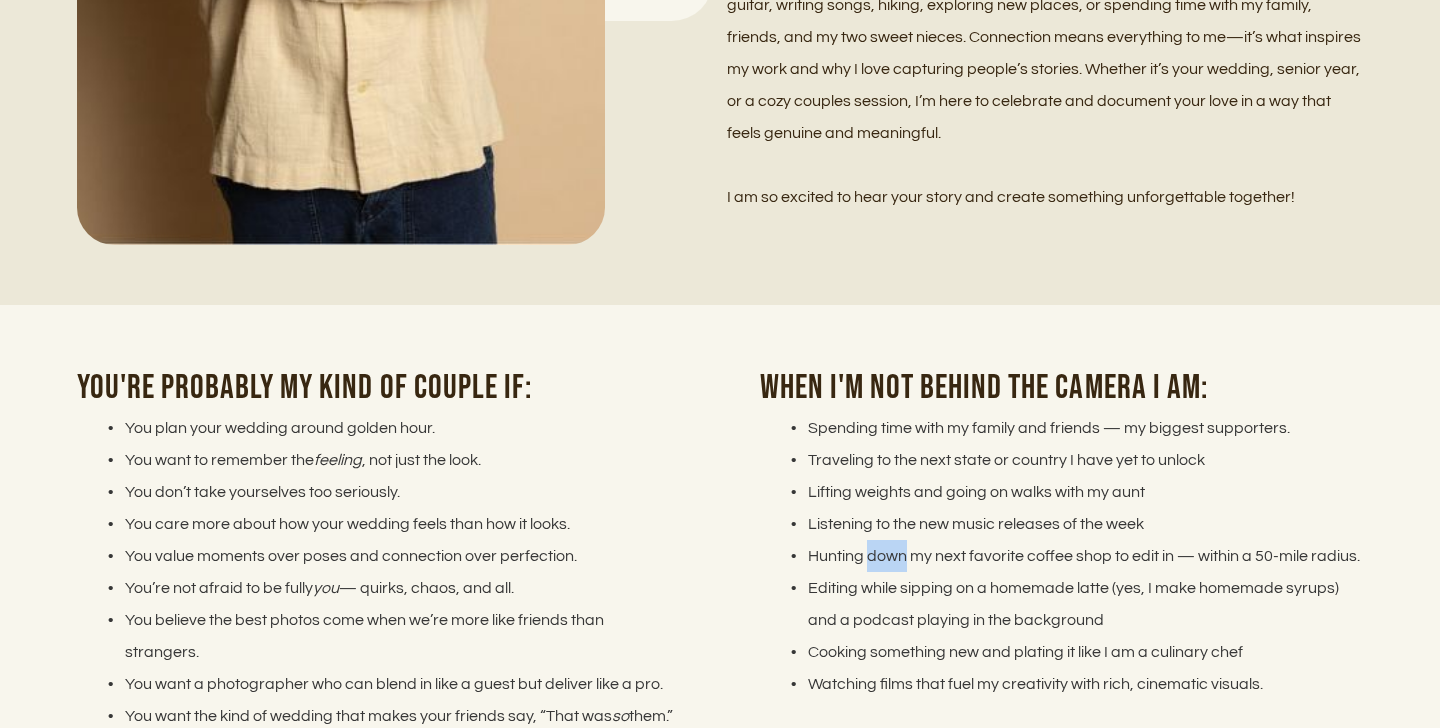 click on "Hunting down my next favorite coffee shop to edit in — within a 50-mile radius." at bounding box center [1073, 556] 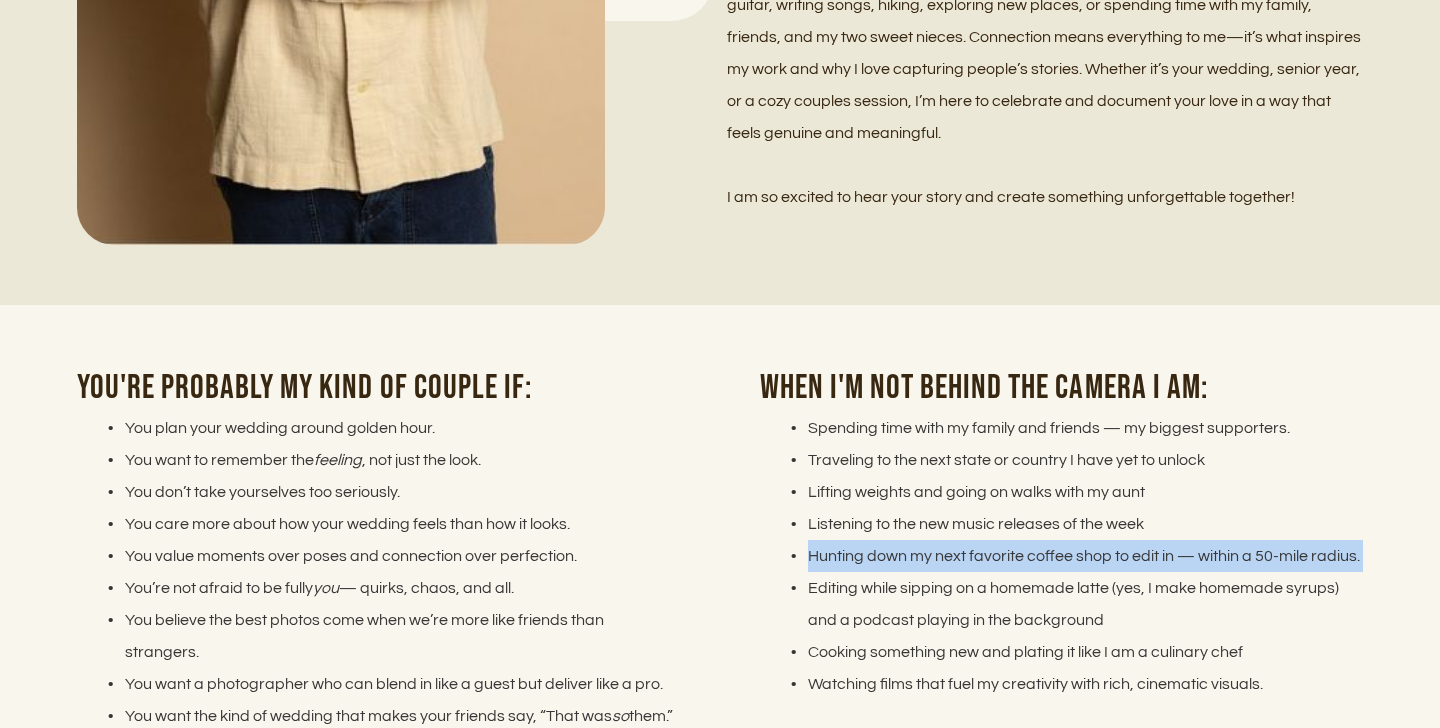 click on "Hunting down my next favorite coffee shop to edit in — within a 50-mile radius." at bounding box center (1073, 556) 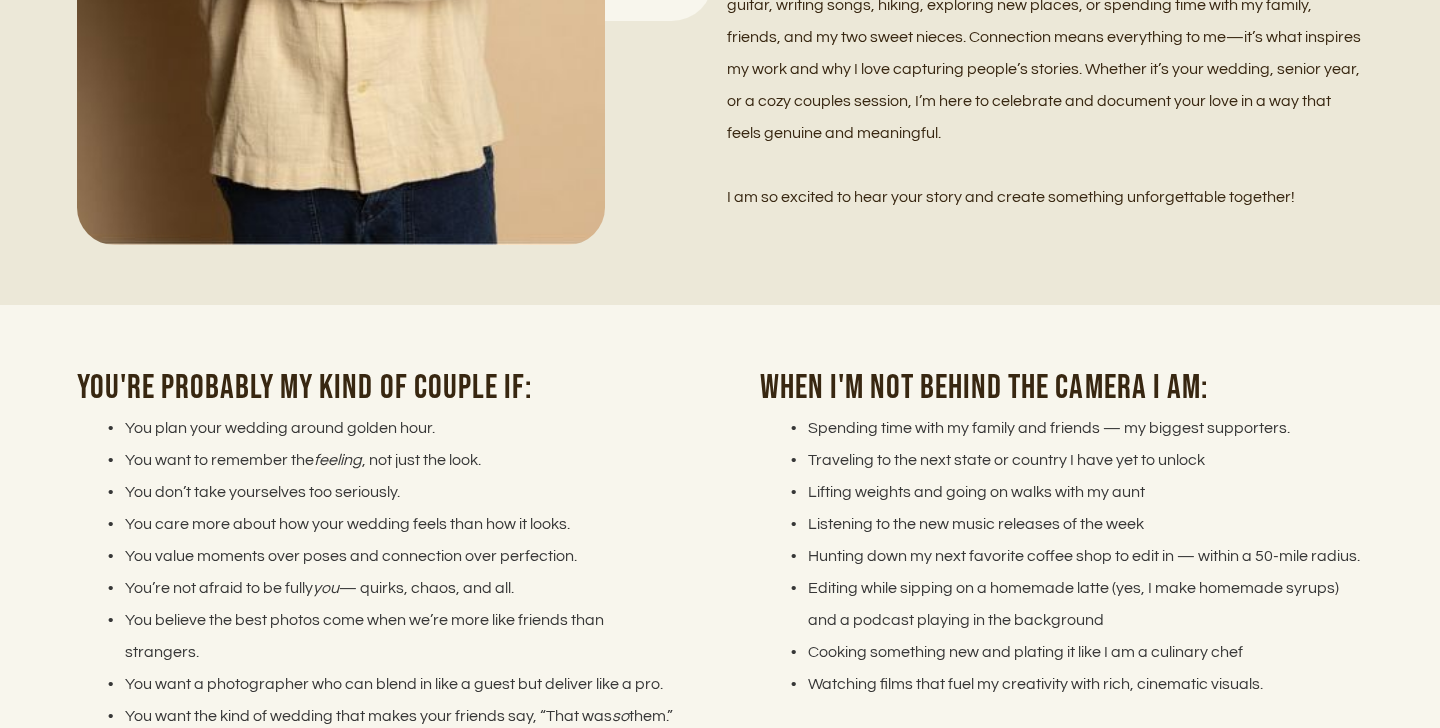 click on "Listening to the new music releases of the week" at bounding box center [1073, 524] 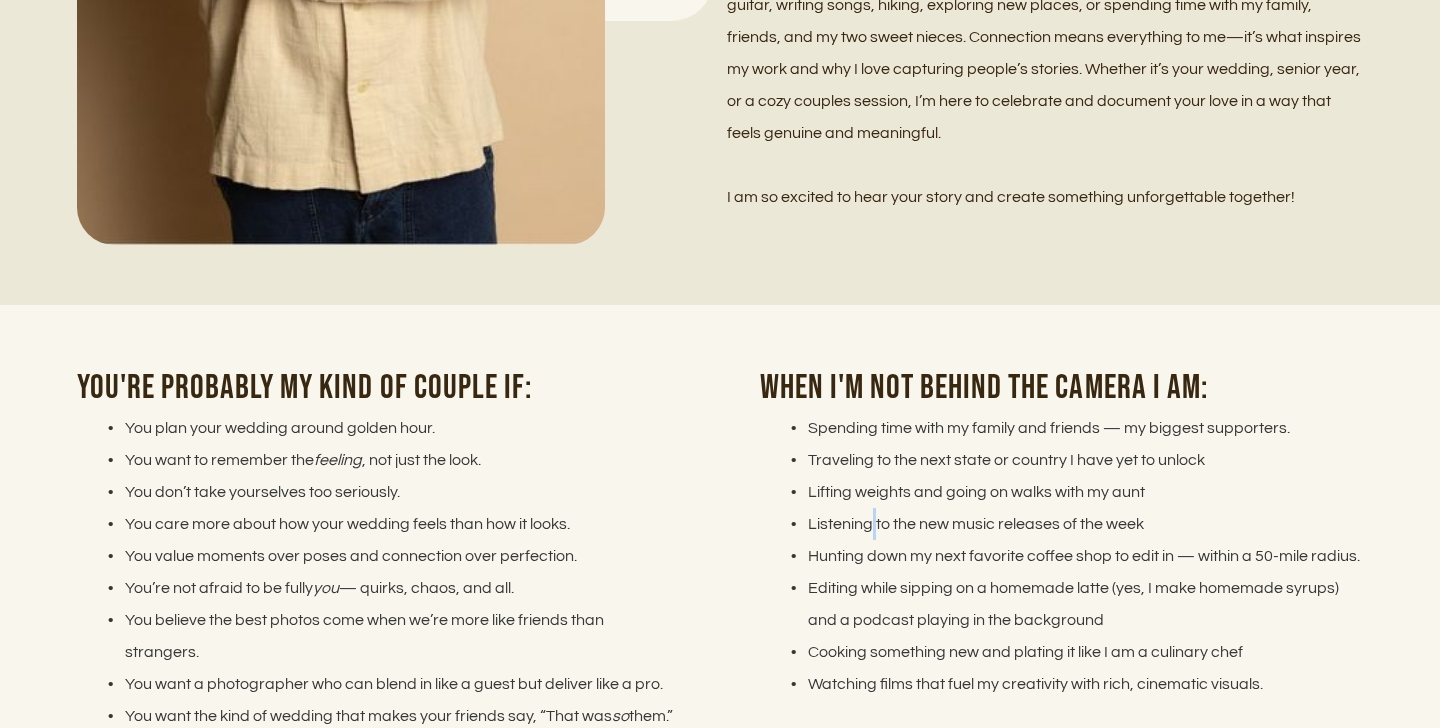 click on "Listening to the new music releases of the week" at bounding box center [1073, 524] 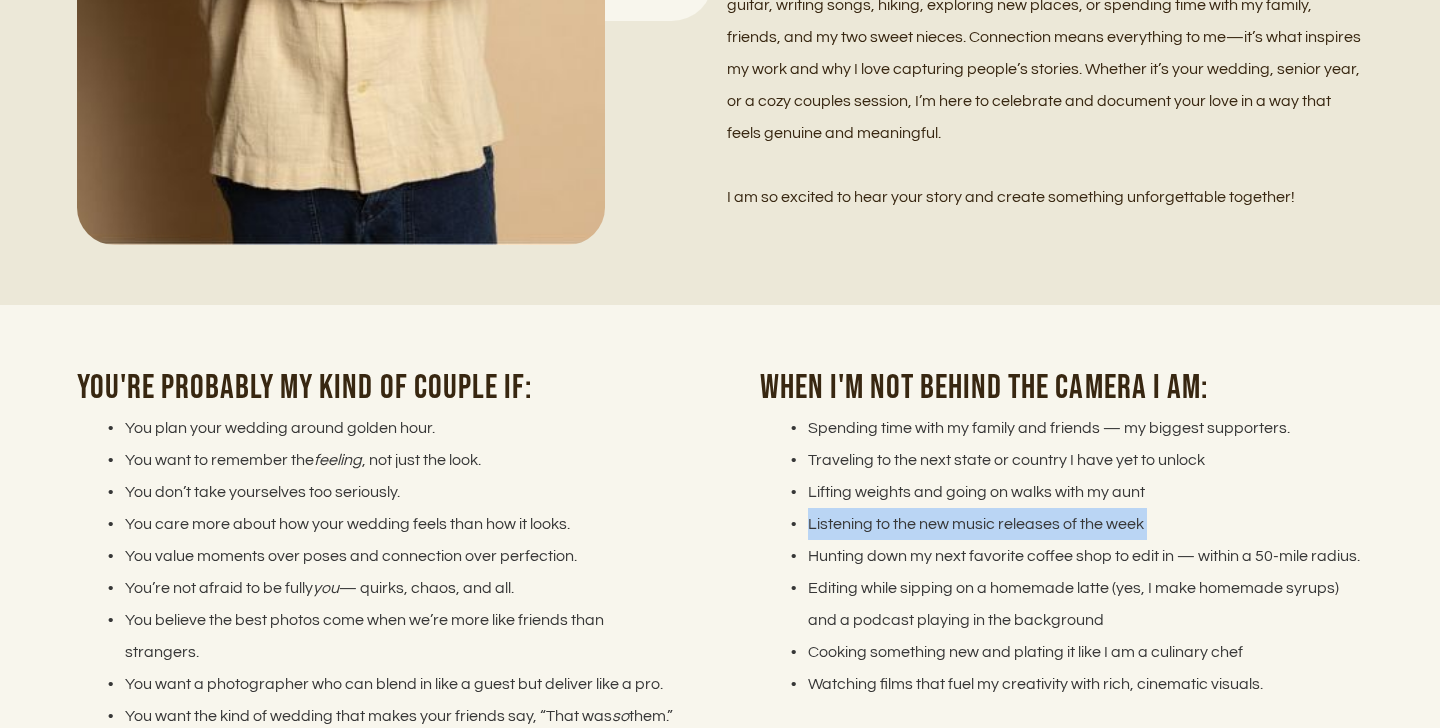 click on "Listening to the new music releases of the week" at bounding box center (1073, 524) 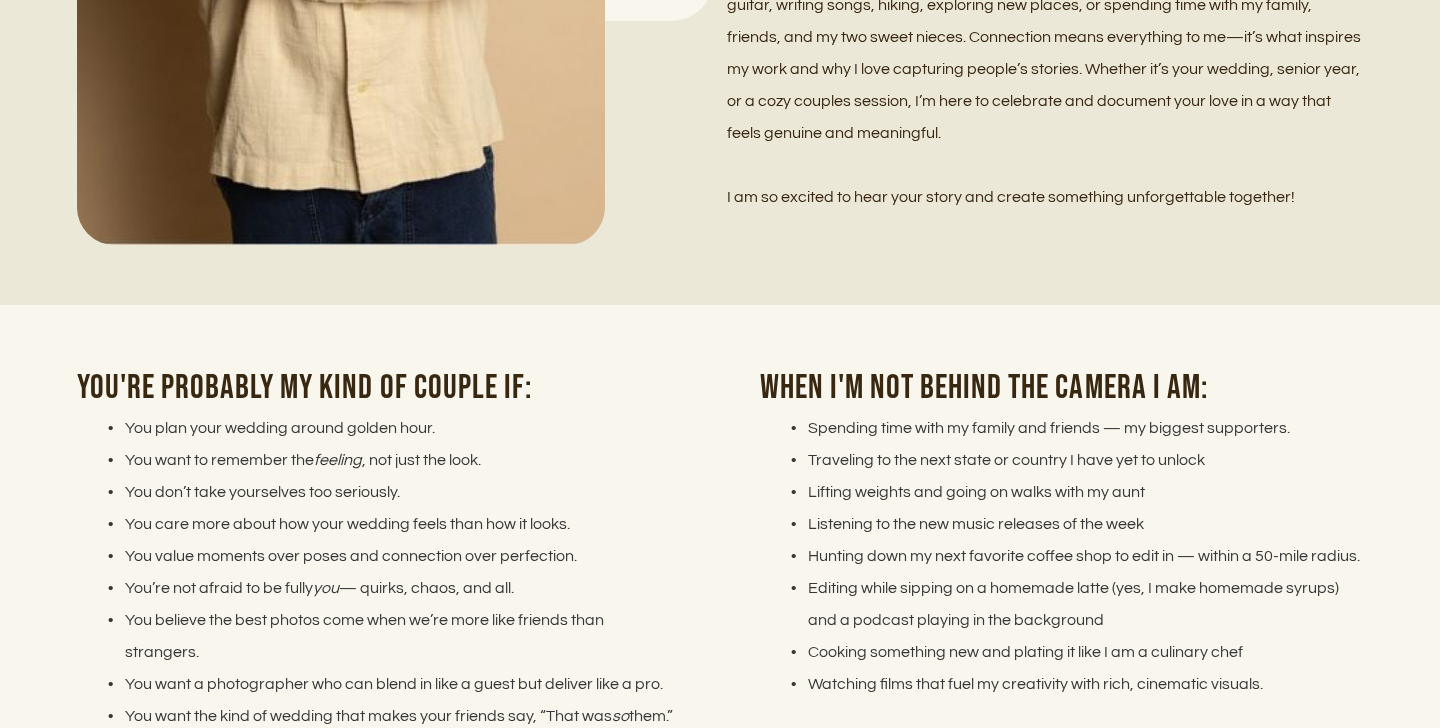 click on "Hunting down my next favorite coffee shop to edit in — within a 50-mile radius." at bounding box center (1073, 556) 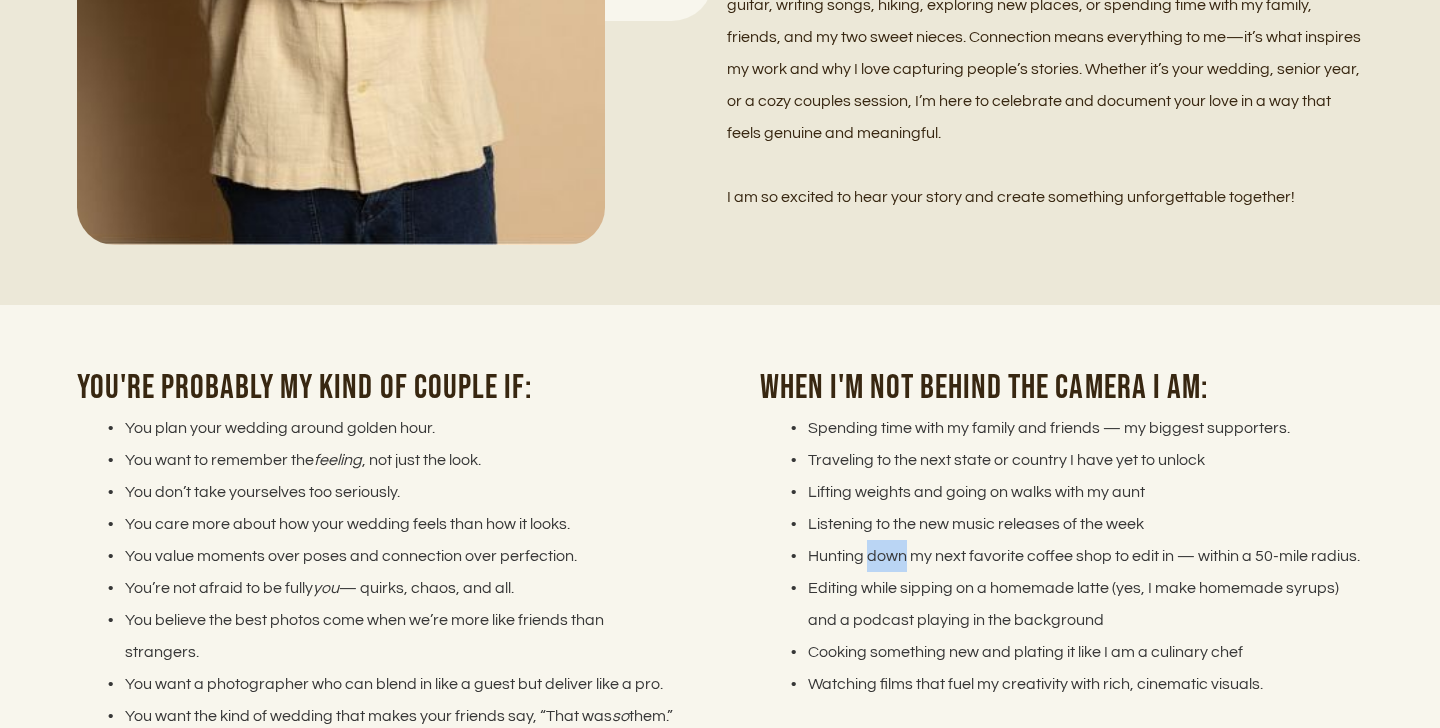 click on "Hunting down my next favorite coffee shop to edit in — within a 50-mile radius." at bounding box center [1073, 556] 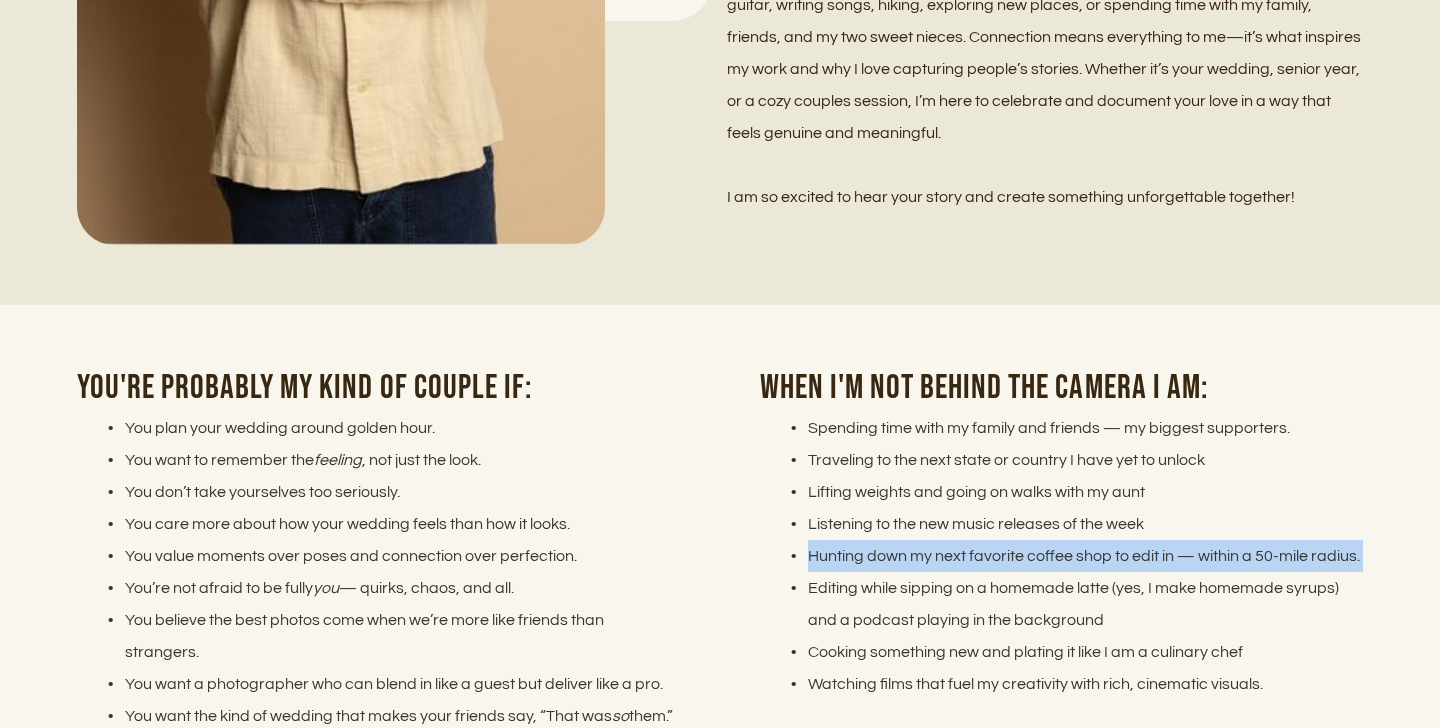 click on "Hunting down my next favorite coffee shop to edit in — within a 50-mile radius." at bounding box center [1073, 556] 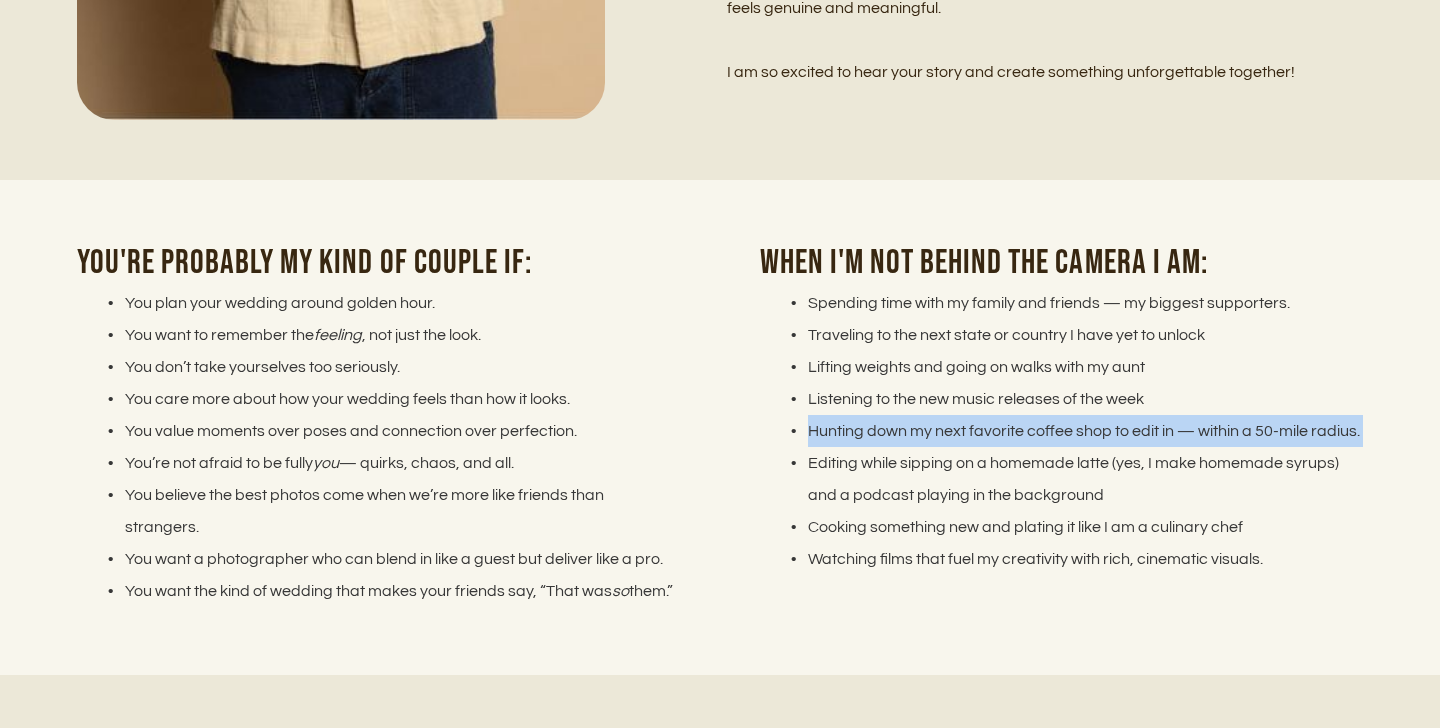 scroll, scrollTop: 2743, scrollLeft: 0, axis: vertical 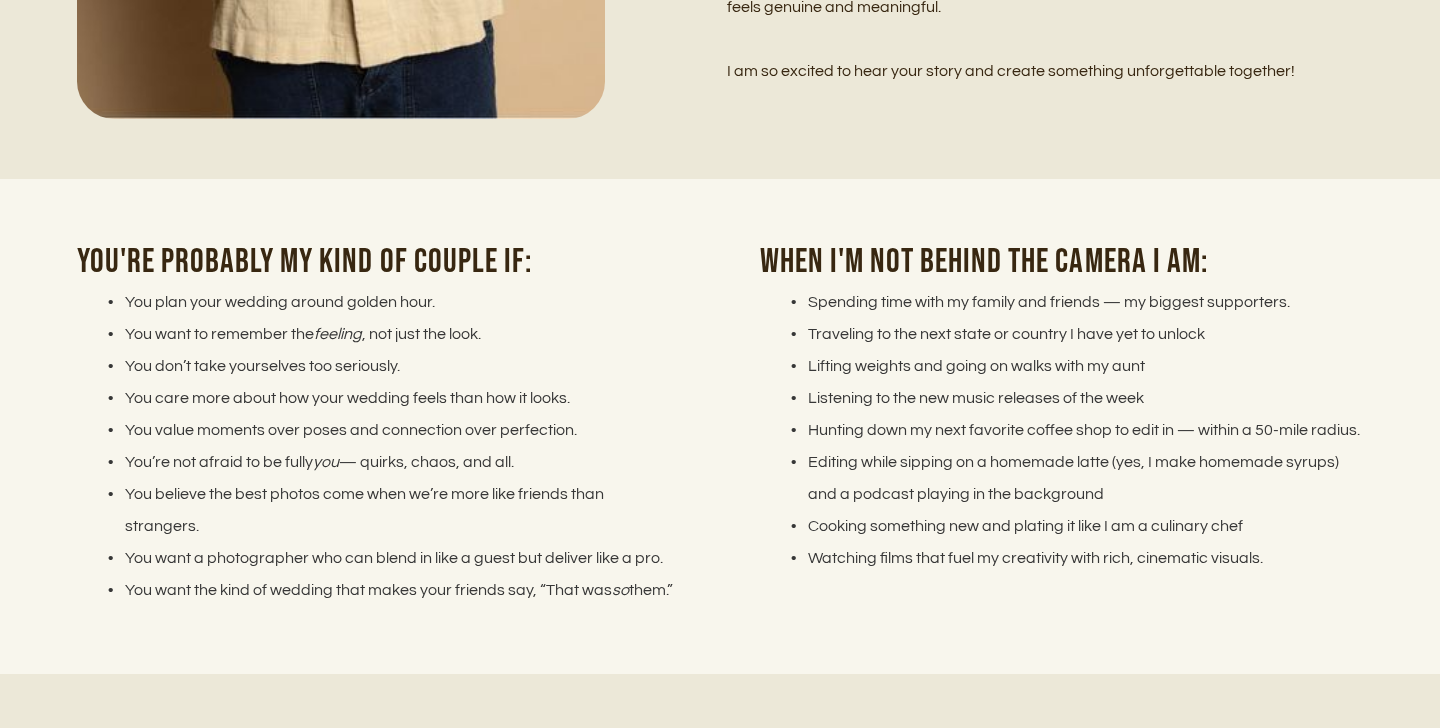 click on "Hunting down my next favorite coffee shop to edit in — within a 50-mile radius." at bounding box center (1073, 430) 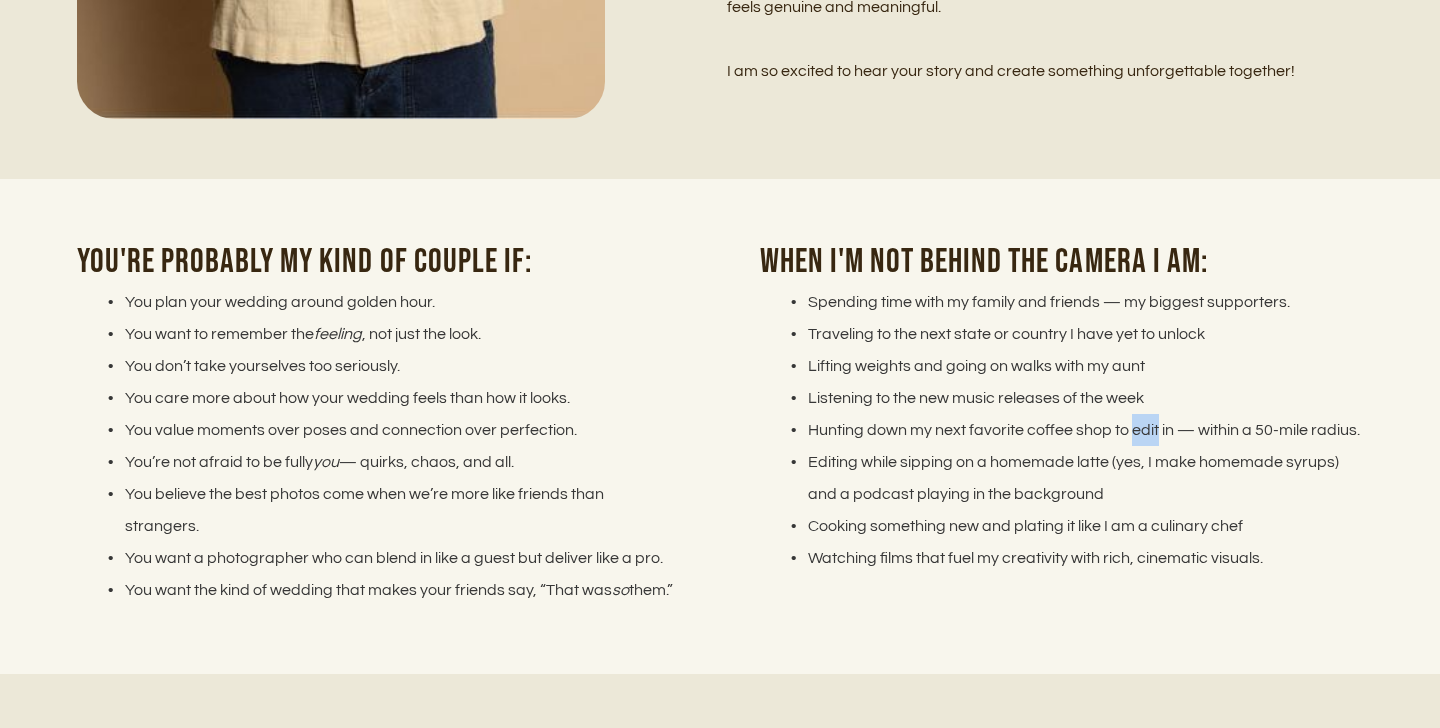 click on "Hunting down my next favorite coffee shop to edit in — within a 50-mile radius." at bounding box center (1073, 430) 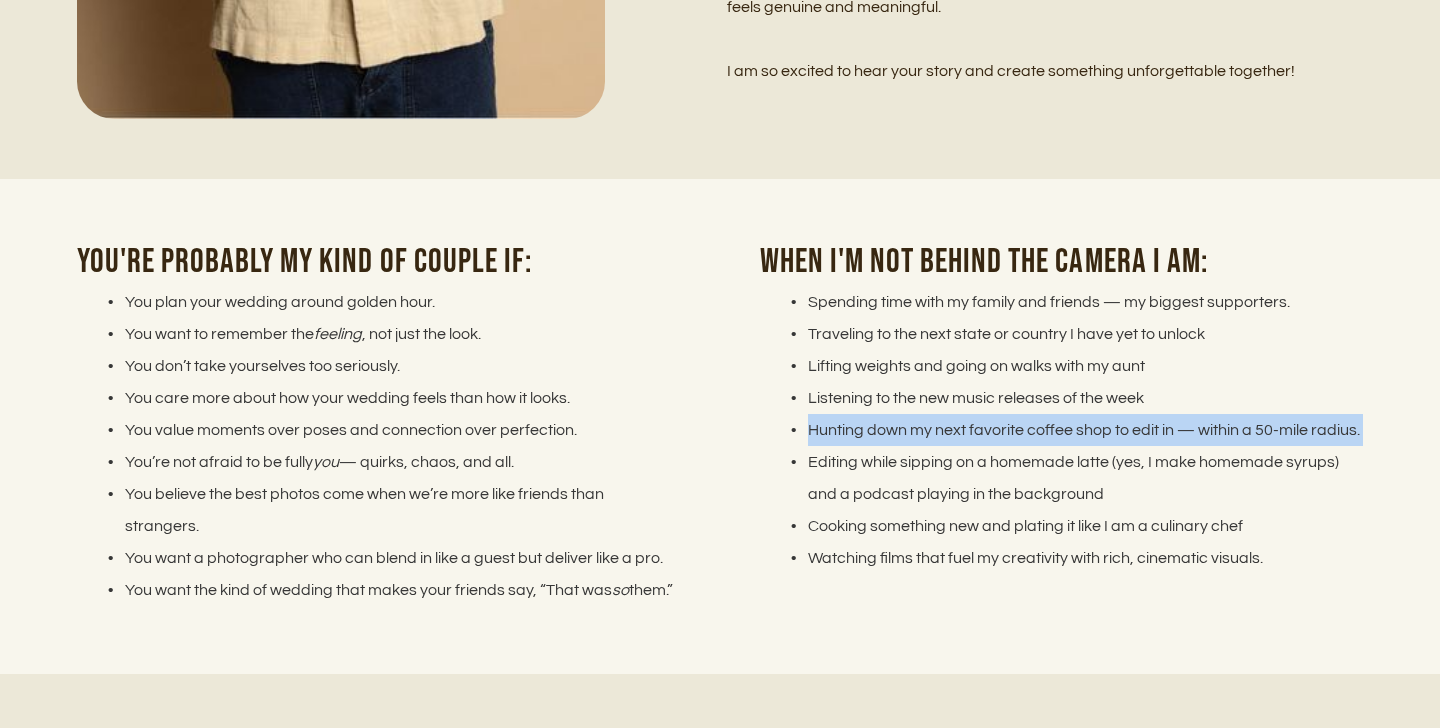 click on "Hunting down my next favorite coffee shop to edit in — within a 50-mile radius." at bounding box center [1073, 430] 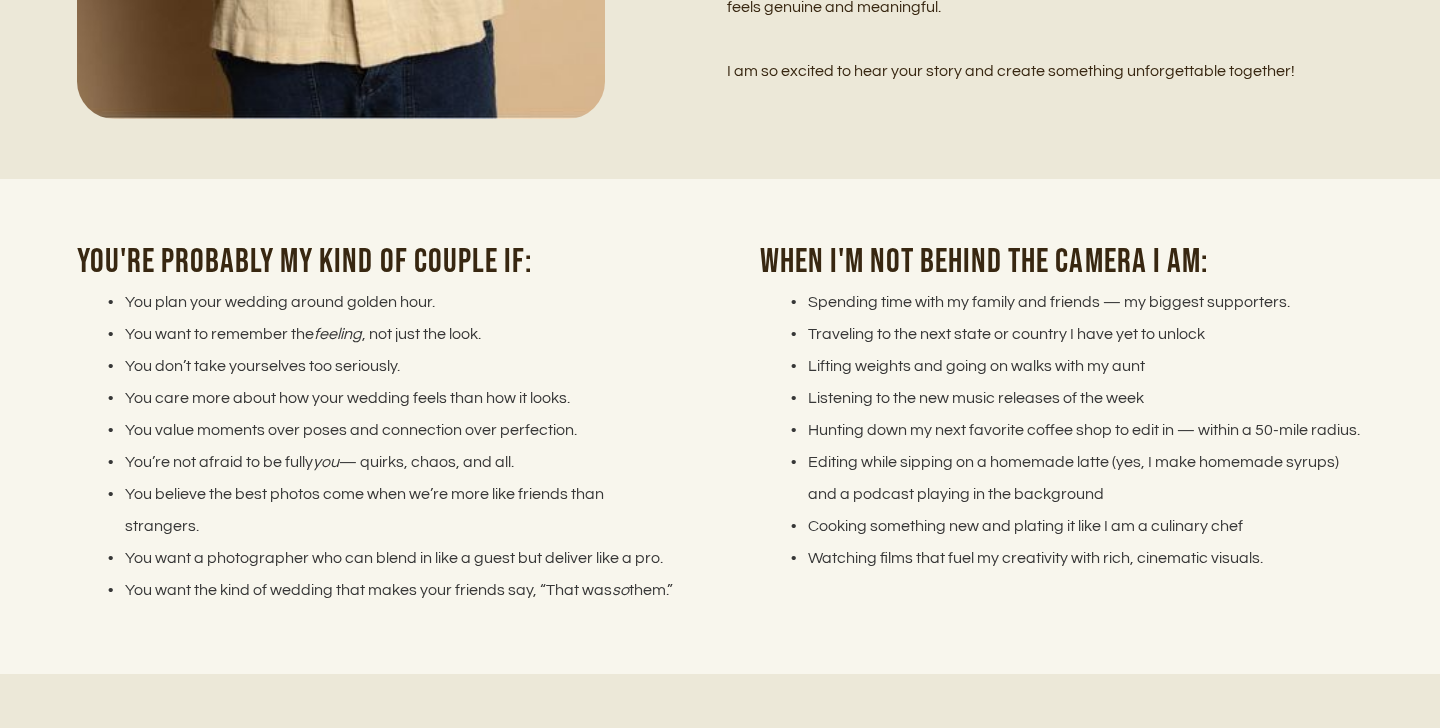 click on "Editing  while sipping on a homemade latte (yes, I make homemade syrups) and a podcast playing in the background" at bounding box center (1073, 478) 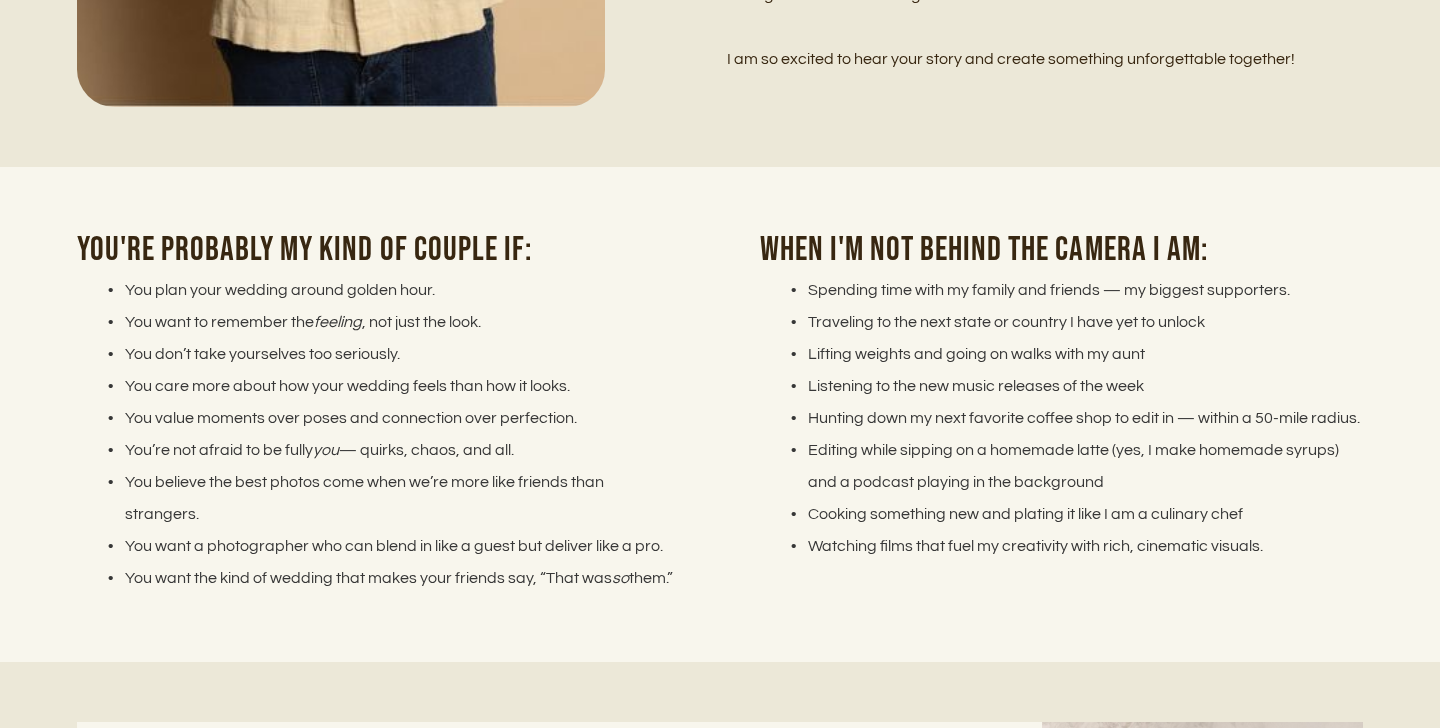 scroll, scrollTop: 2758, scrollLeft: 0, axis: vertical 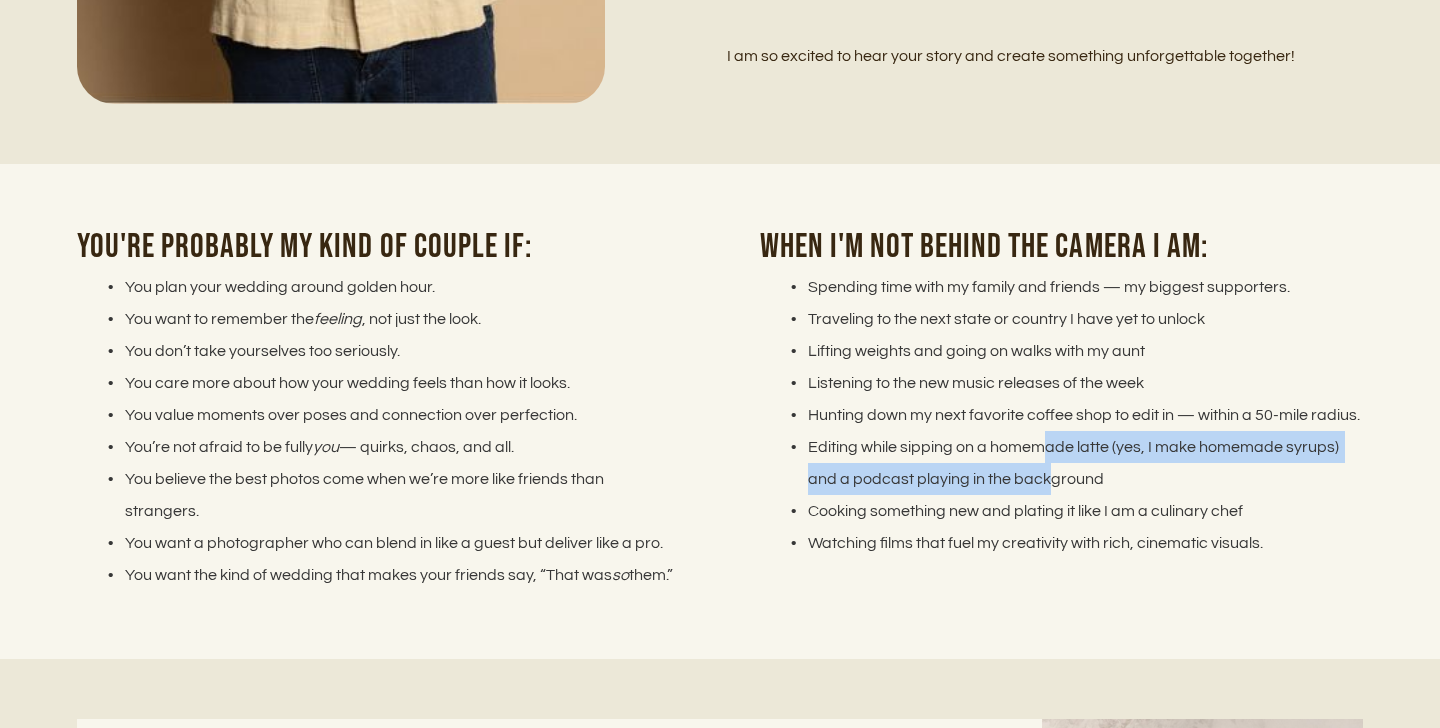 drag, startPoint x: 1035, startPoint y: 451, endPoint x: 1039, endPoint y: 472, distance: 21.377558 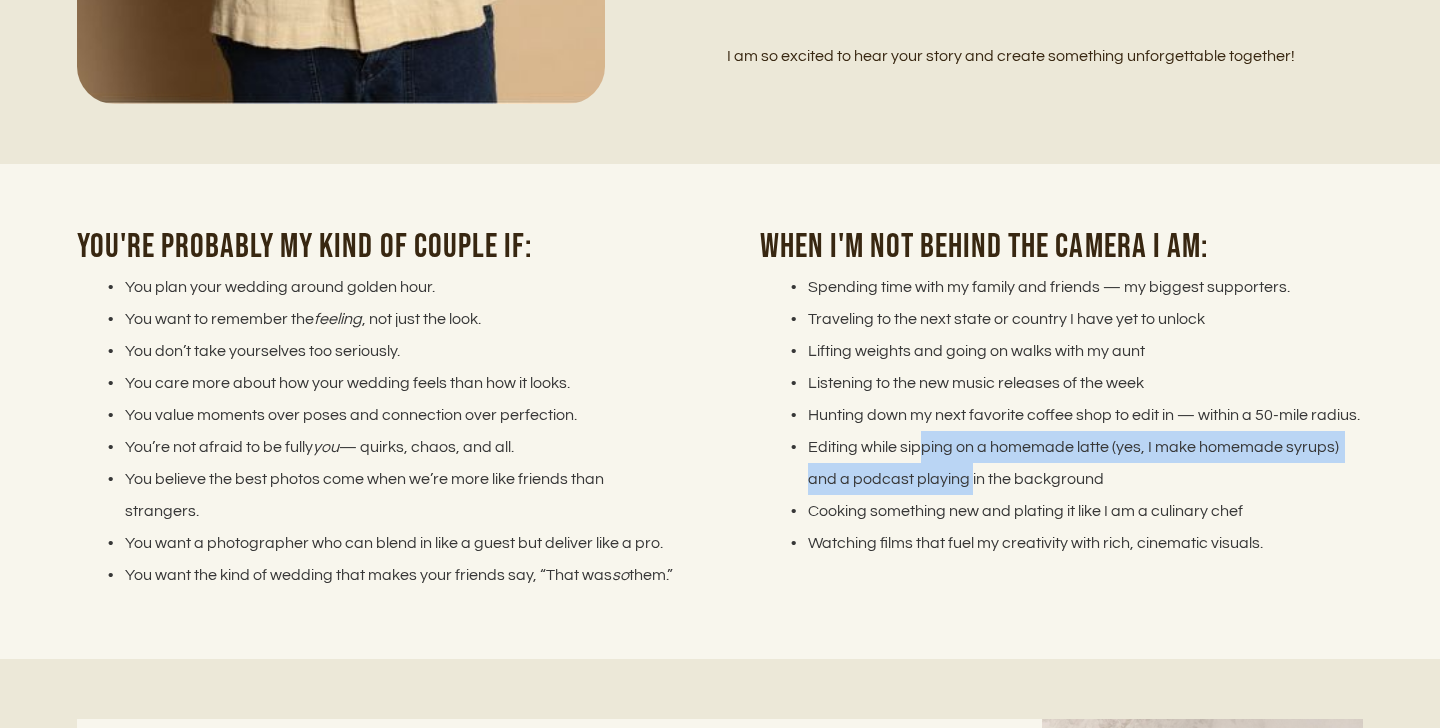 drag, startPoint x: 916, startPoint y: 439, endPoint x: 963, endPoint y: 464, distance: 53.235325 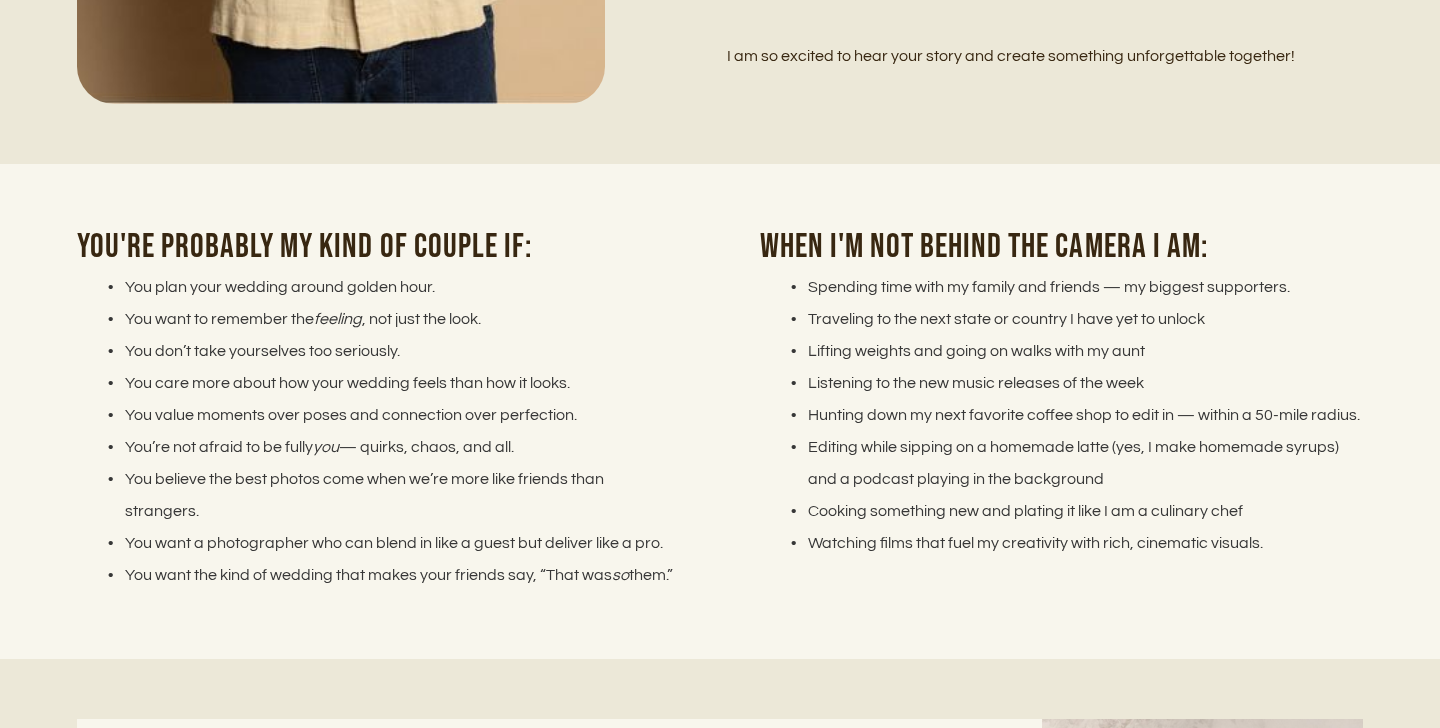 drag, startPoint x: 1032, startPoint y: 438, endPoint x: 1045, endPoint y: 464, distance: 29.068884 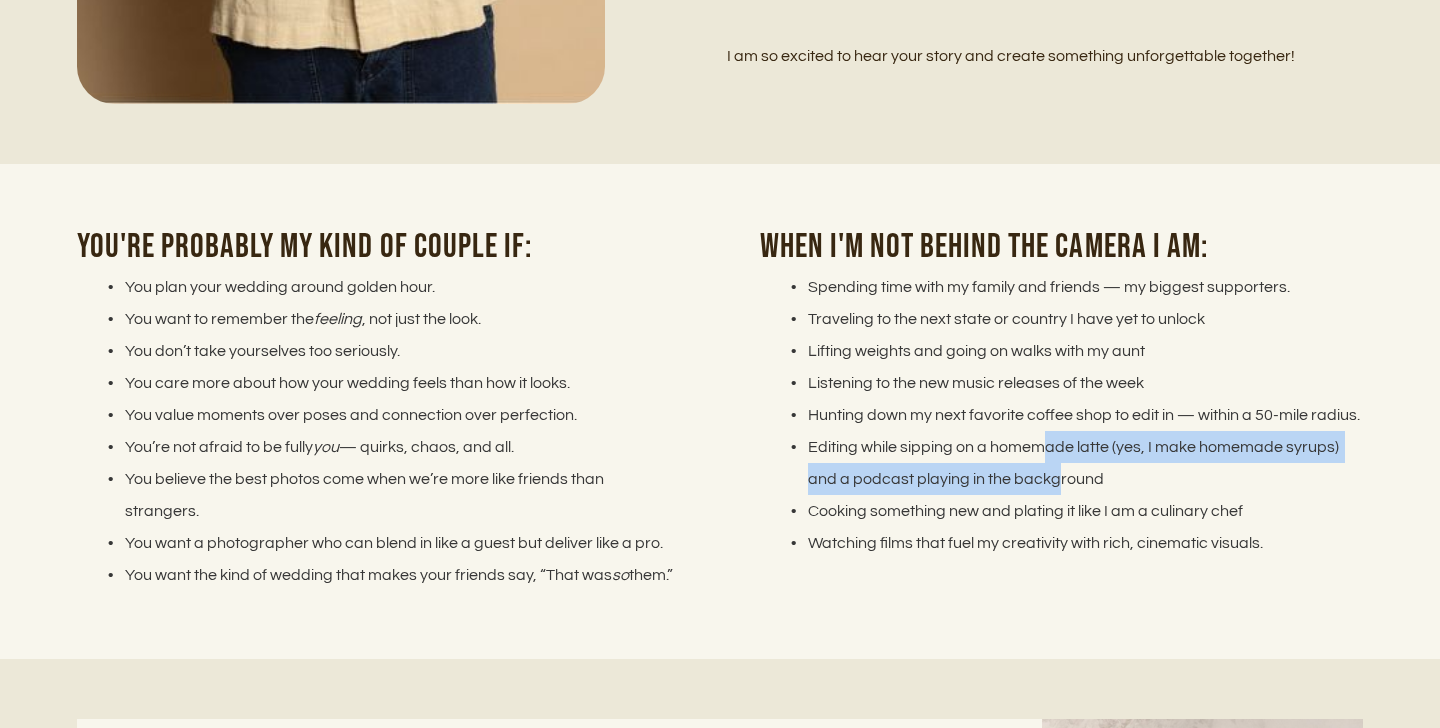 click on "Editing  while sipping on a homemade latte (yes, I make homemade syrups) and a podcast playing in the background" at bounding box center [1073, 463] 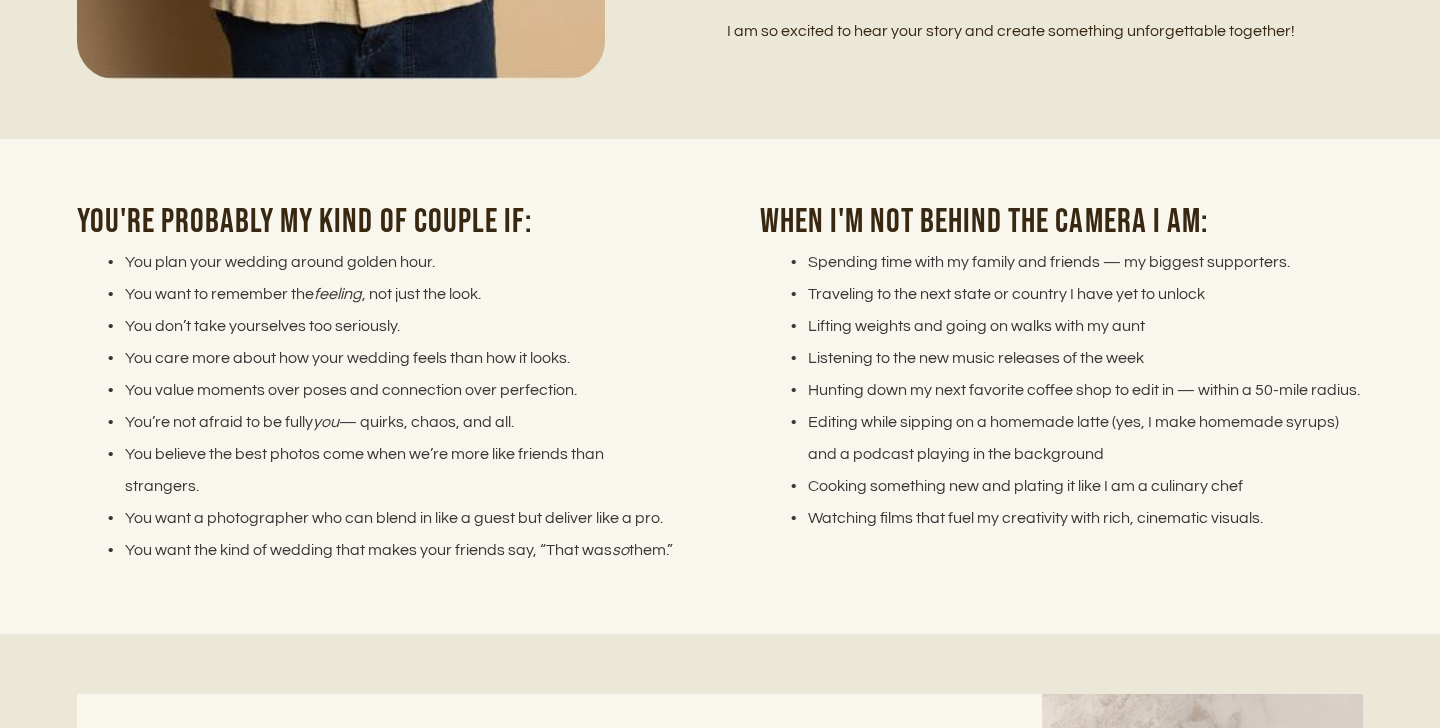 scroll, scrollTop: 2789, scrollLeft: 0, axis: vertical 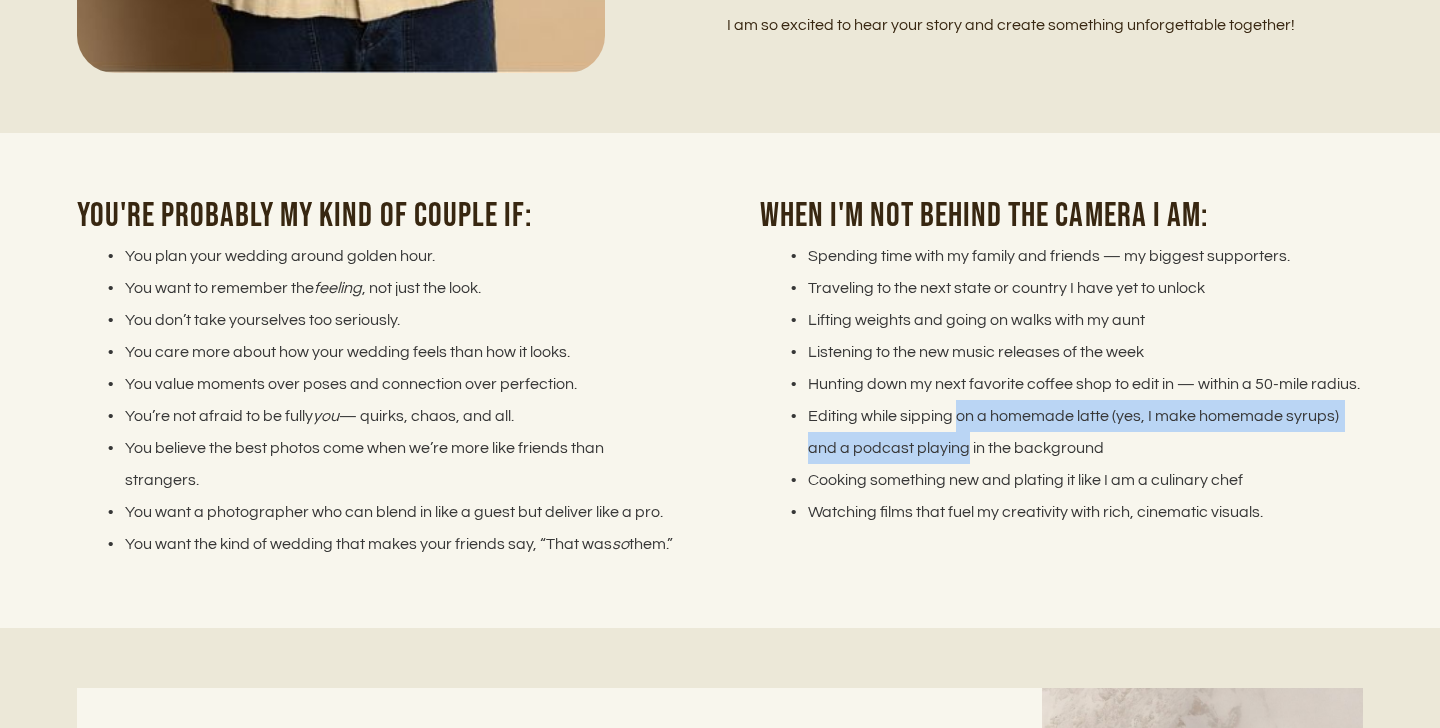 drag, startPoint x: 954, startPoint y: 419, endPoint x: 957, endPoint y: 446, distance: 27.166155 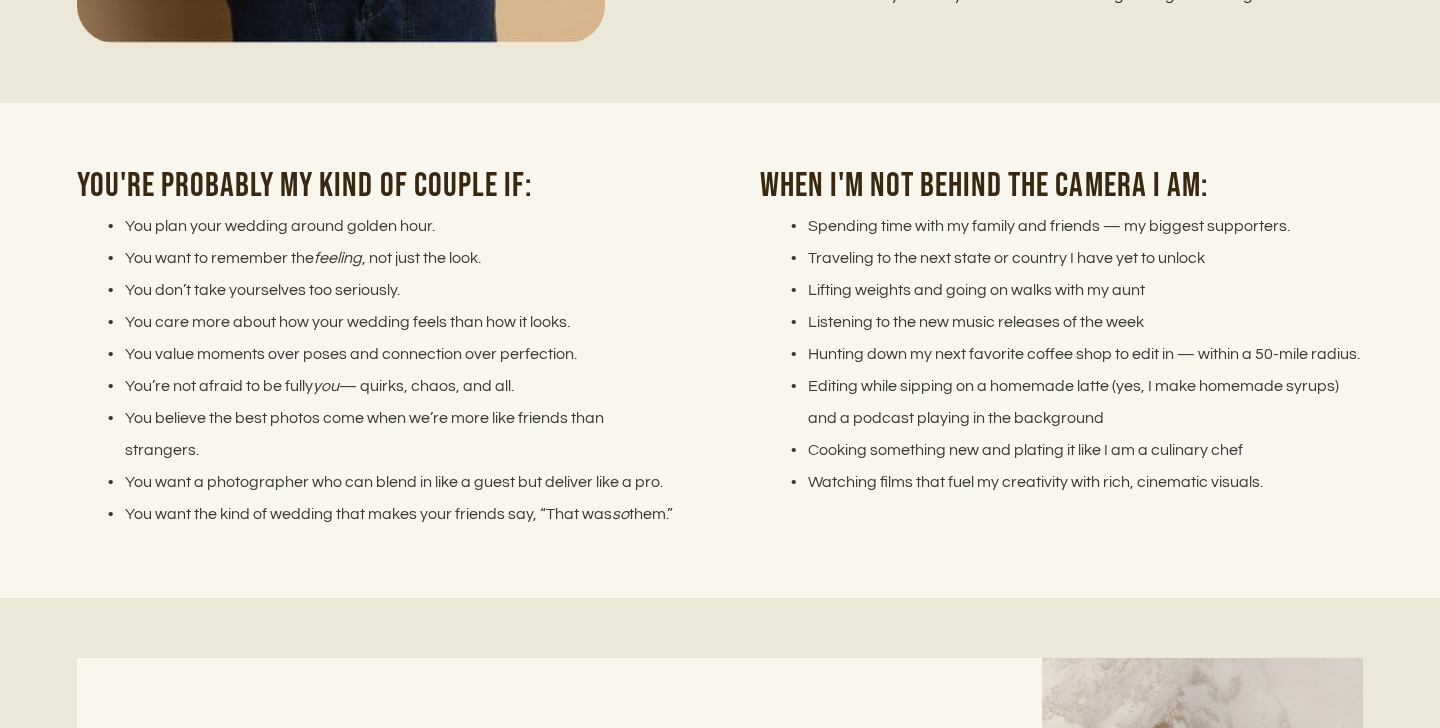 scroll, scrollTop: 2815, scrollLeft: 0, axis: vertical 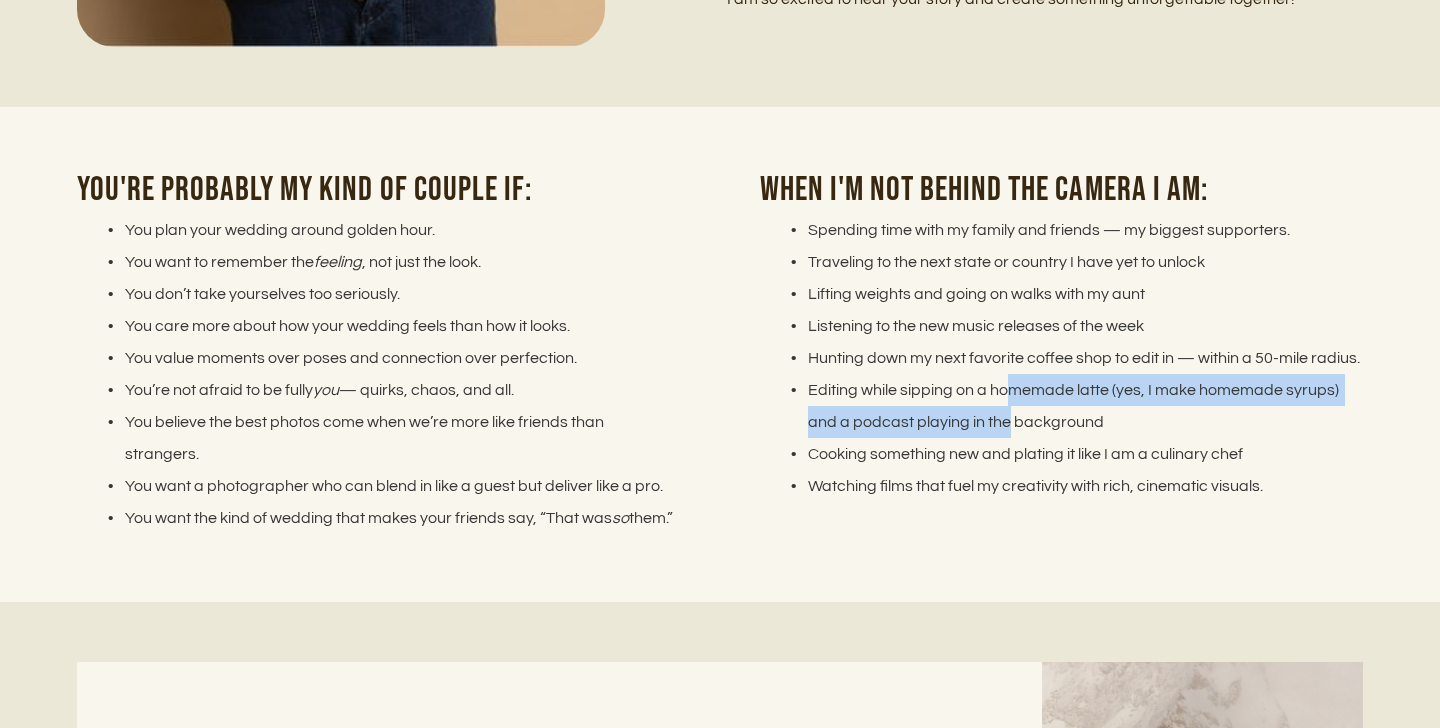 drag, startPoint x: 1002, startPoint y: 380, endPoint x: 1002, endPoint y: 413, distance: 33 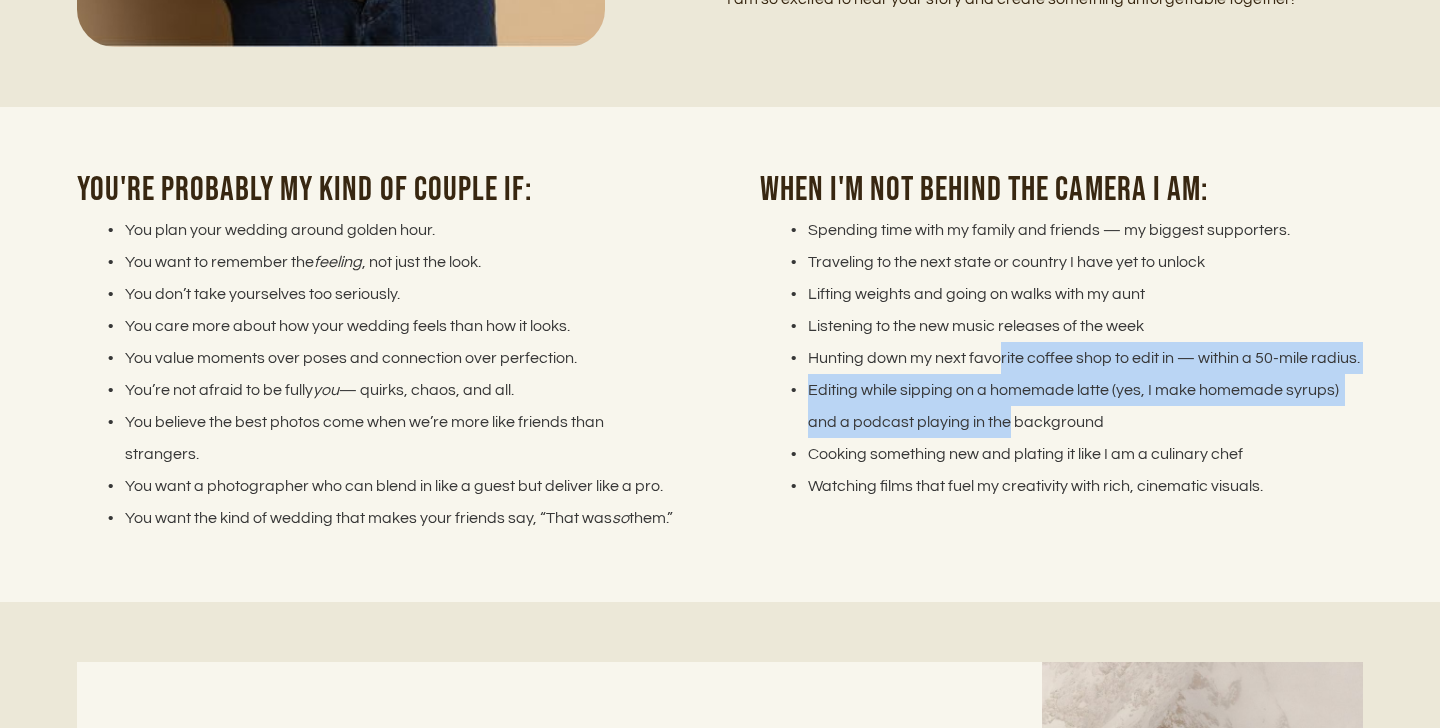 drag, startPoint x: 997, startPoint y: 370, endPoint x: 997, endPoint y: 419, distance: 49 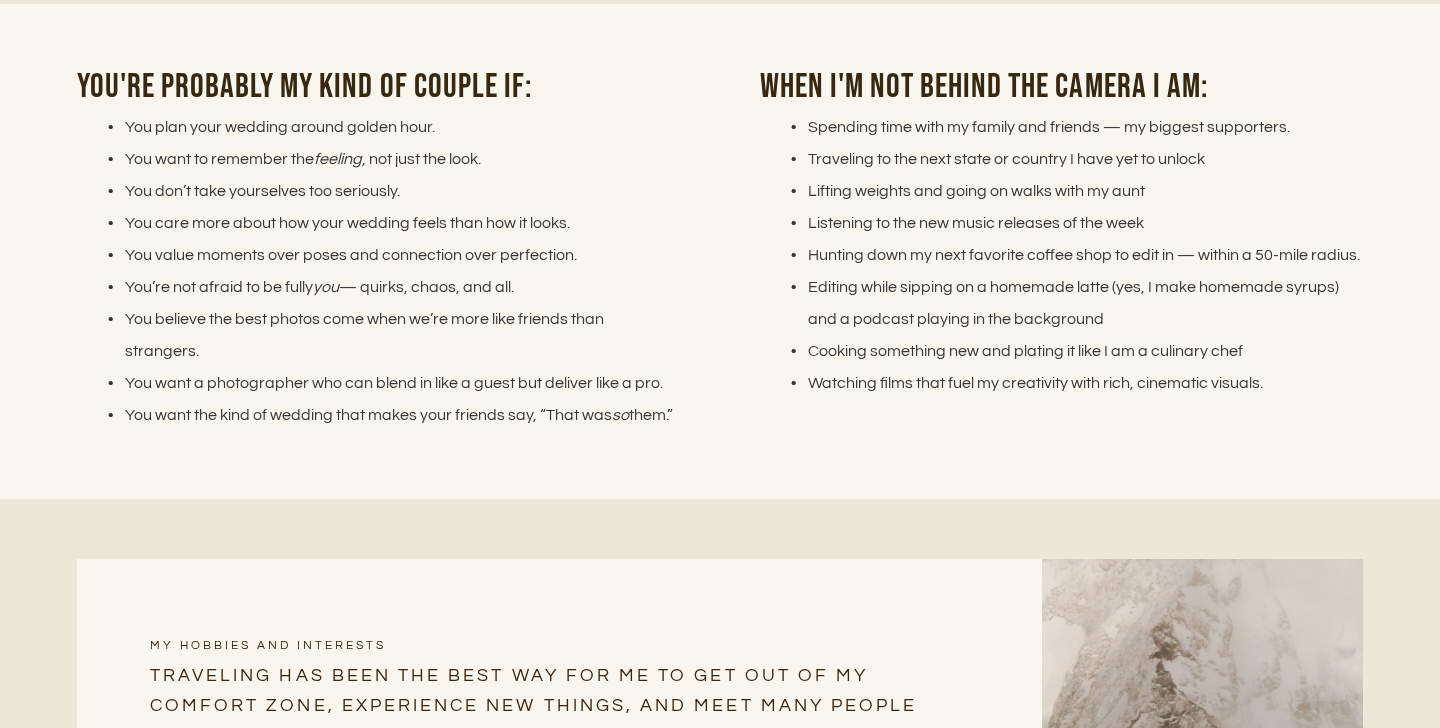scroll, scrollTop: 2925, scrollLeft: 0, axis: vertical 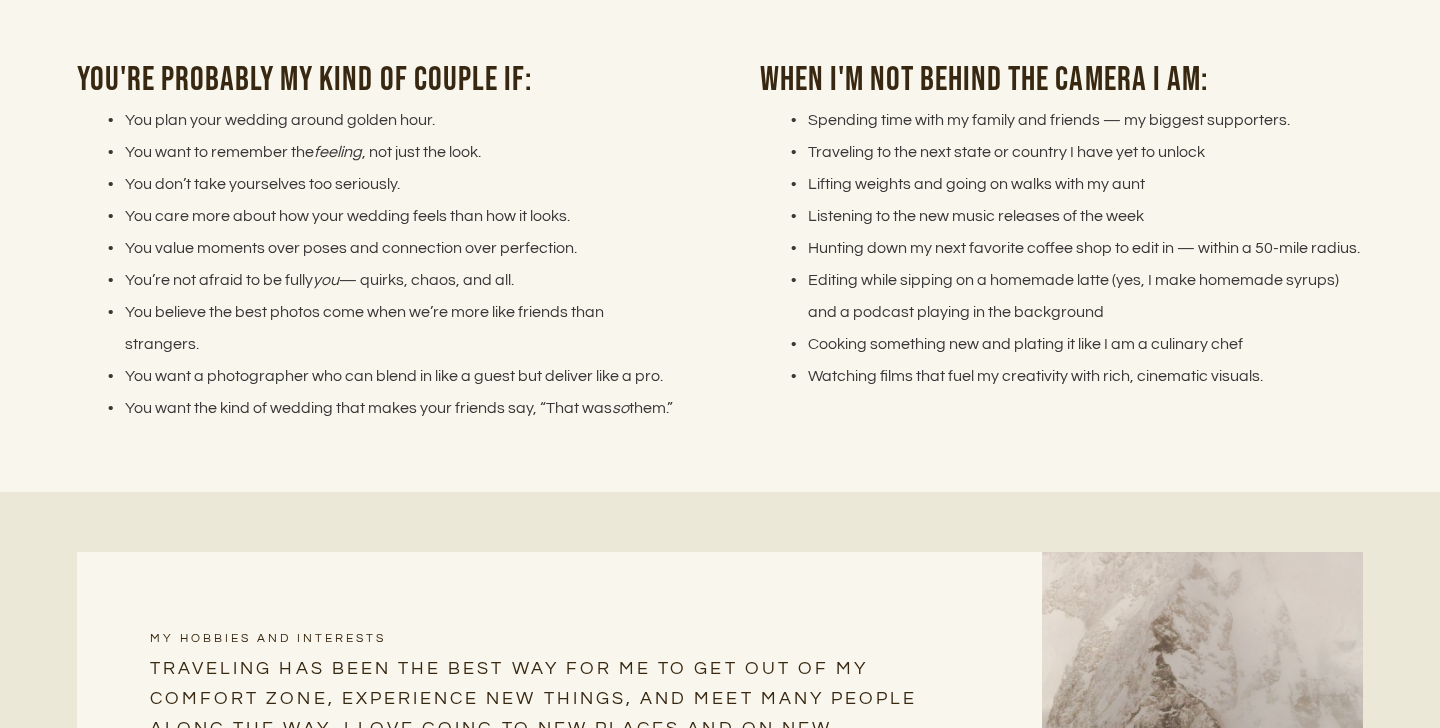 click on "Hunting down my next favorite coffee shop to edit in — within a 50-mile radius." at bounding box center (1073, 248) 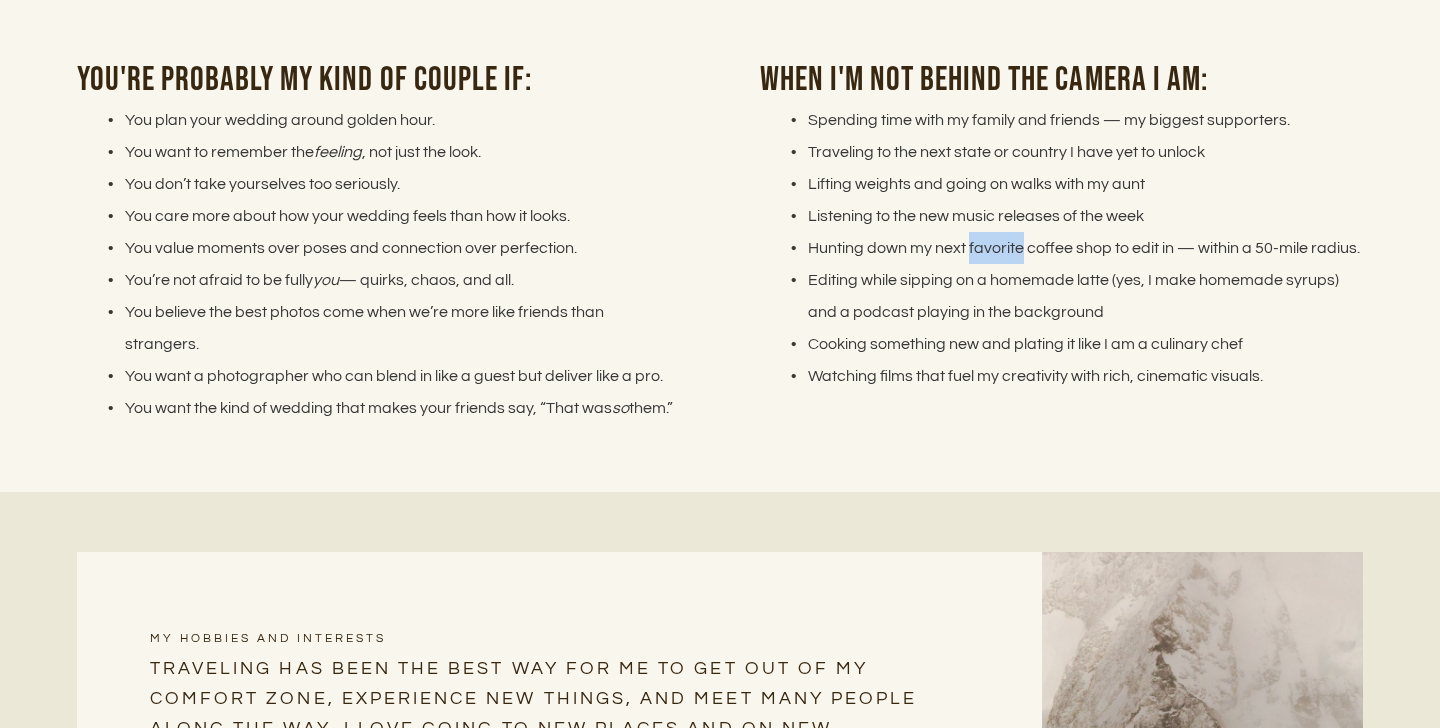 click on "Hunting down my next favorite coffee shop to edit in — within a 50-mile radius." at bounding box center (1073, 248) 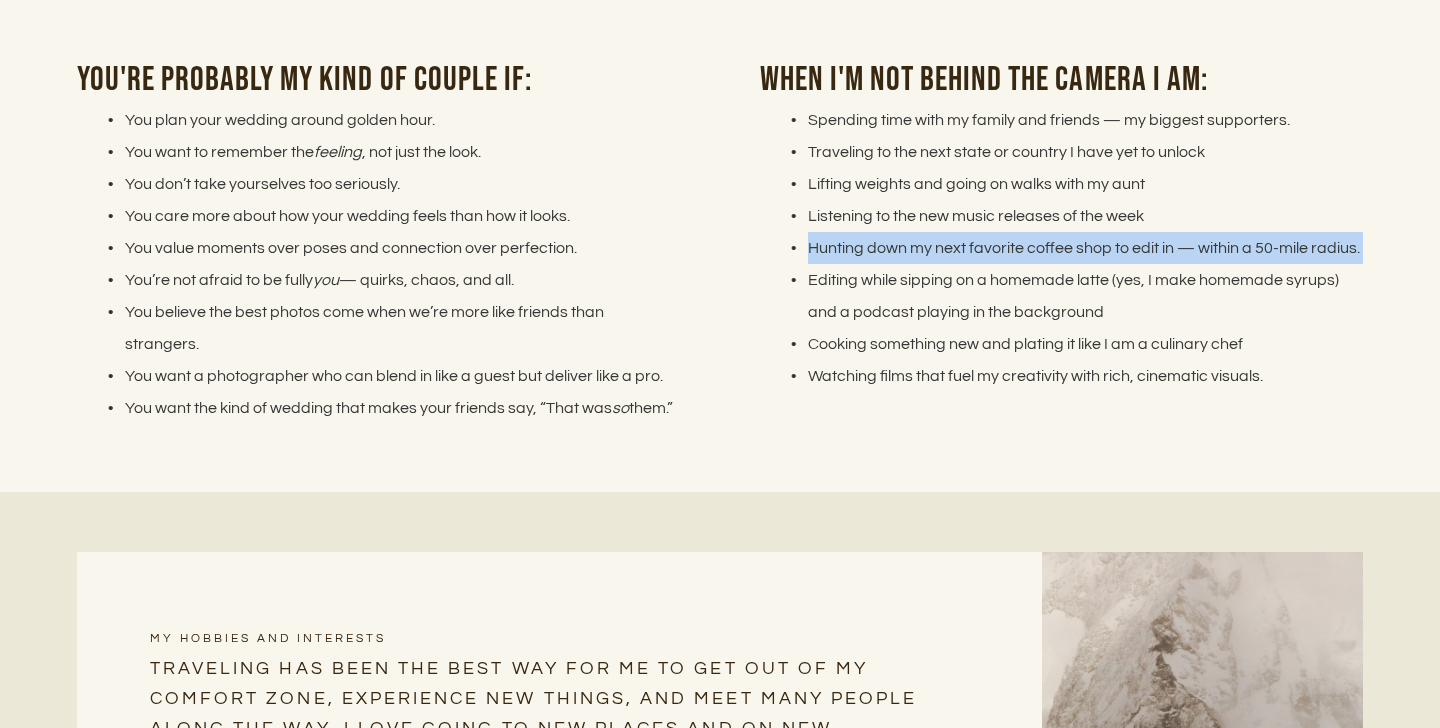 click on "Hunting down my next favorite coffee shop to edit in — within a 50-mile radius." at bounding box center [1073, 248] 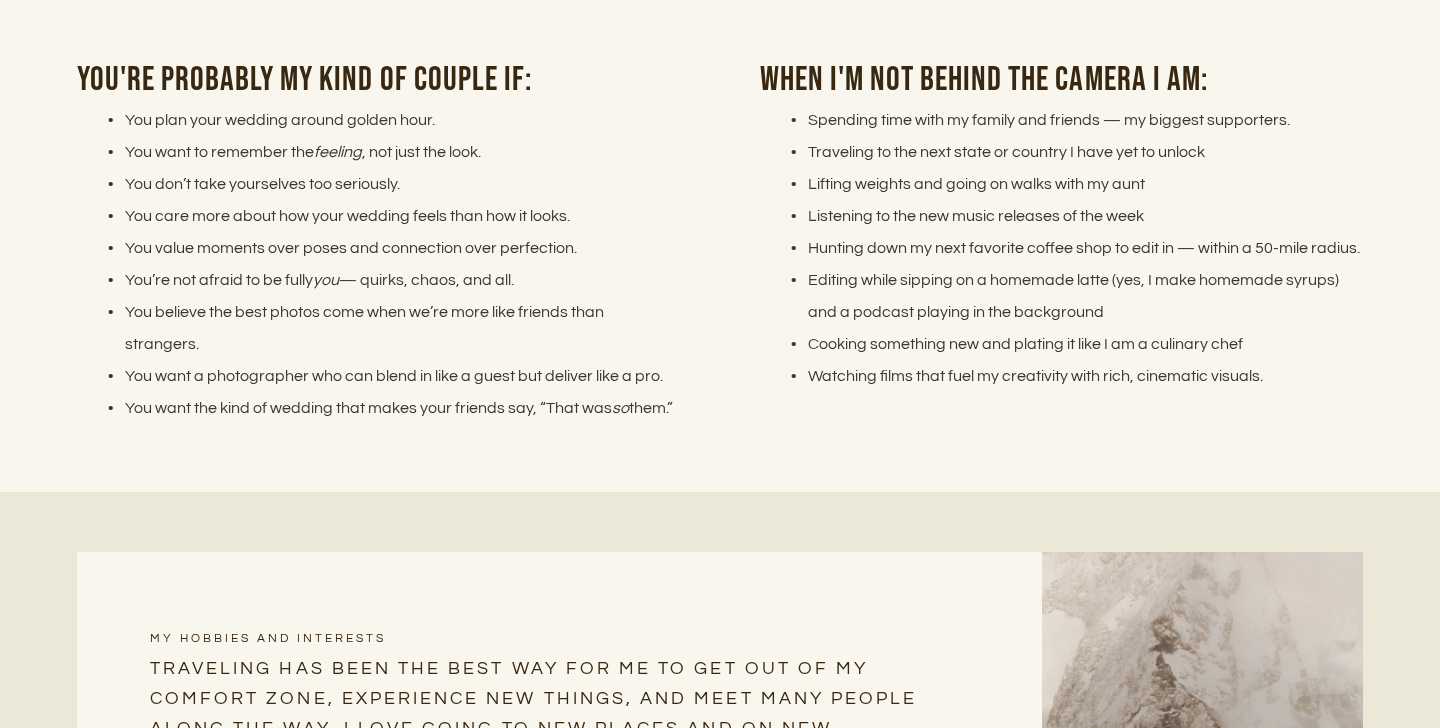 click on "Editing  while sipping on a homemade latte (yes, I make homemade syrups) and a podcast playing in the background" at bounding box center (1073, 296) 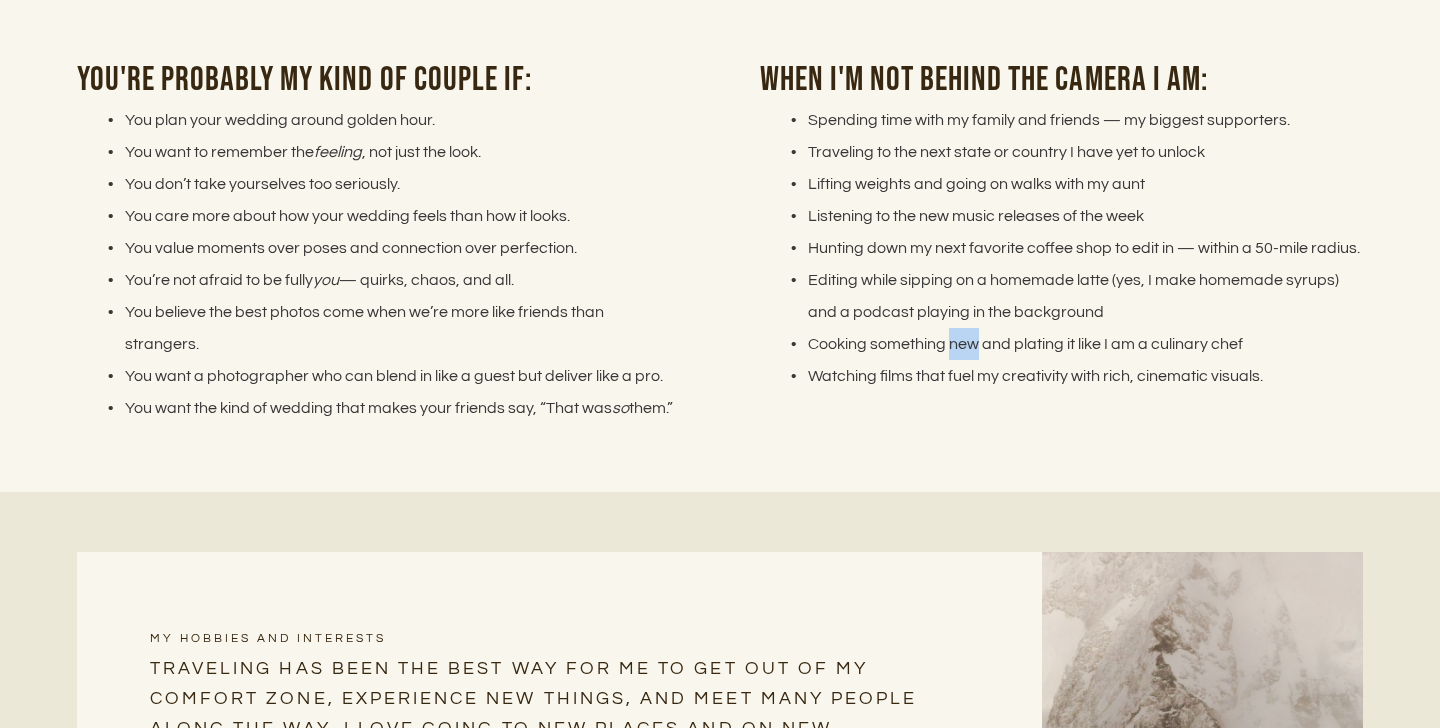 click on "Cooking something new and plating it like I am a culinary chef" at bounding box center (1073, 344) 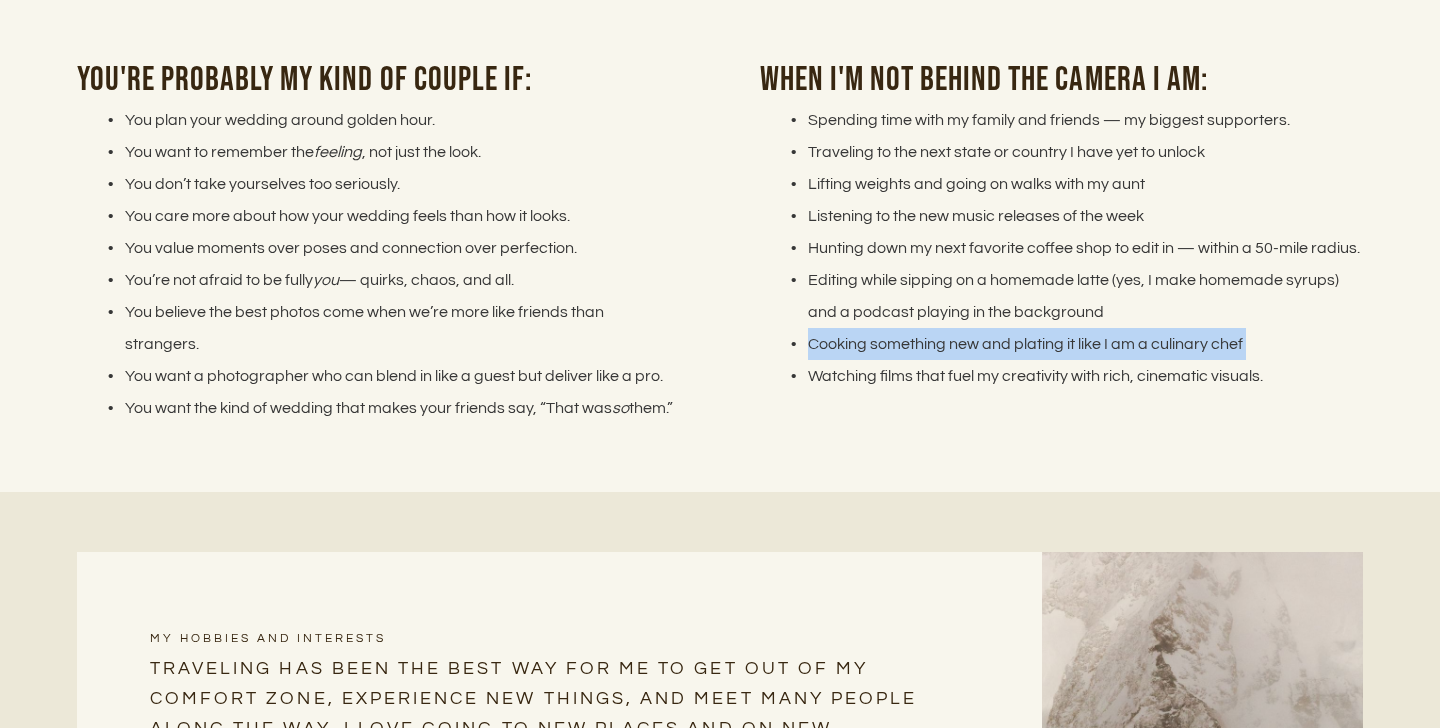 click on "Cooking something new and plating it like I am a culinary chef" at bounding box center (1073, 344) 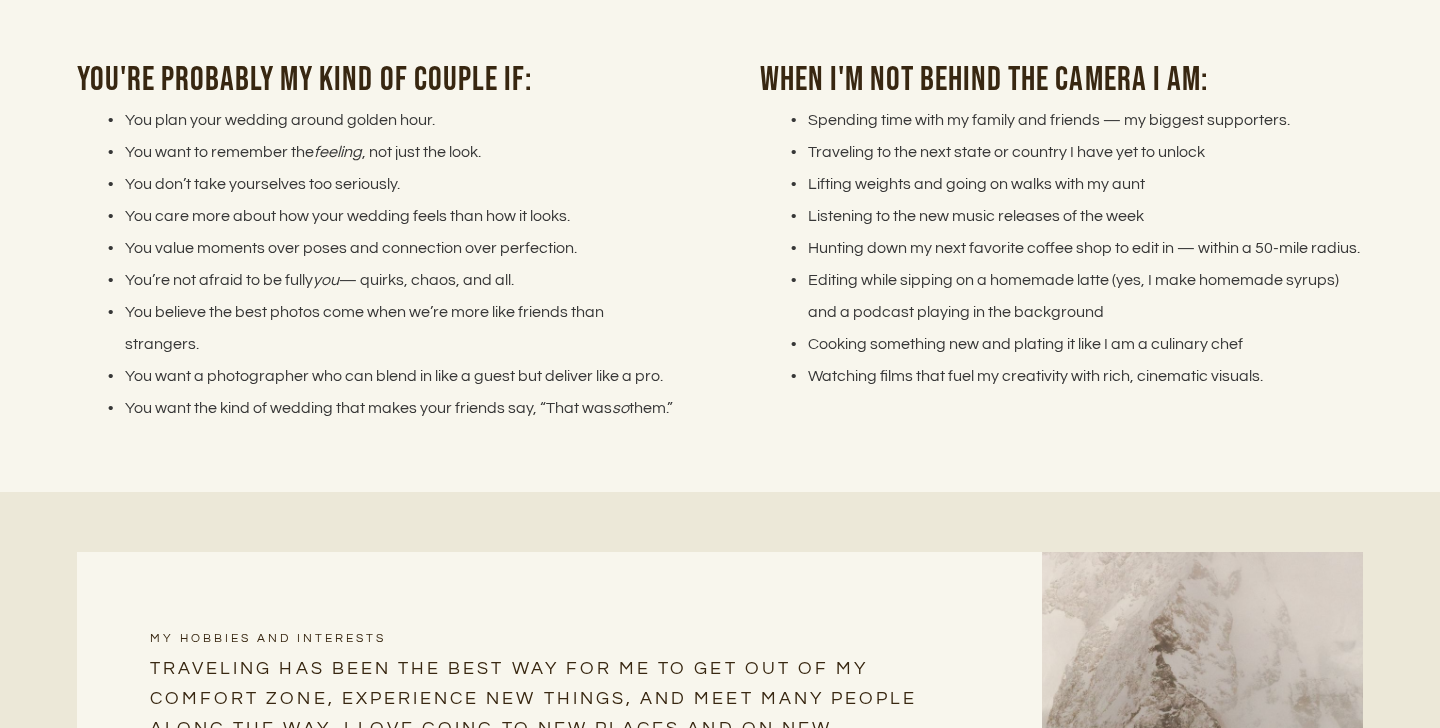 click on "Watching films that fuel my creativity with rich, cinematic visuals." at bounding box center (1073, 376) 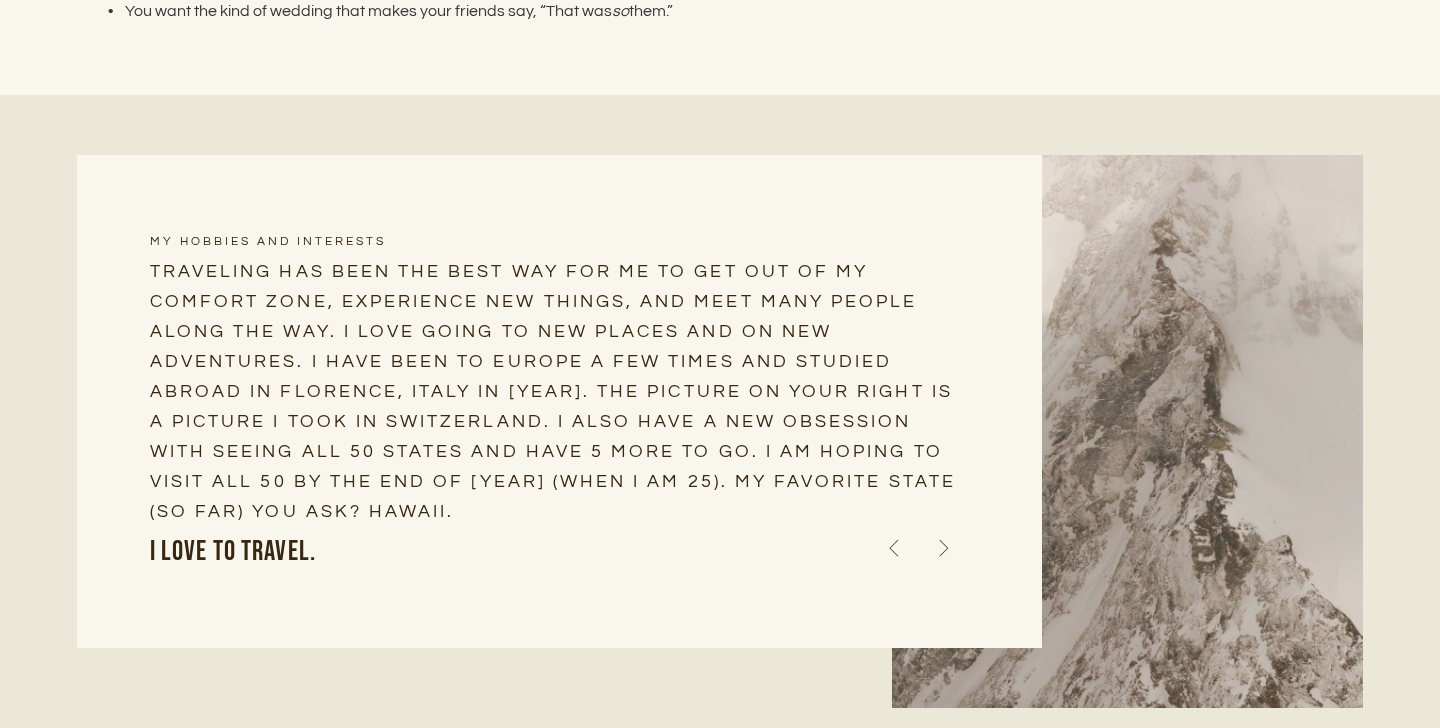 scroll, scrollTop: 3326, scrollLeft: 0, axis: vertical 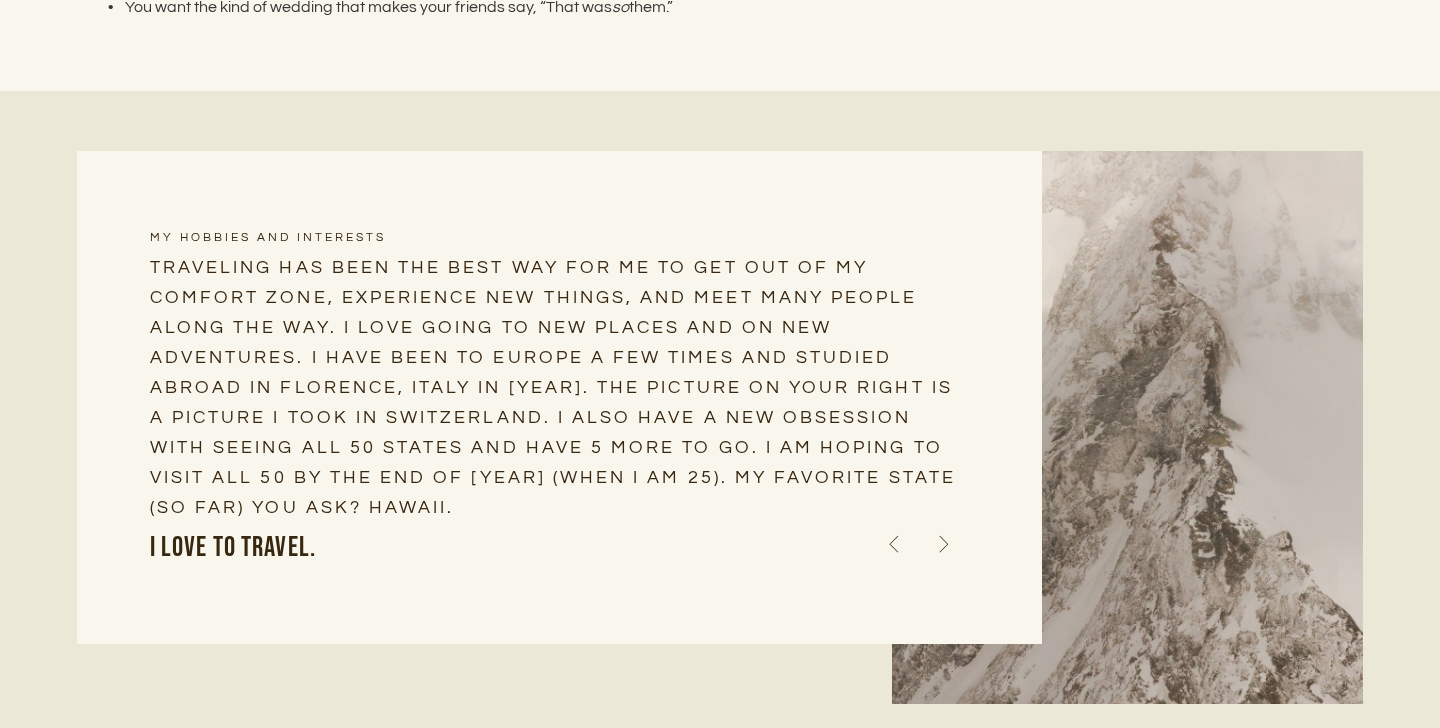 drag, startPoint x: 691, startPoint y: 315, endPoint x: 726, endPoint y: 387, distance: 80.05623 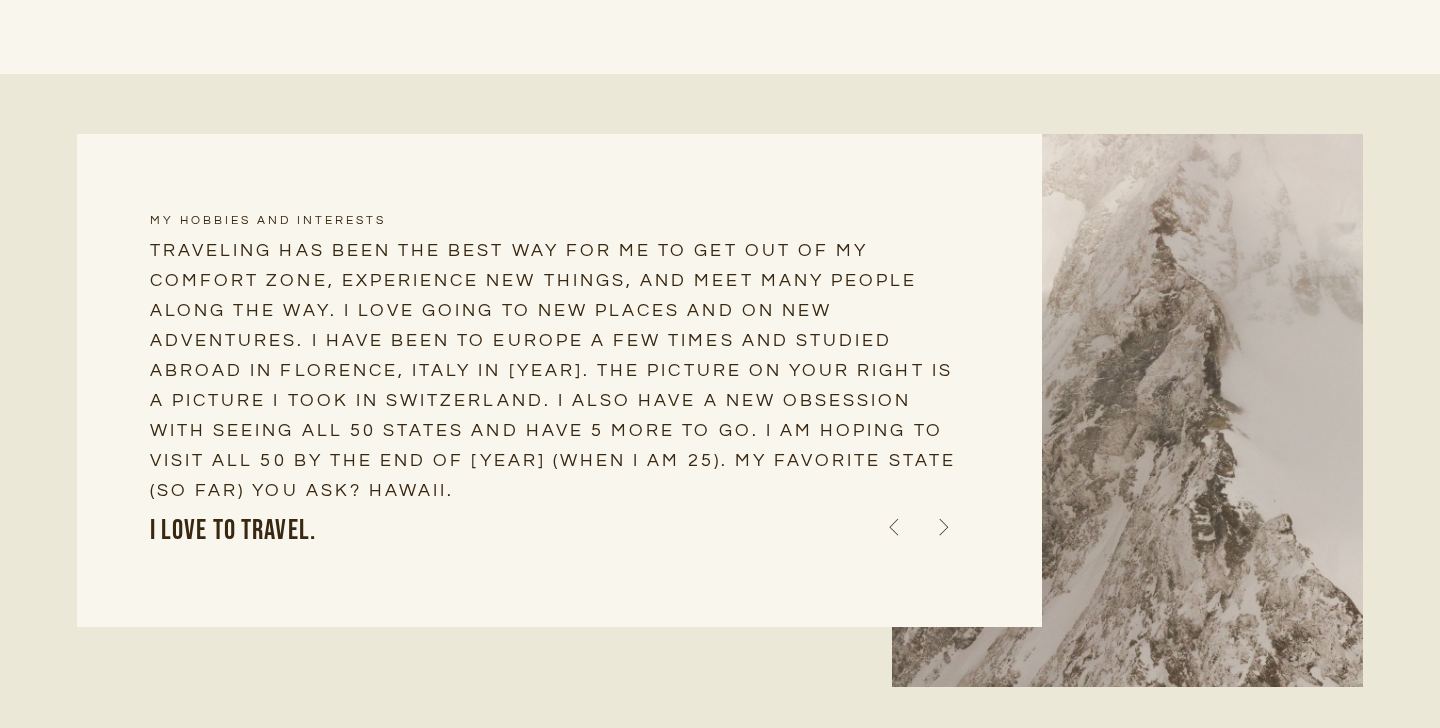 click on "Traveling has been the best way for me to get out of my comfort zone, experience new things, and meet many people along the way. I love going to new places and on new adventures. I have been to Europe a few times and studied abroad in Florence, Italy in [YEAR]. The picture on your right is a picture I took in Switzerland. I also have a new obsession with seeing all 50 states and have 5 more to go. I am hoping to visit all 50 by the end of [YEAR] (When I am [AGE]). My favorite state (so far) you ask? Hawaii." at bounding box center (559, 371) 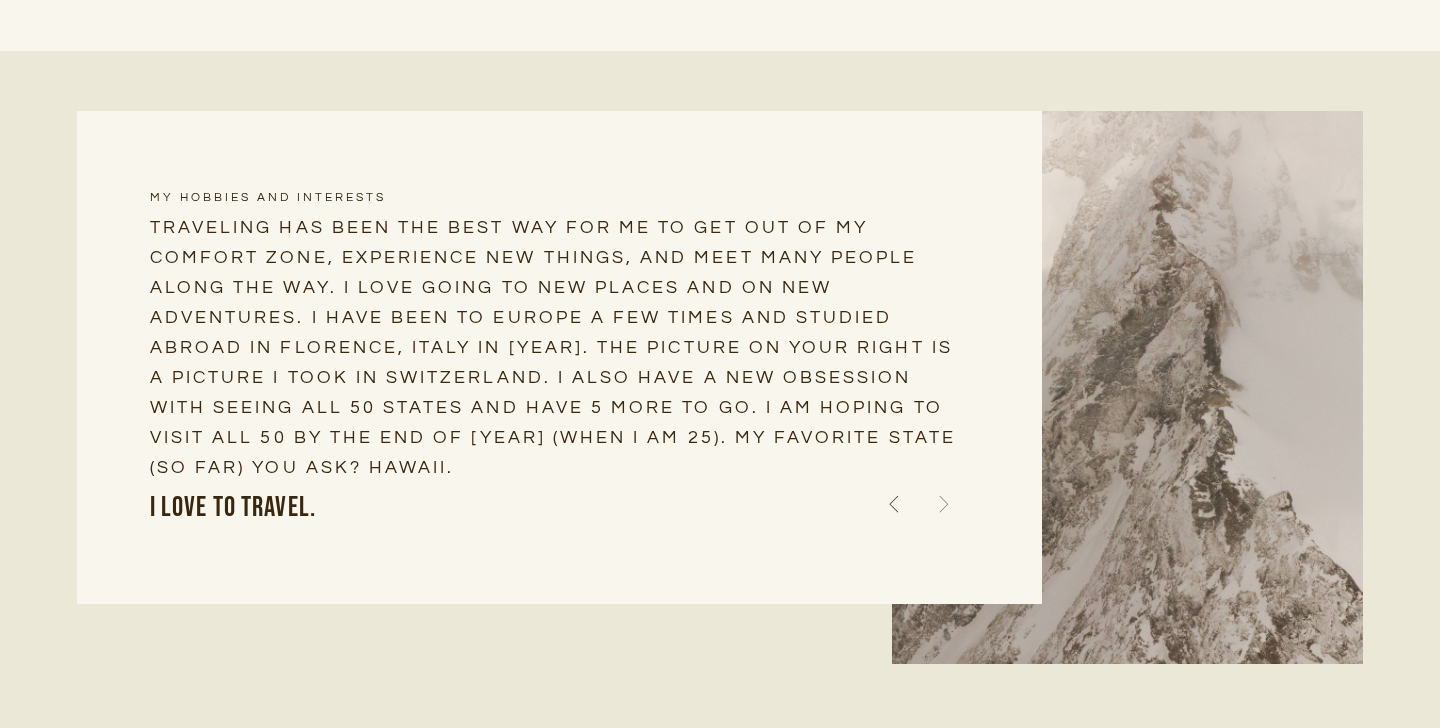 click at bounding box center [944, 504] 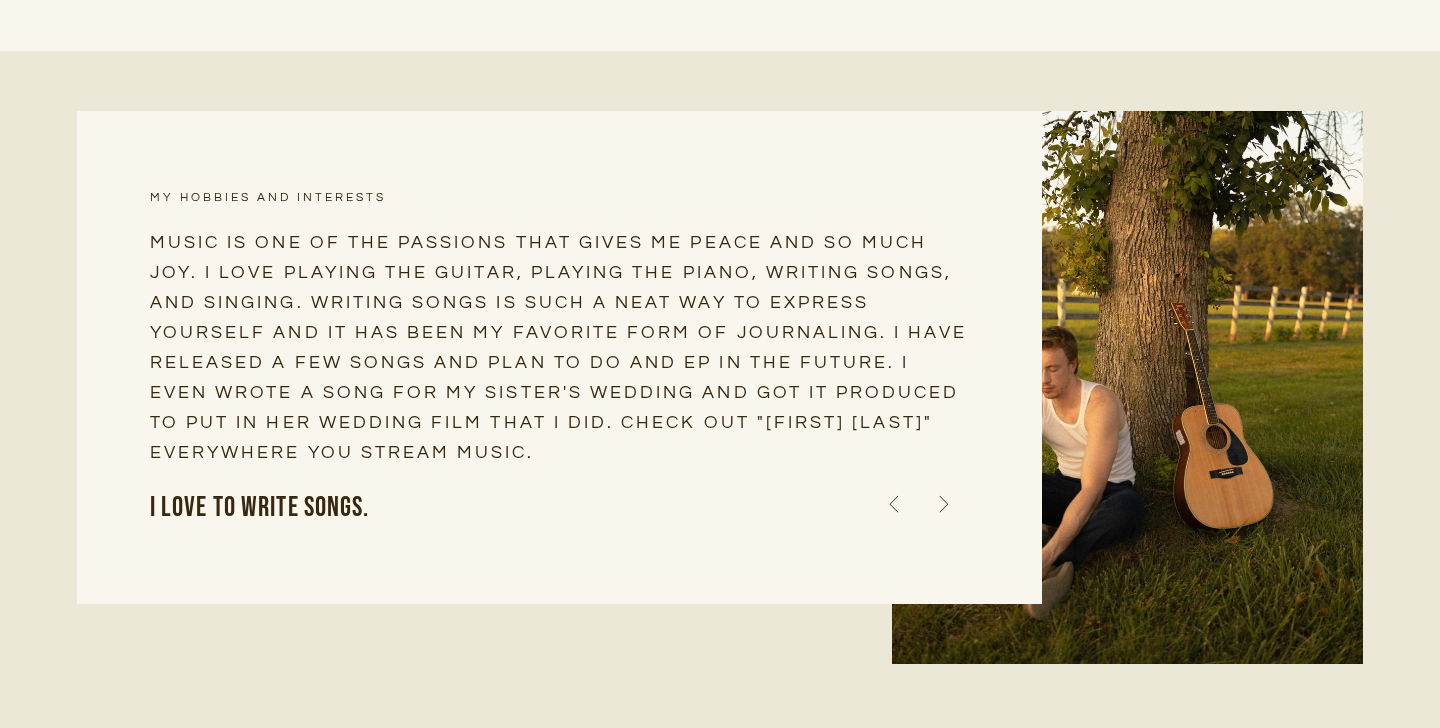 drag, startPoint x: 652, startPoint y: 237, endPoint x: 652, endPoint y: 261, distance: 24 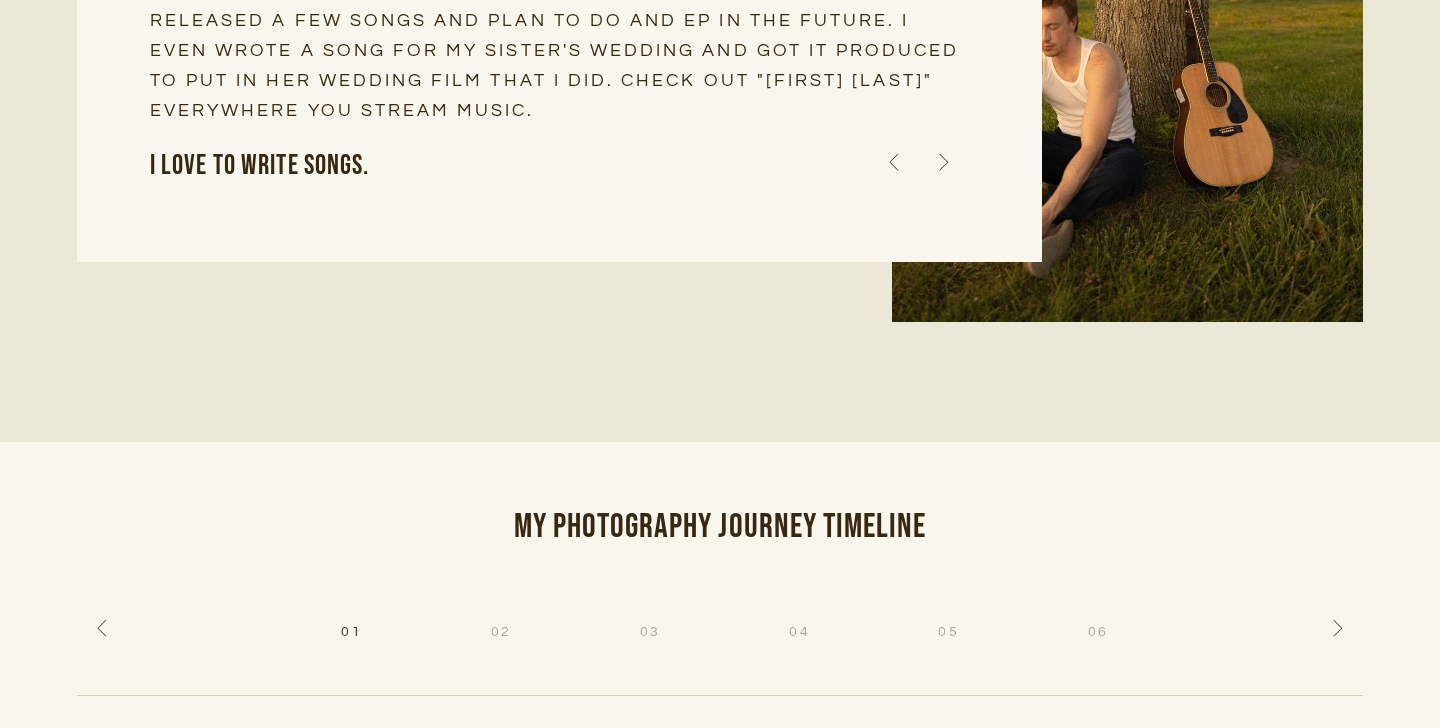 scroll, scrollTop: 3543, scrollLeft: 0, axis: vertical 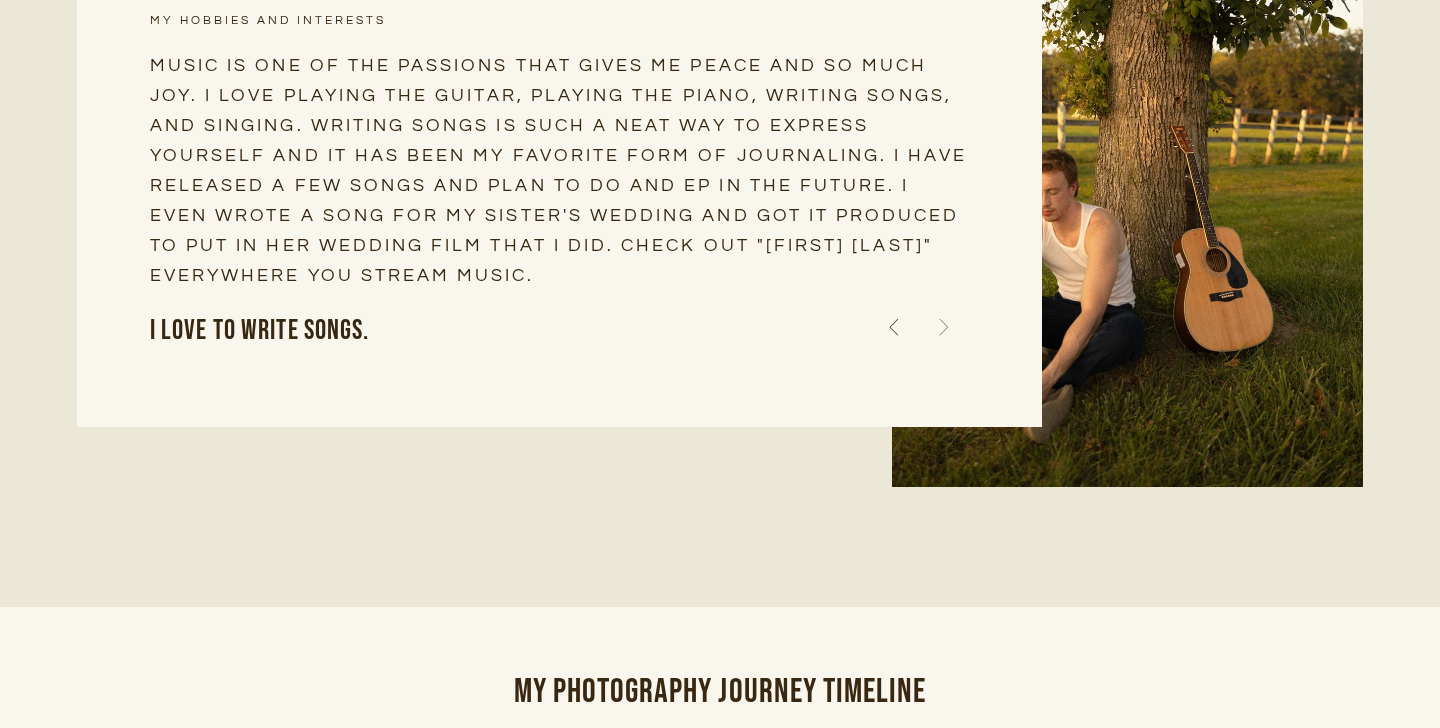 click at bounding box center (944, 327) 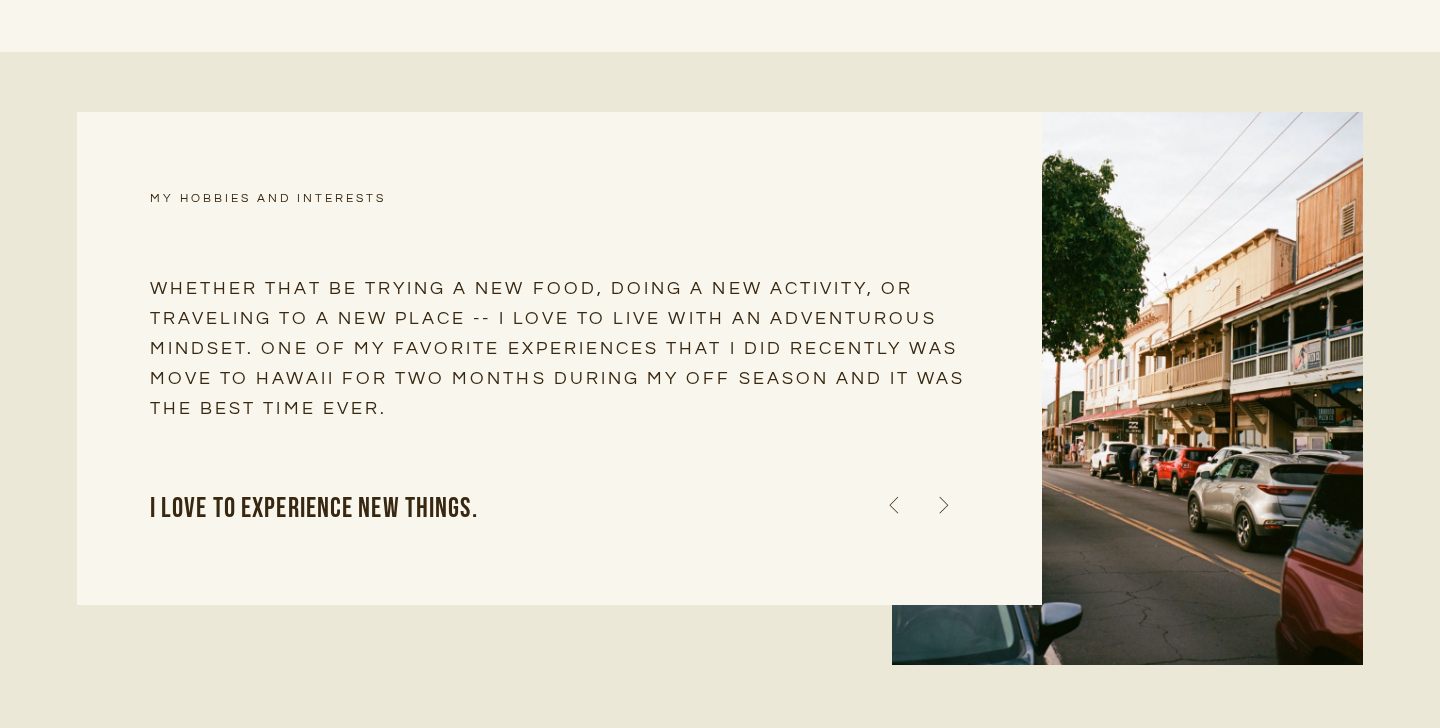 scroll, scrollTop: 3369, scrollLeft: 0, axis: vertical 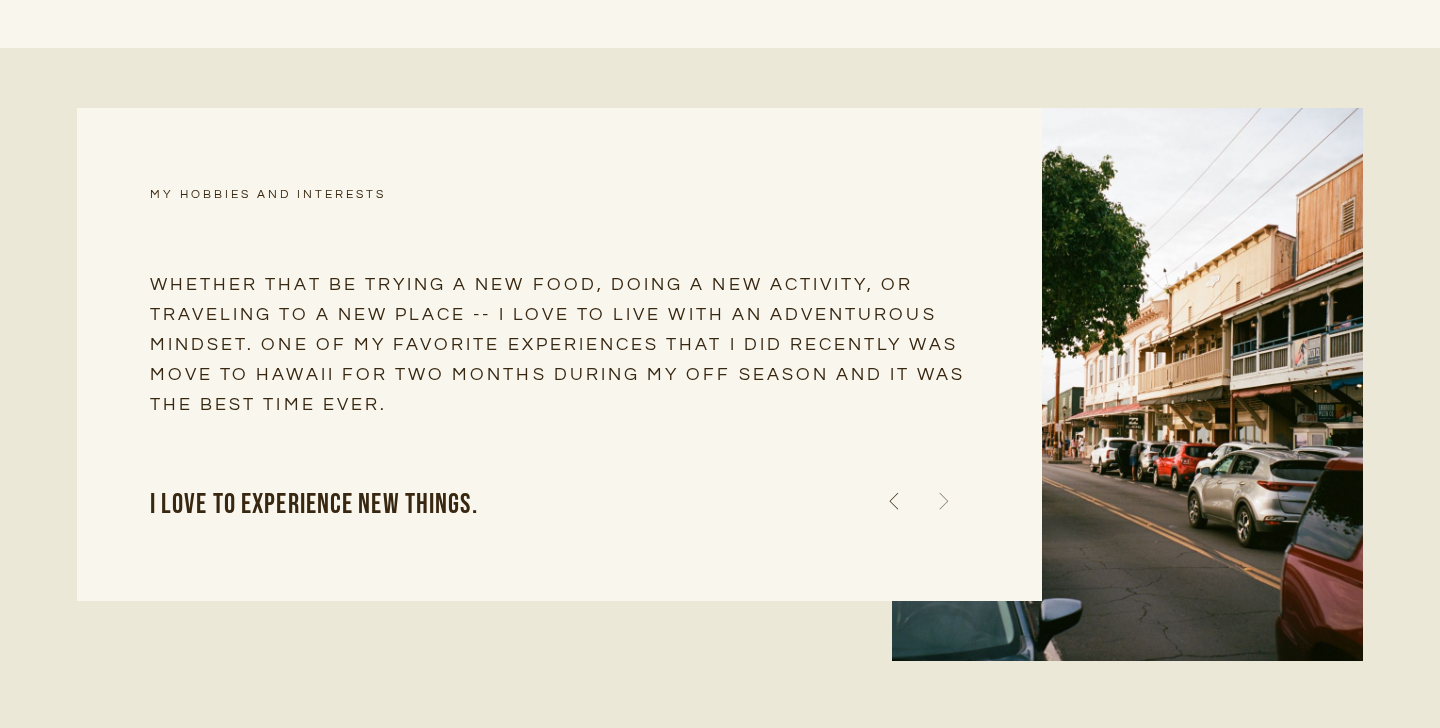 click at bounding box center (944, 501) 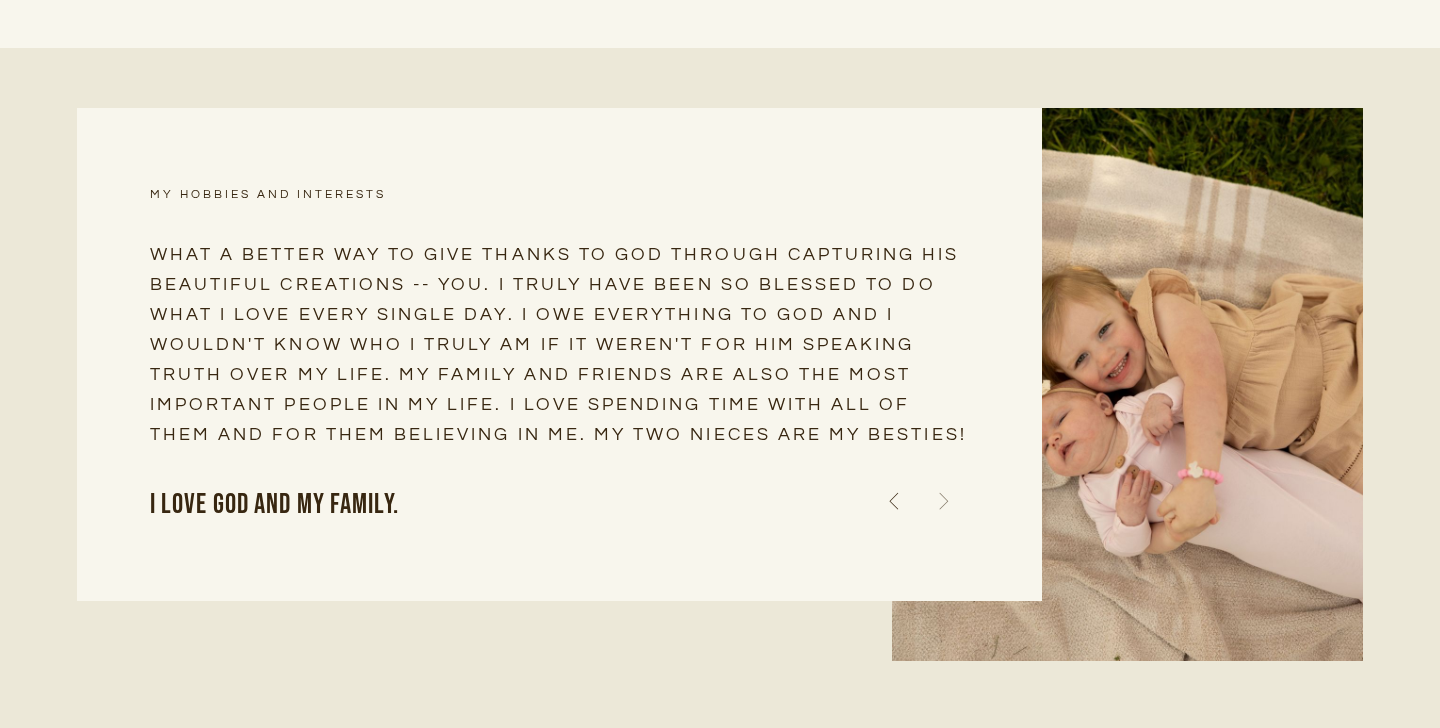 click at bounding box center (944, 501) 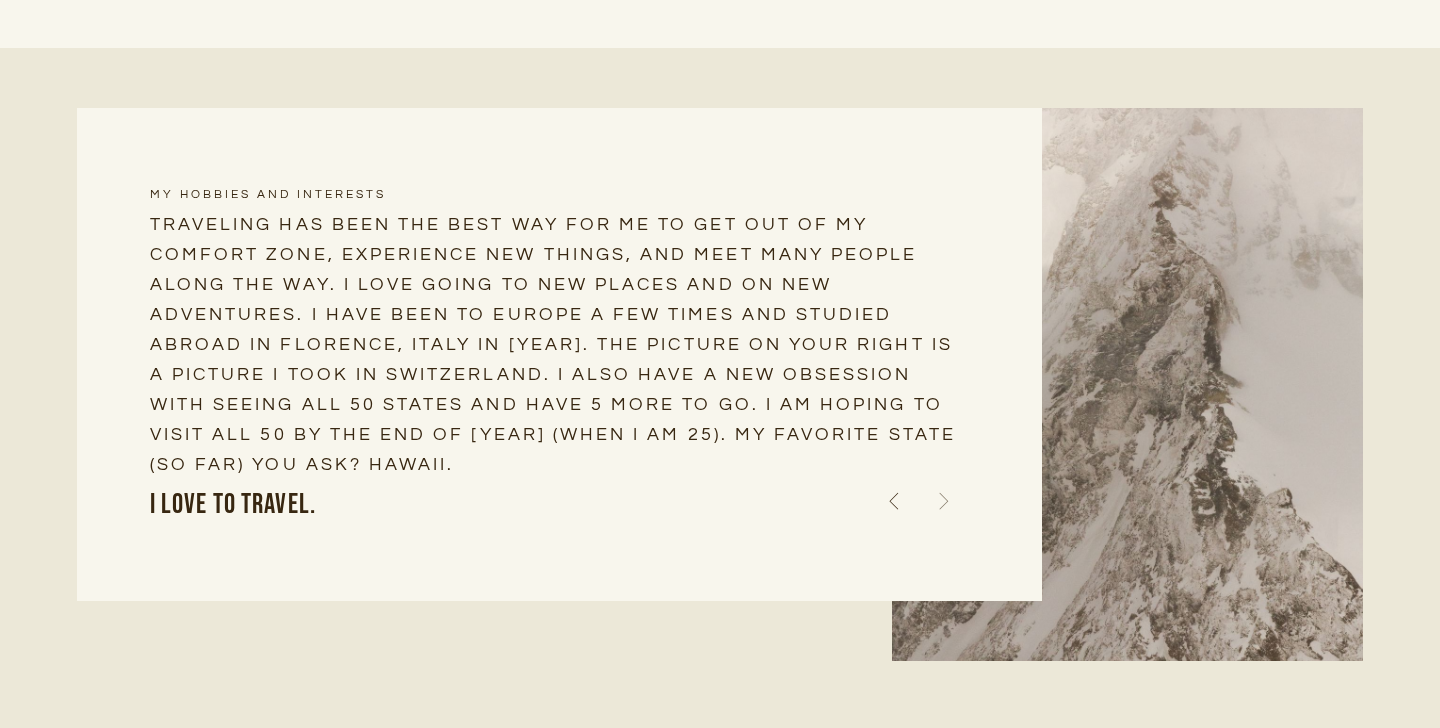click at bounding box center [944, 501] 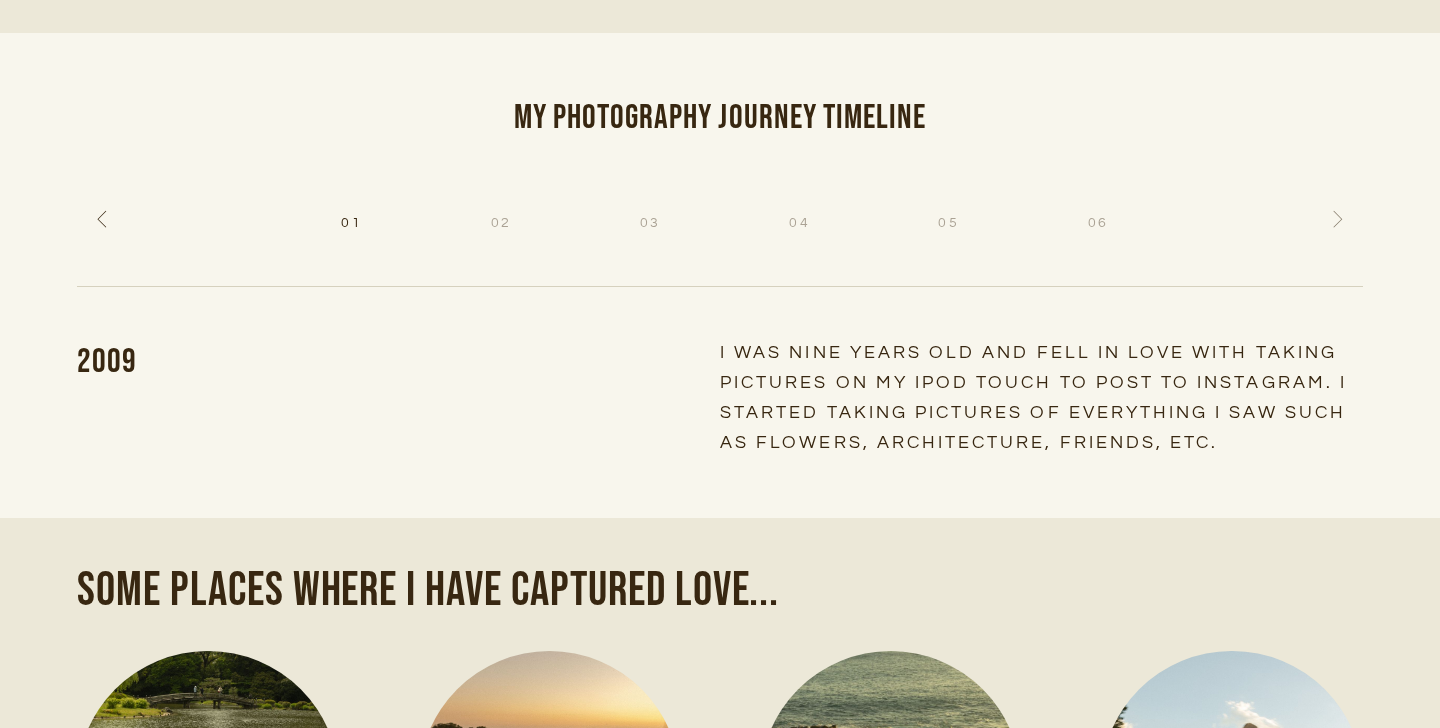 scroll, scrollTop: 4073, scrollLeft: 0, axis: vertical 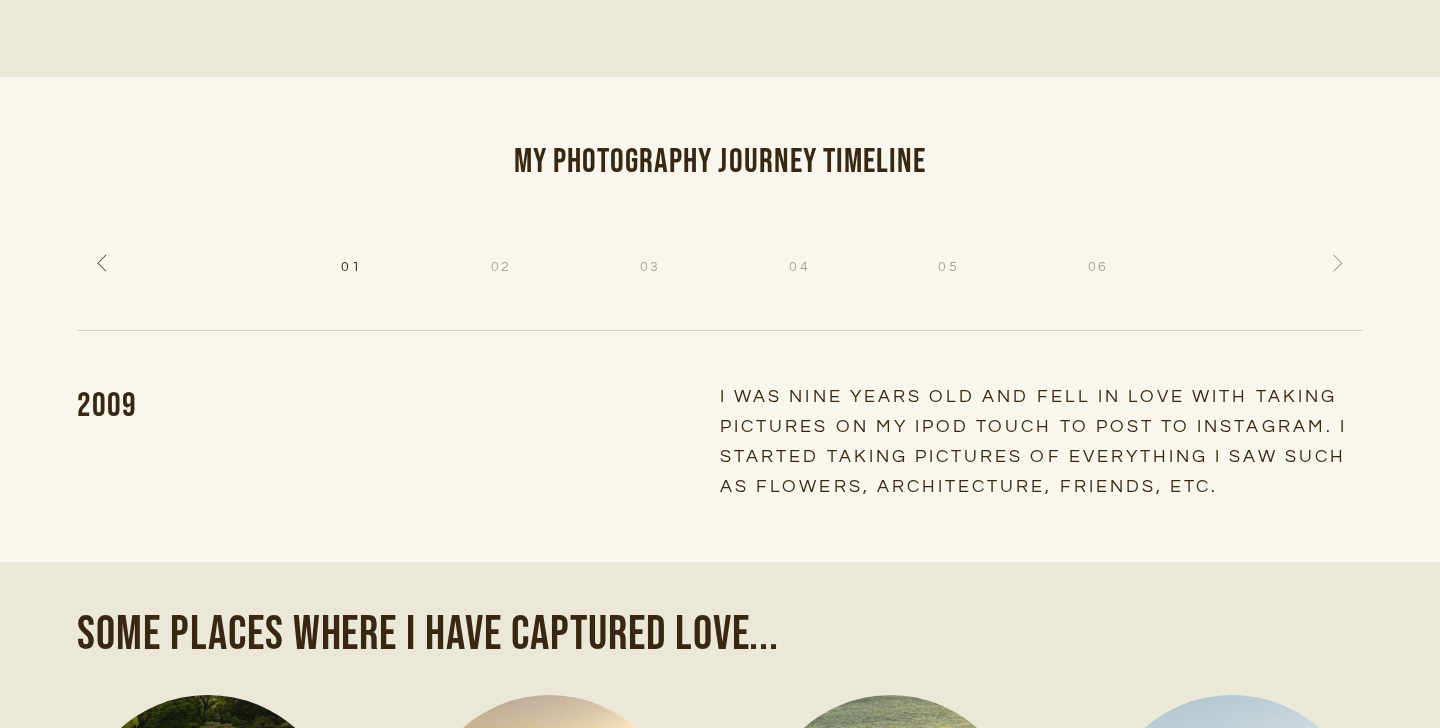 click at bounding box center (1338, 263) 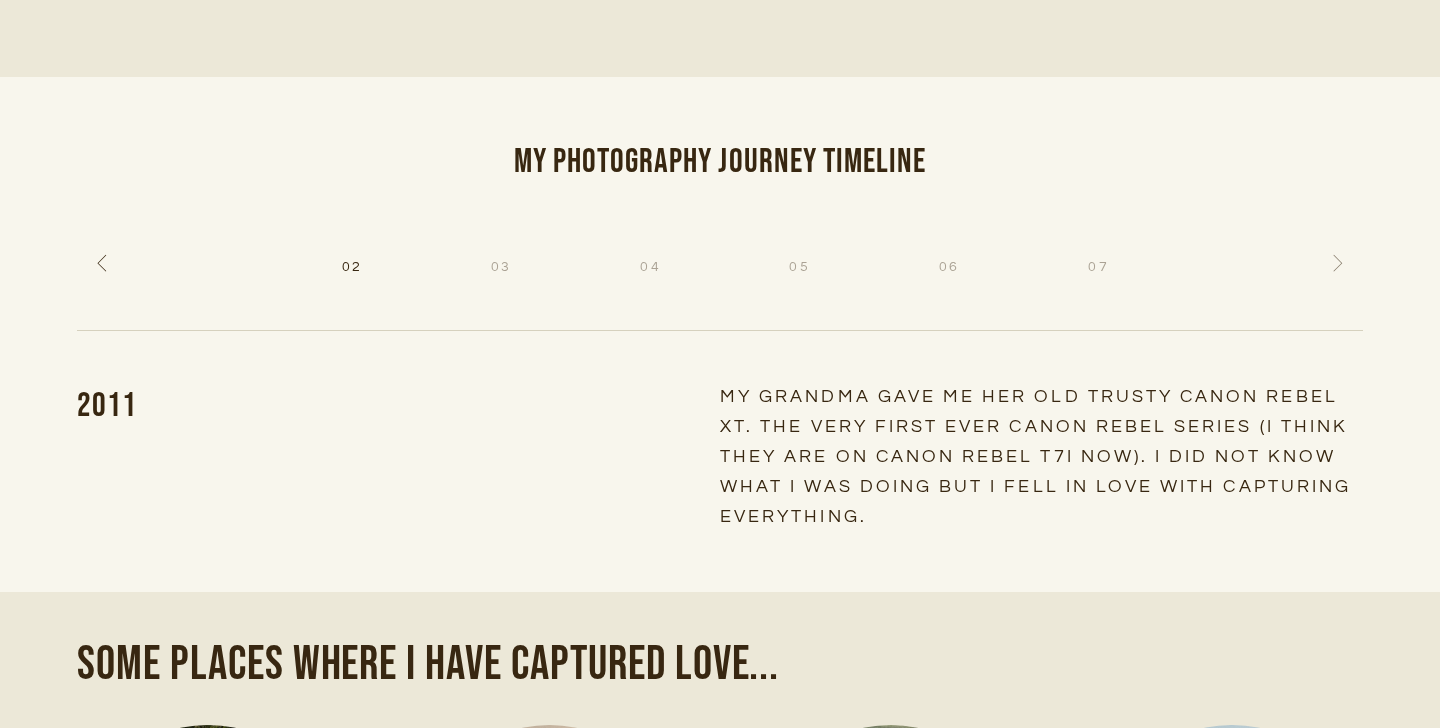 click at bounding box center (1338, 263) 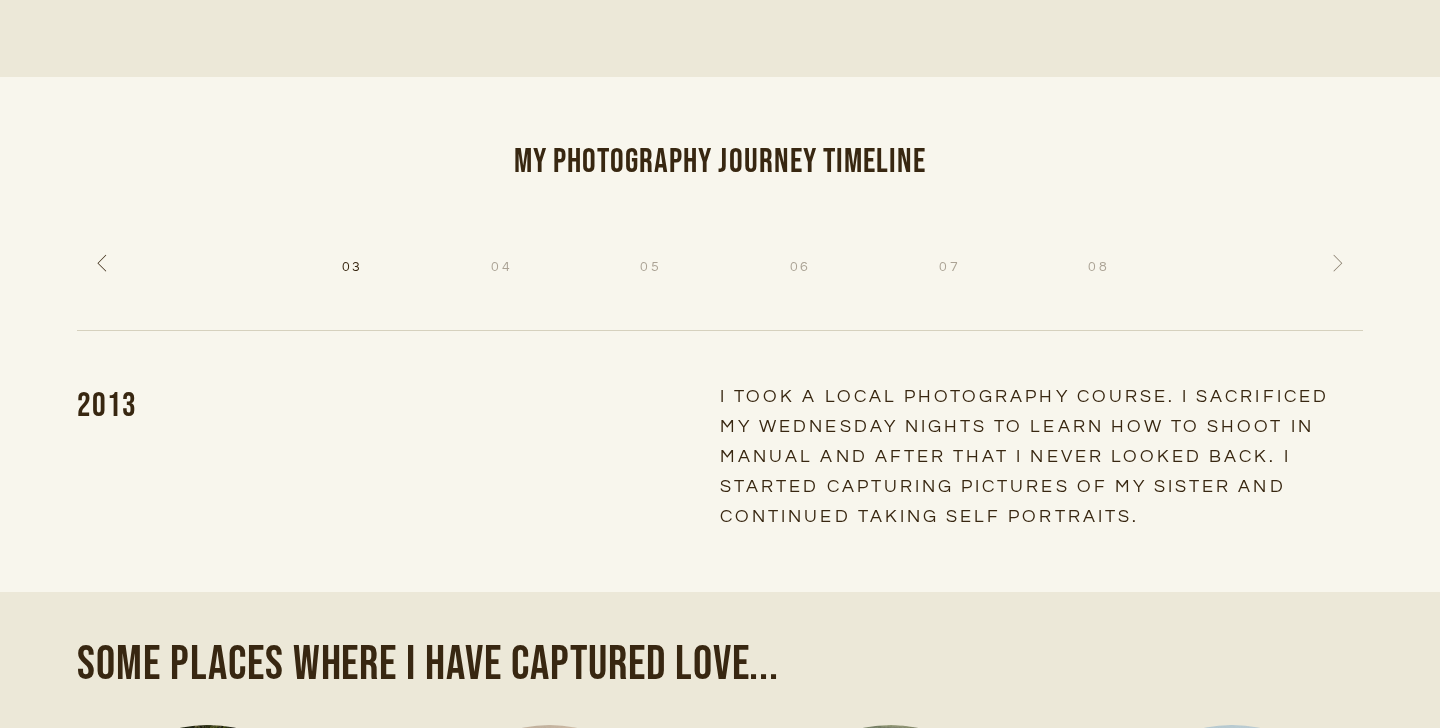click at bounding box center [1338, 263] 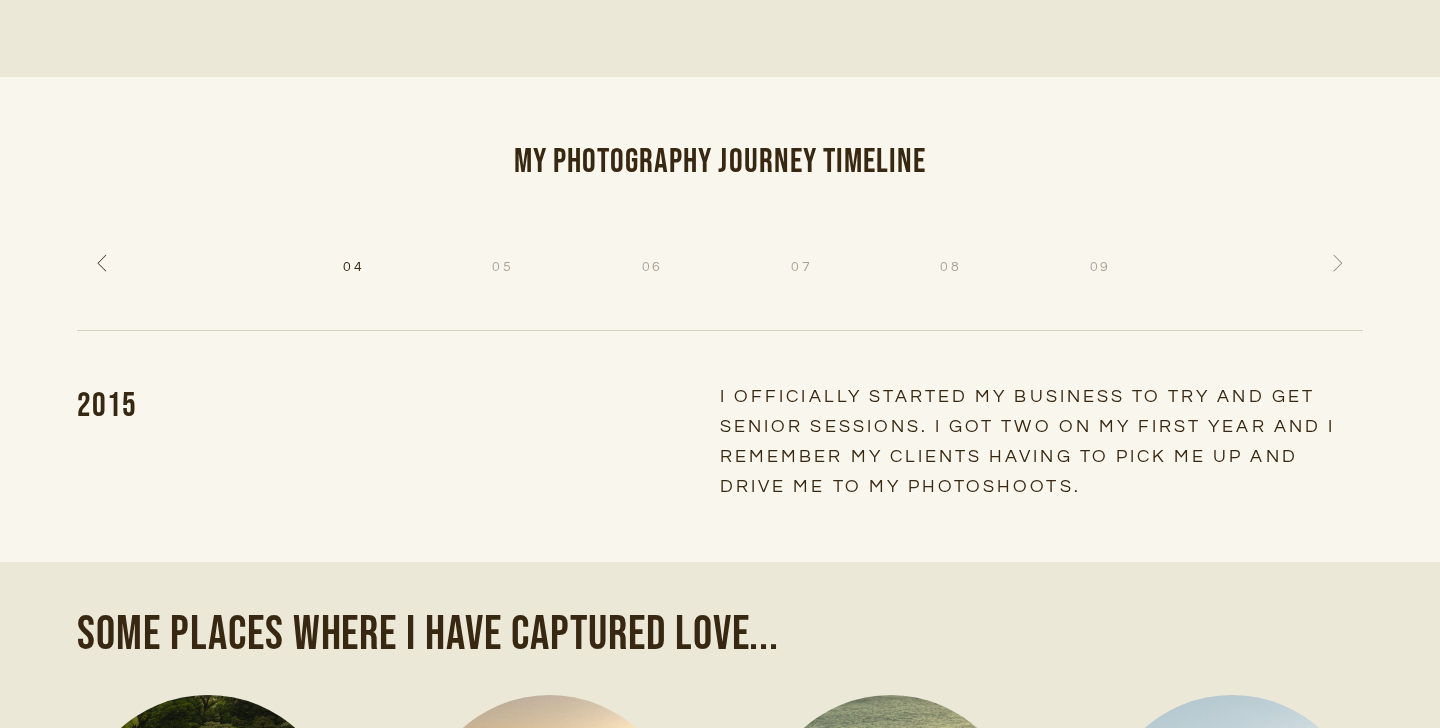 click at bounding box center [1338, 263] 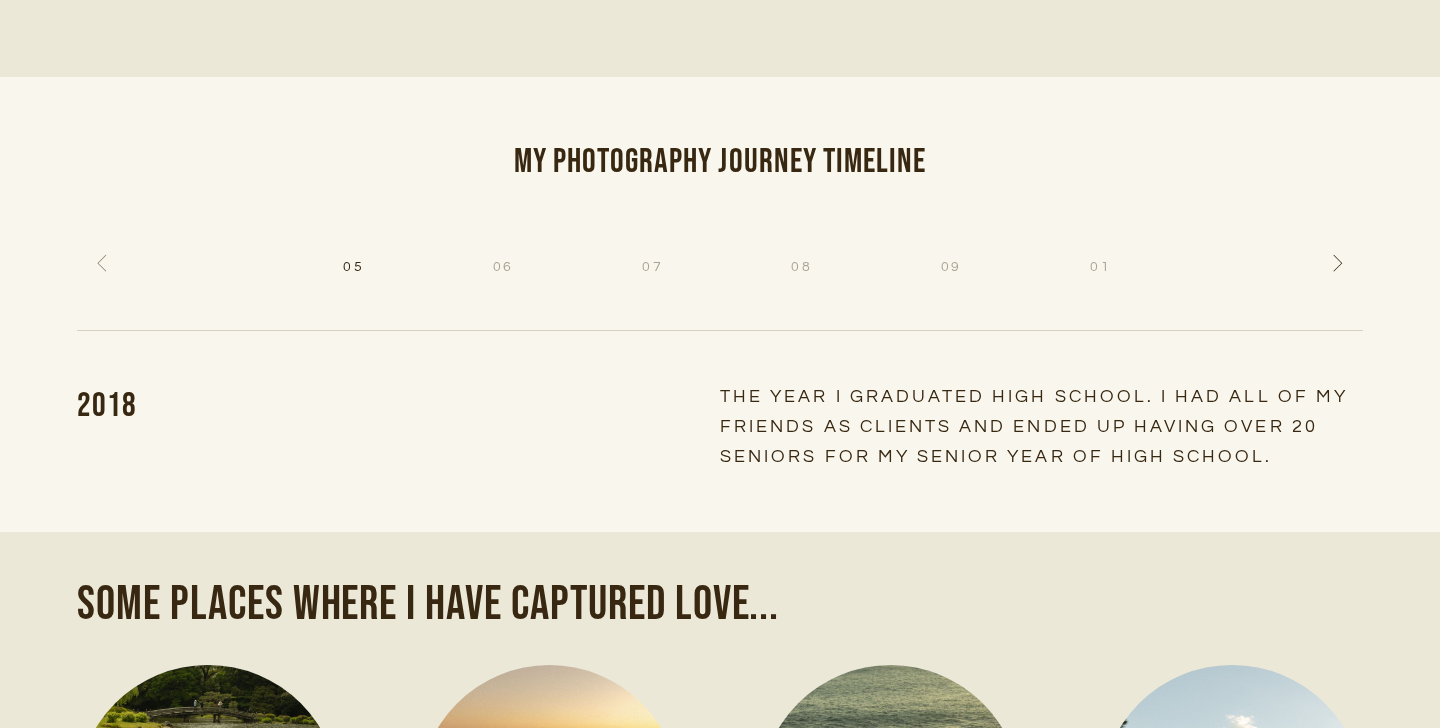 click at bounding box center (102, 263) 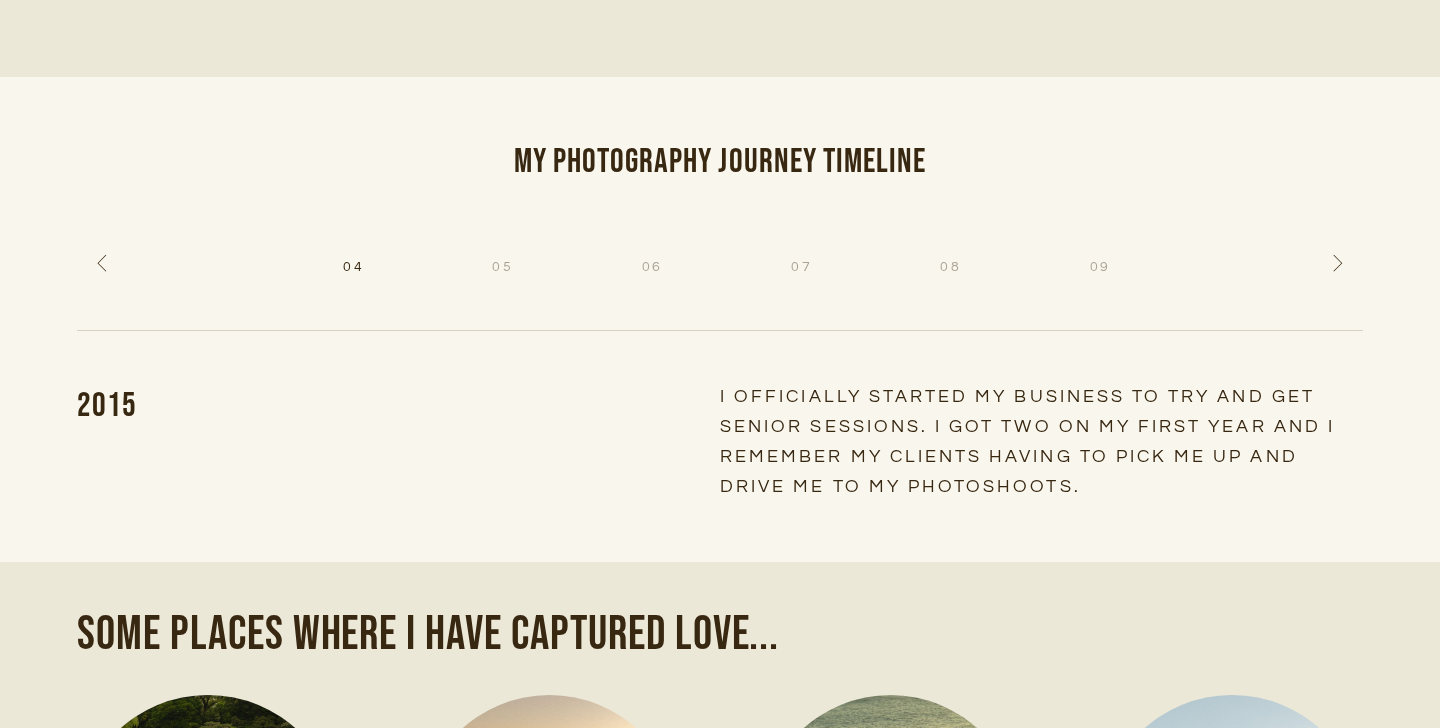drag, startPoint x: 980, startPoint y: 420, endPoint x: 1246, endPoint y: 401, distance: 266.6777 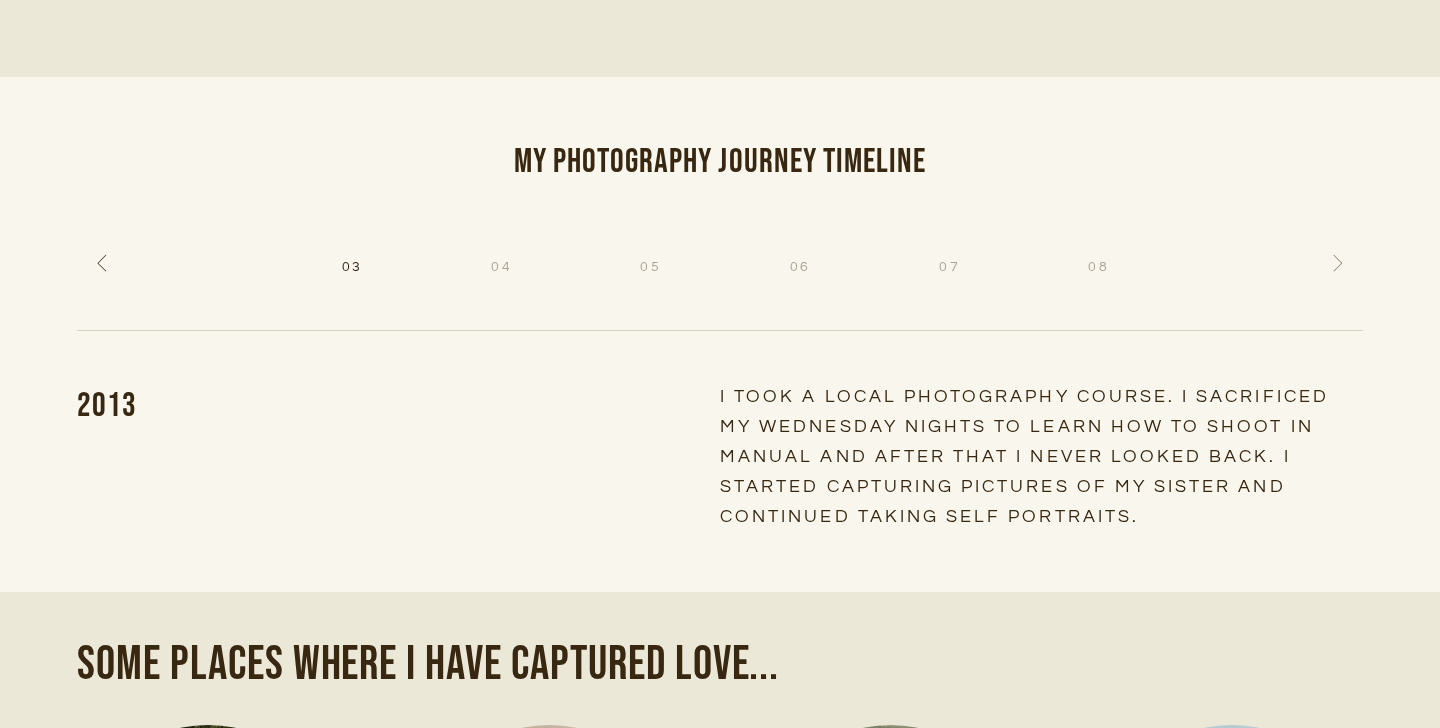 click at bounding box center (1338, 263) 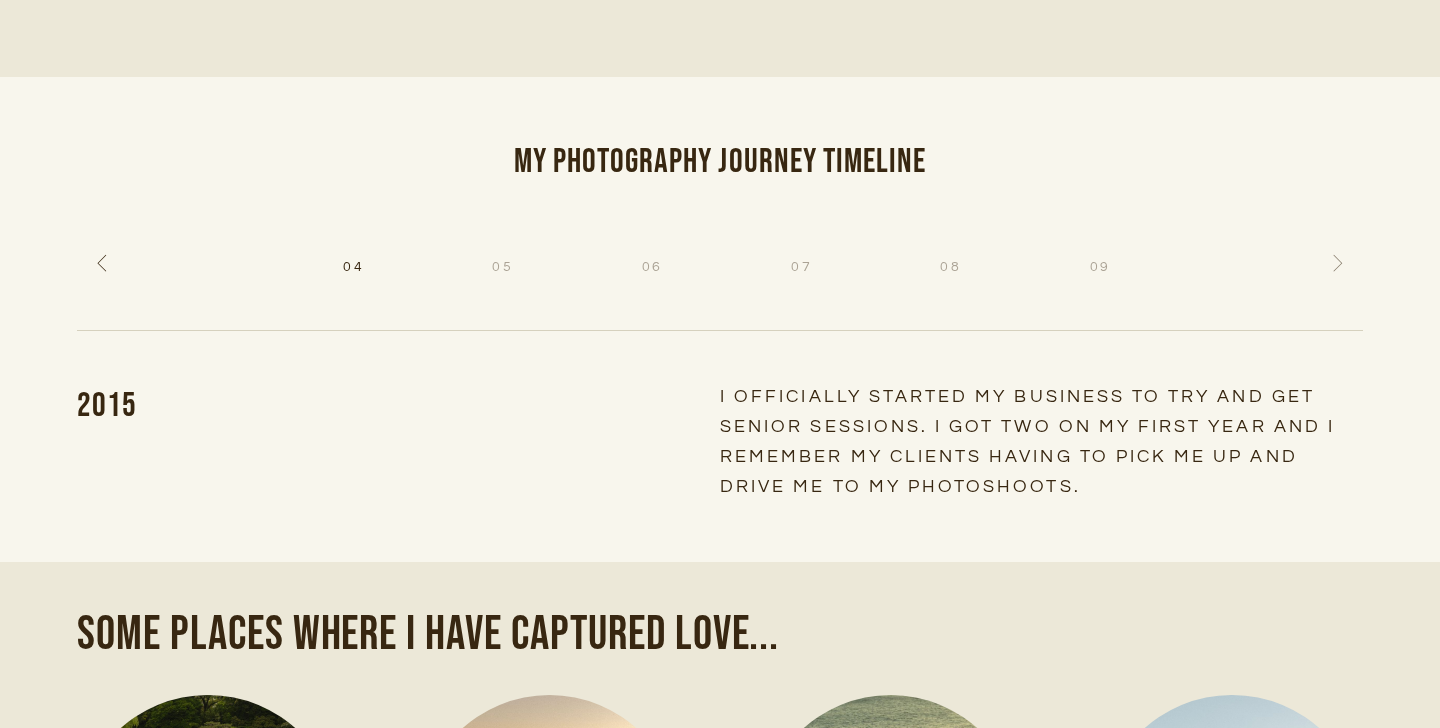 click at bounding box center (1338, 263) 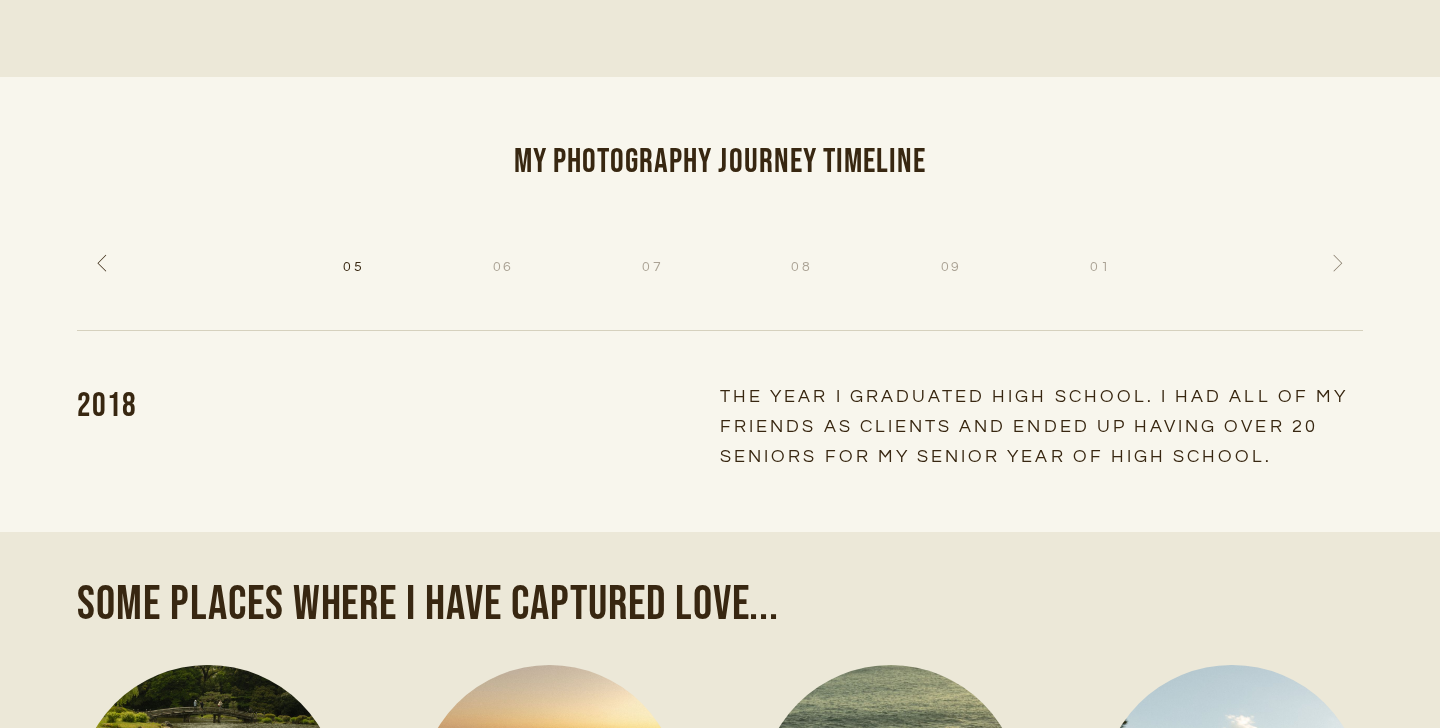 click at bounding box center (1338, 263) 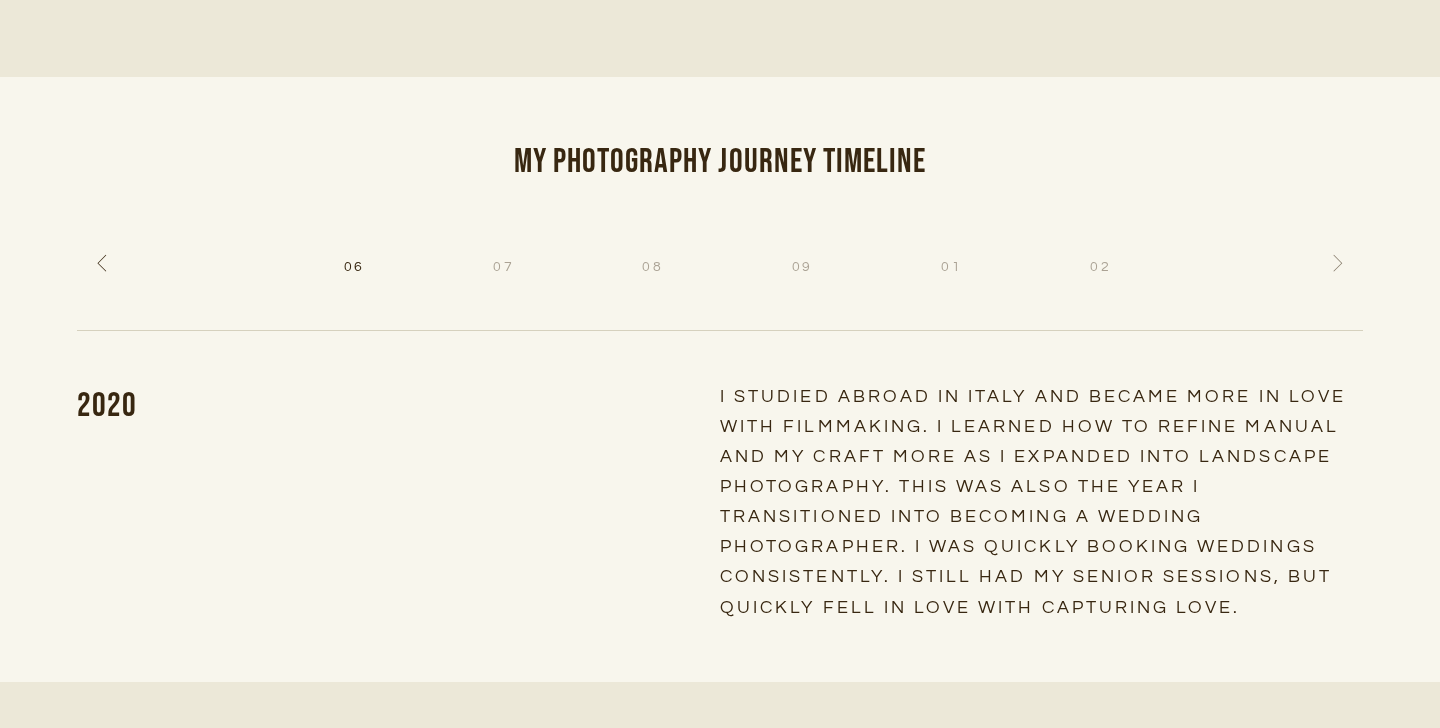 scroll, scrollTop: 4086, scrollLeft: 0, axis: vertical 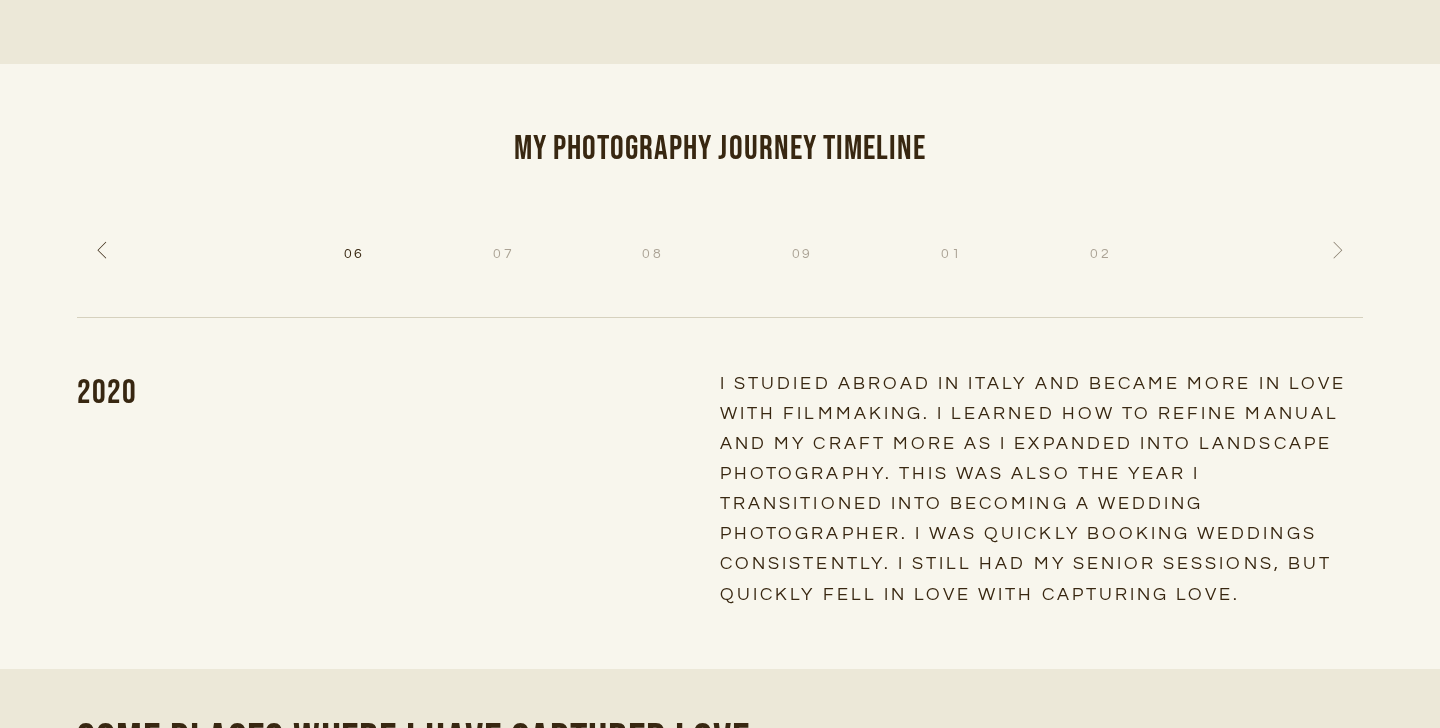 click at bounding box center [1338, 250] 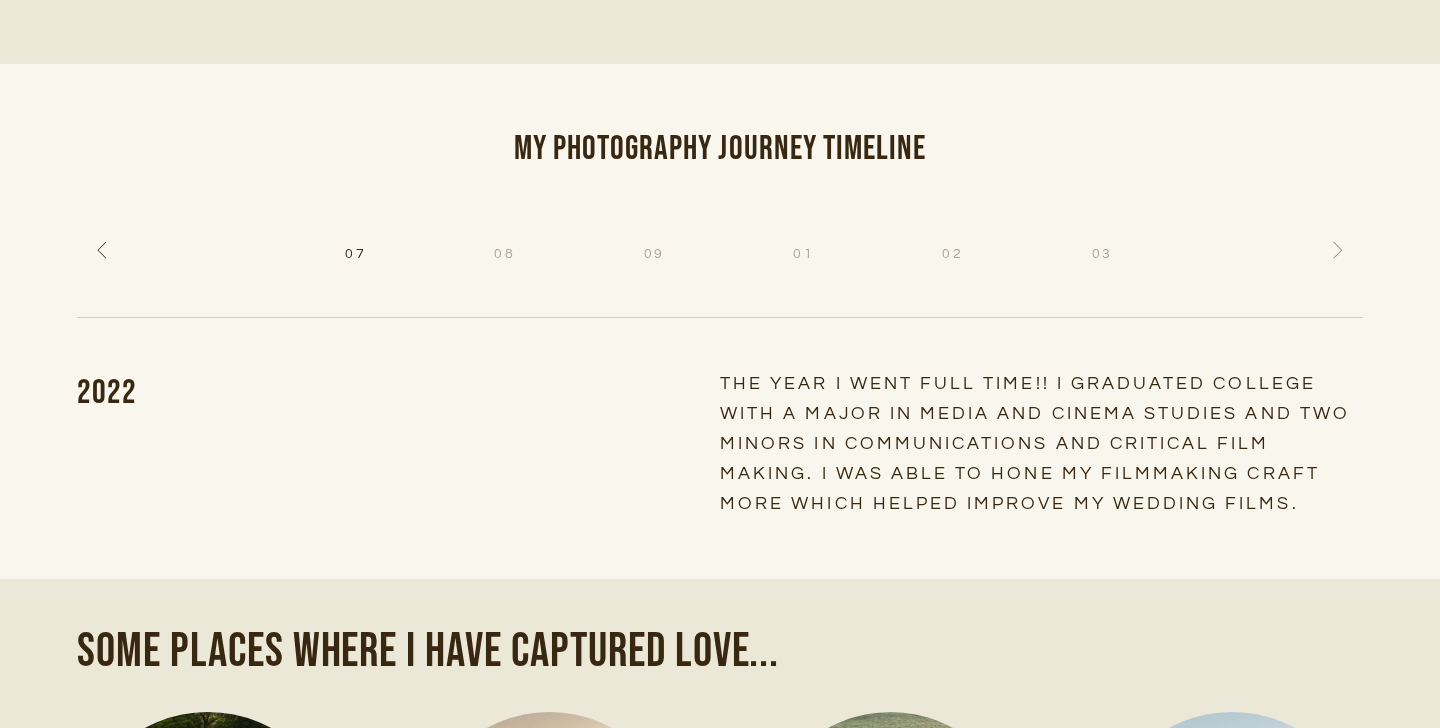 click at bounding box center (1338, 250) 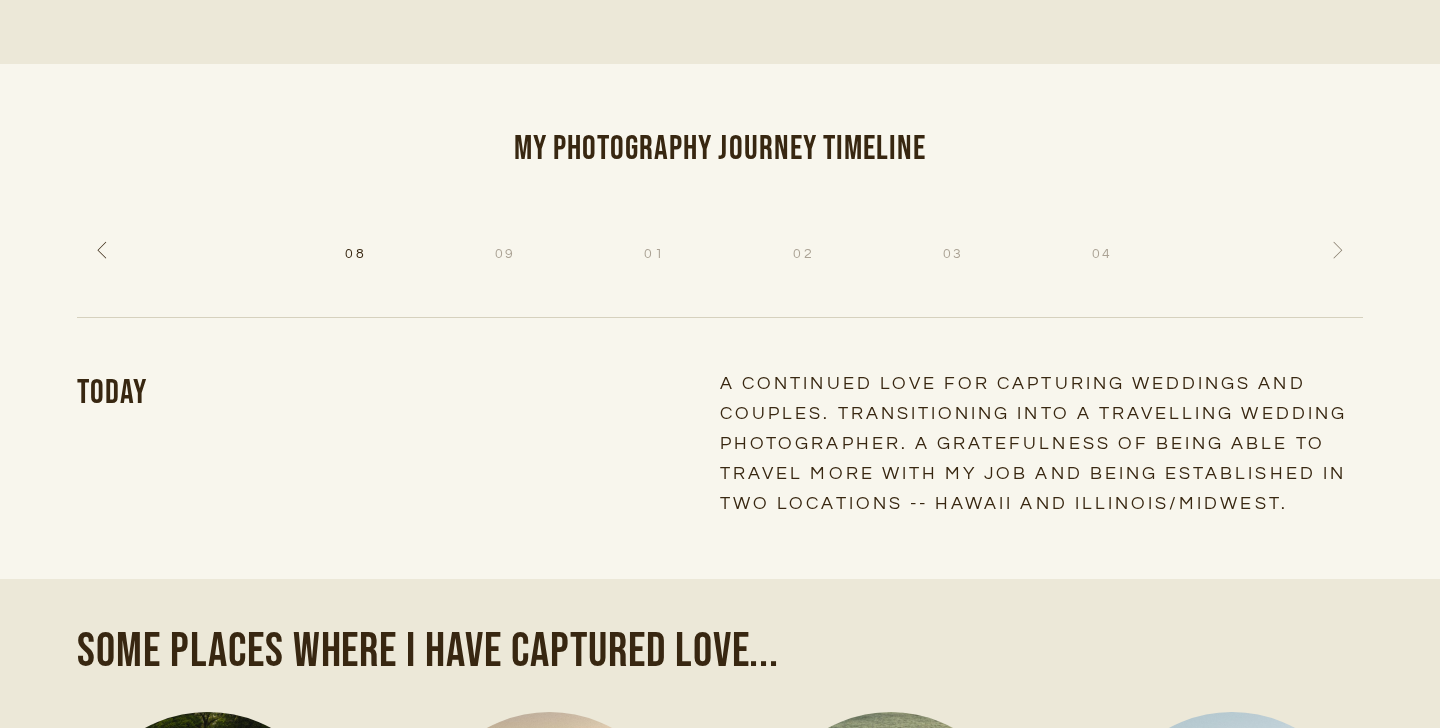 click at bounding box center [1338, 250] 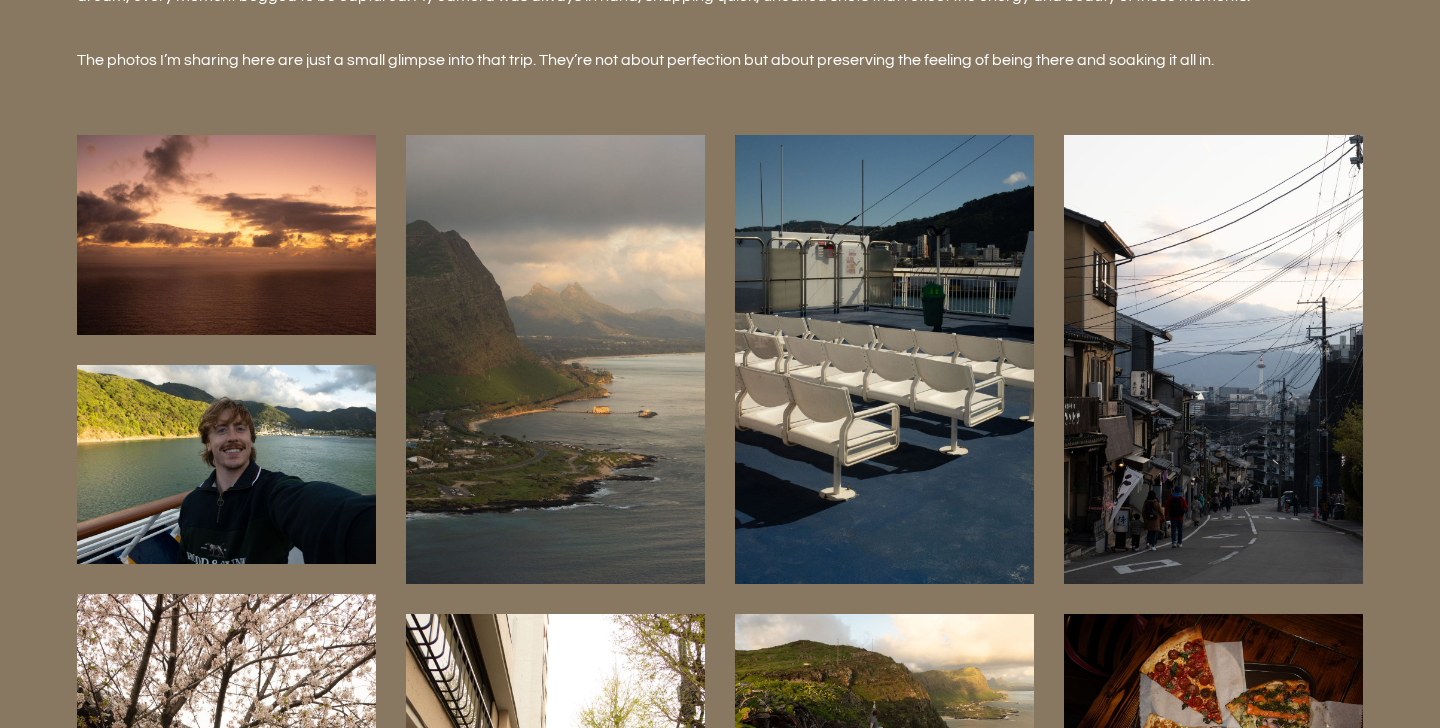 scroll, scrollTop: 5668, scrollLeft: 0, axis: vertical 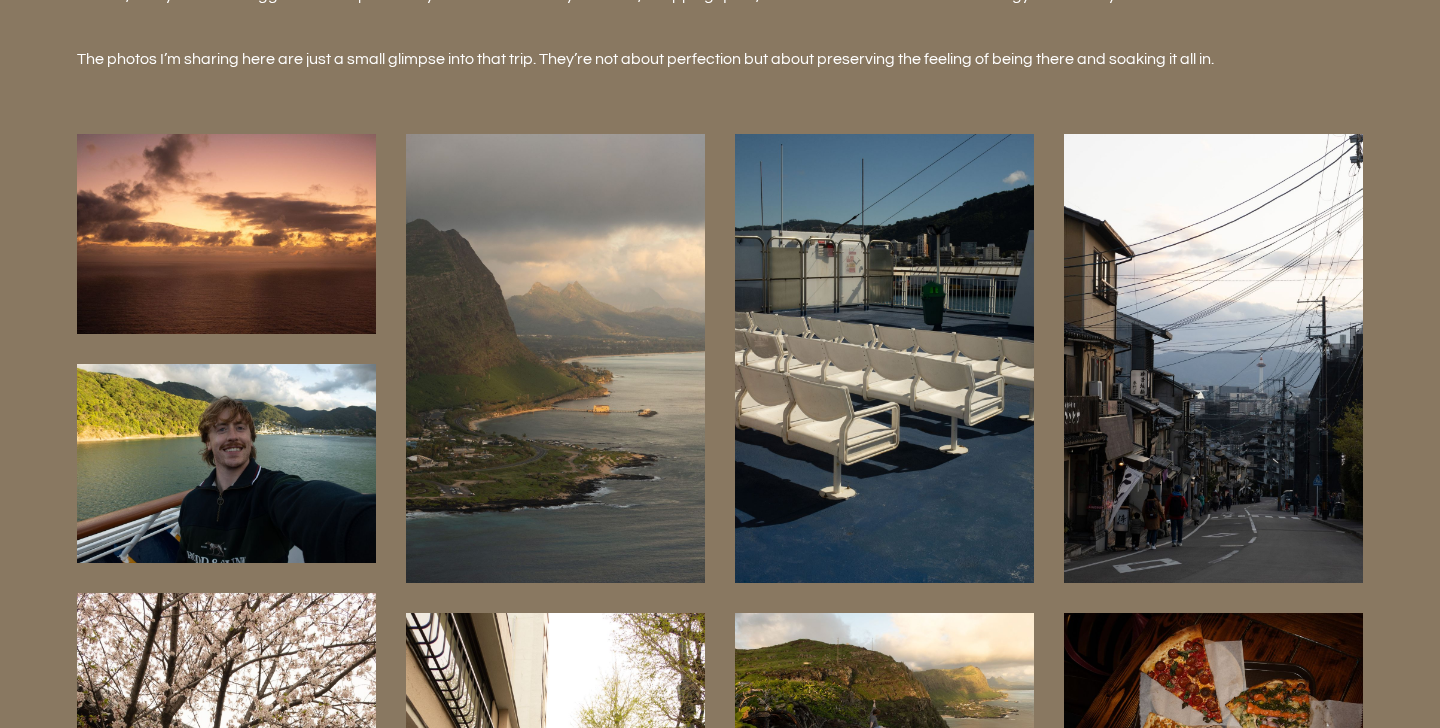 click at bounding box center [226, 463] 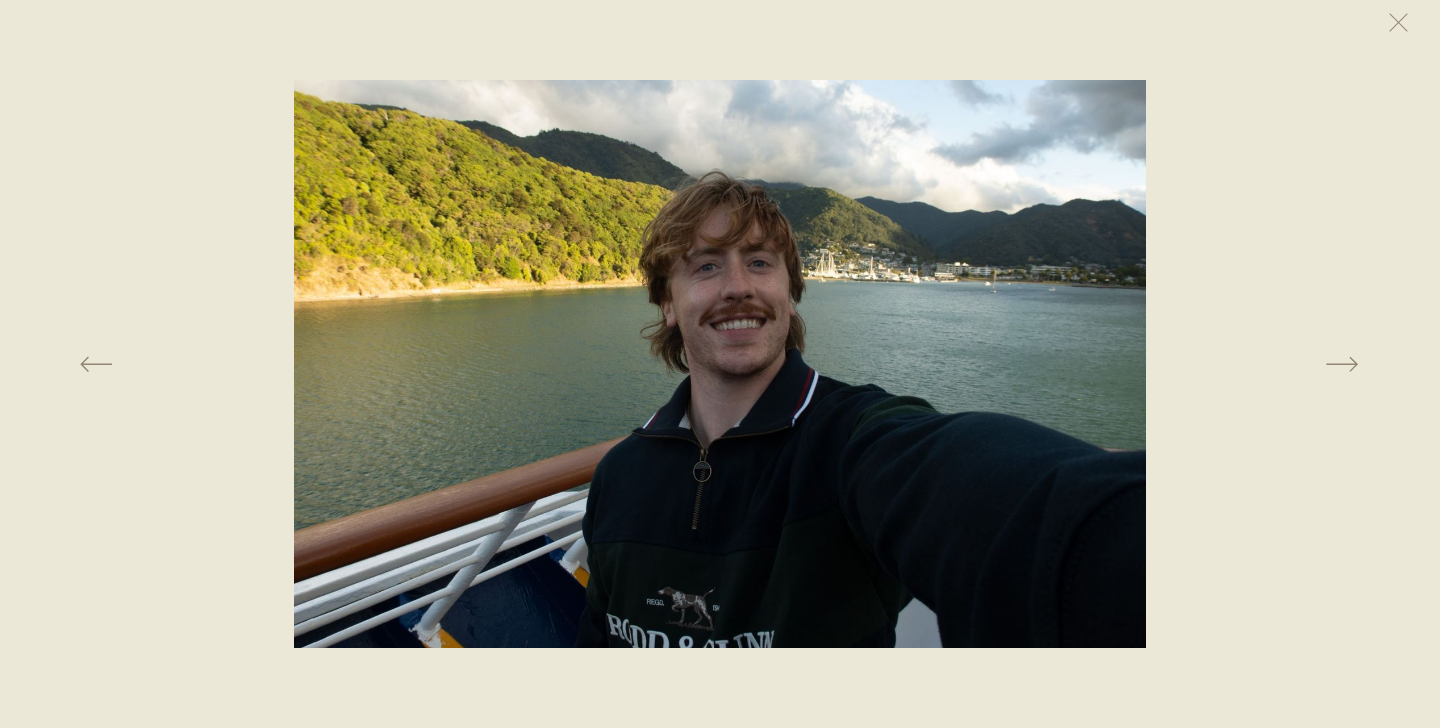 click at bounding box center [720, 364] 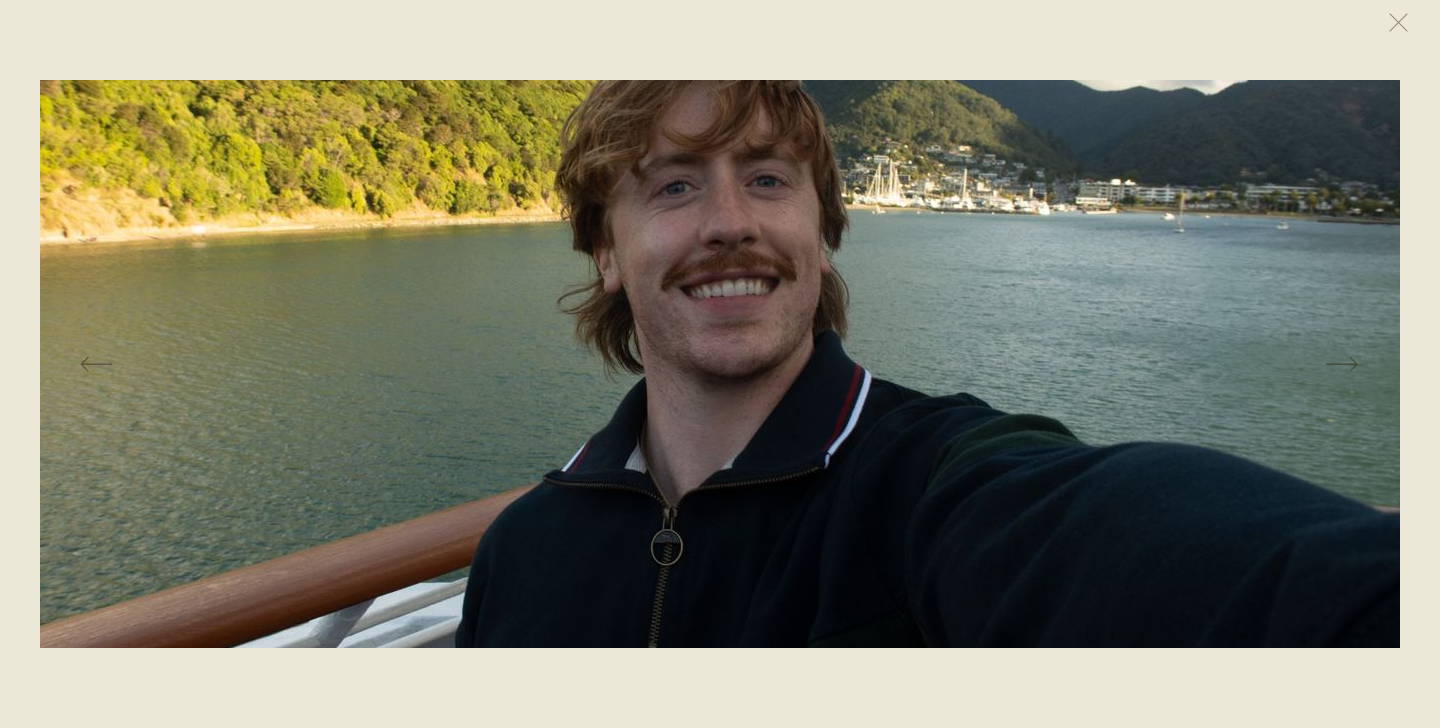 click at bounding box center [698, 358] 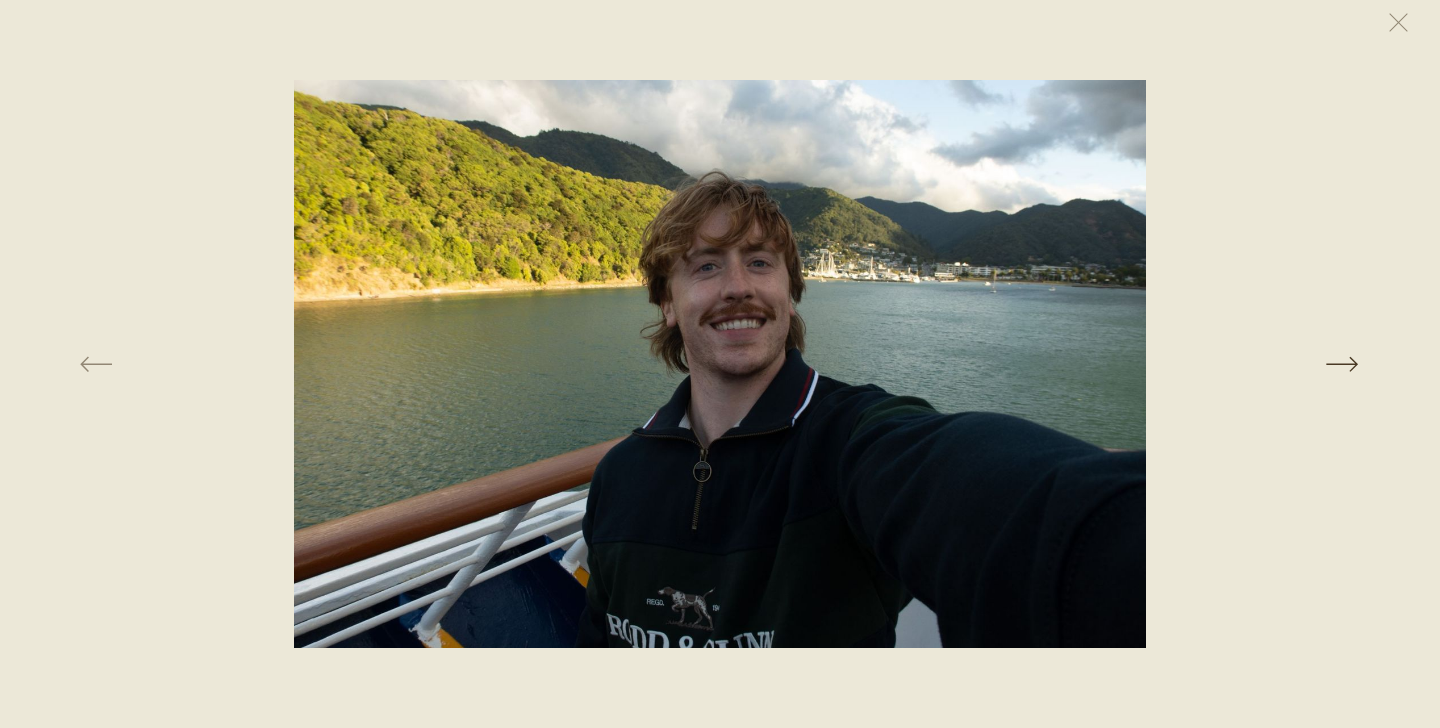 click at bounding box center (1135, 364) 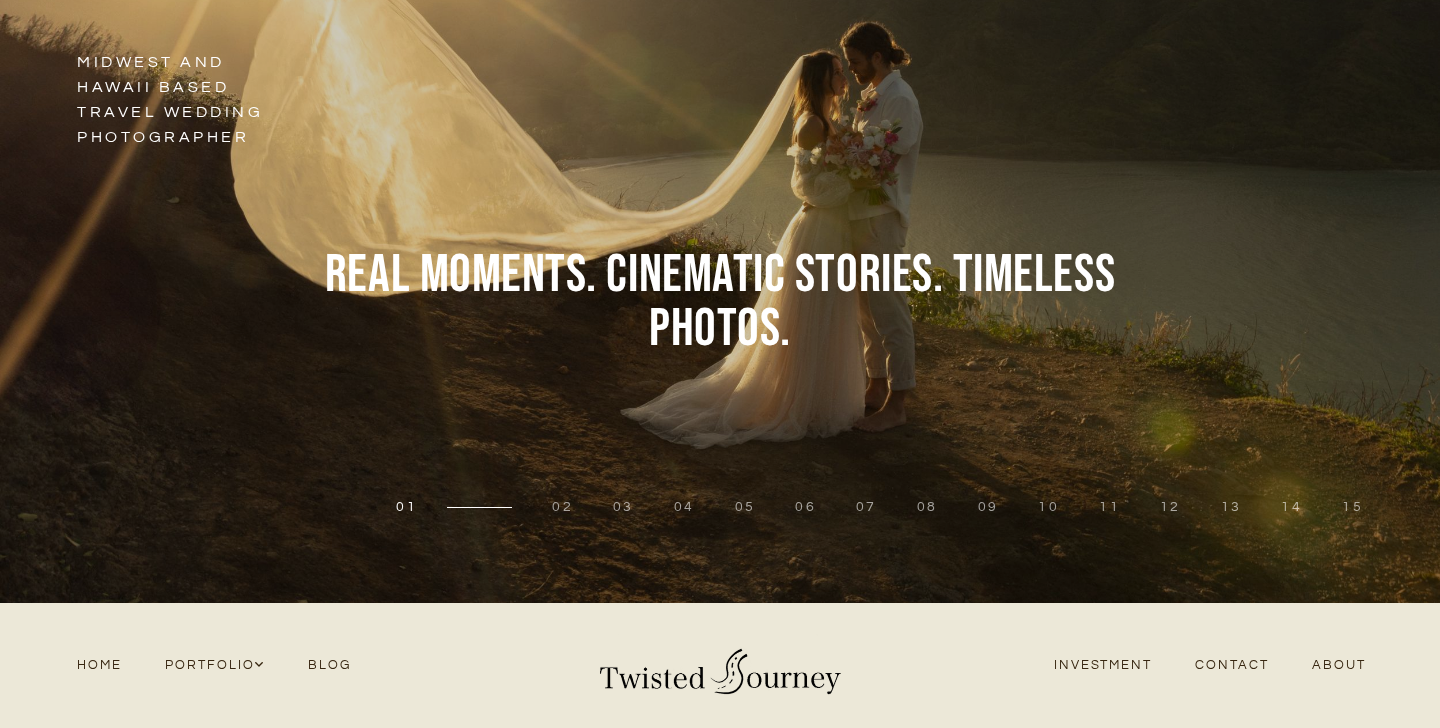 scroll, scrollTop: 0, scrollLeft: 0, axis: both 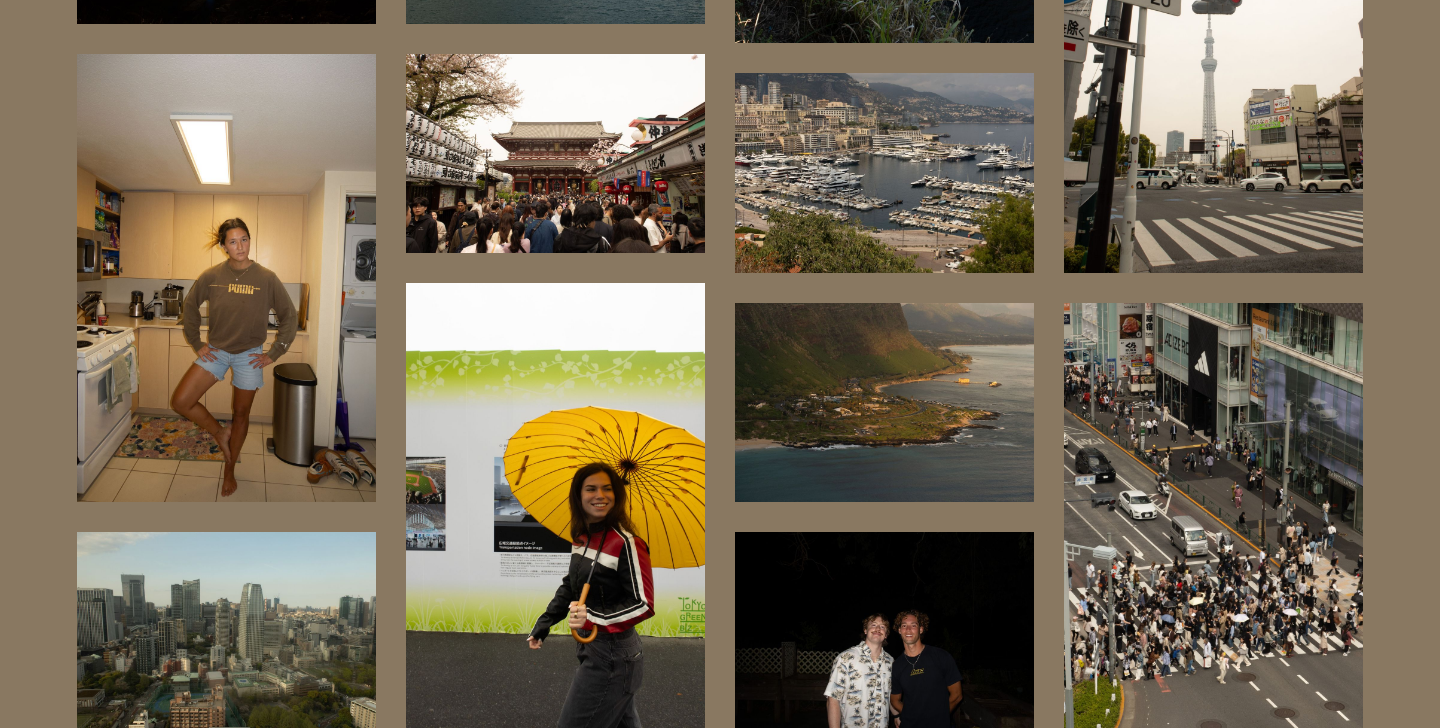 click at bounding box center (720, 1660) 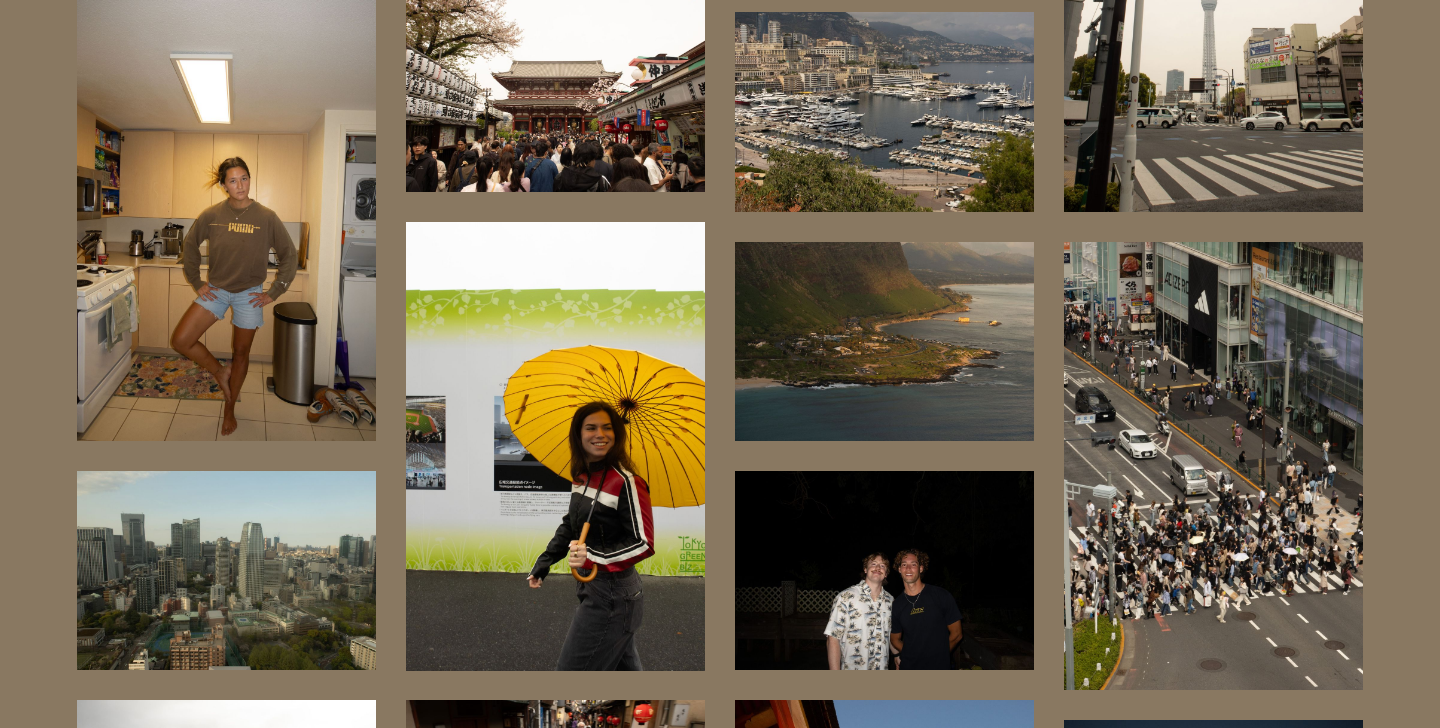scroll, scrollTop: 7486, scrollLeft: 0, axis: vertical 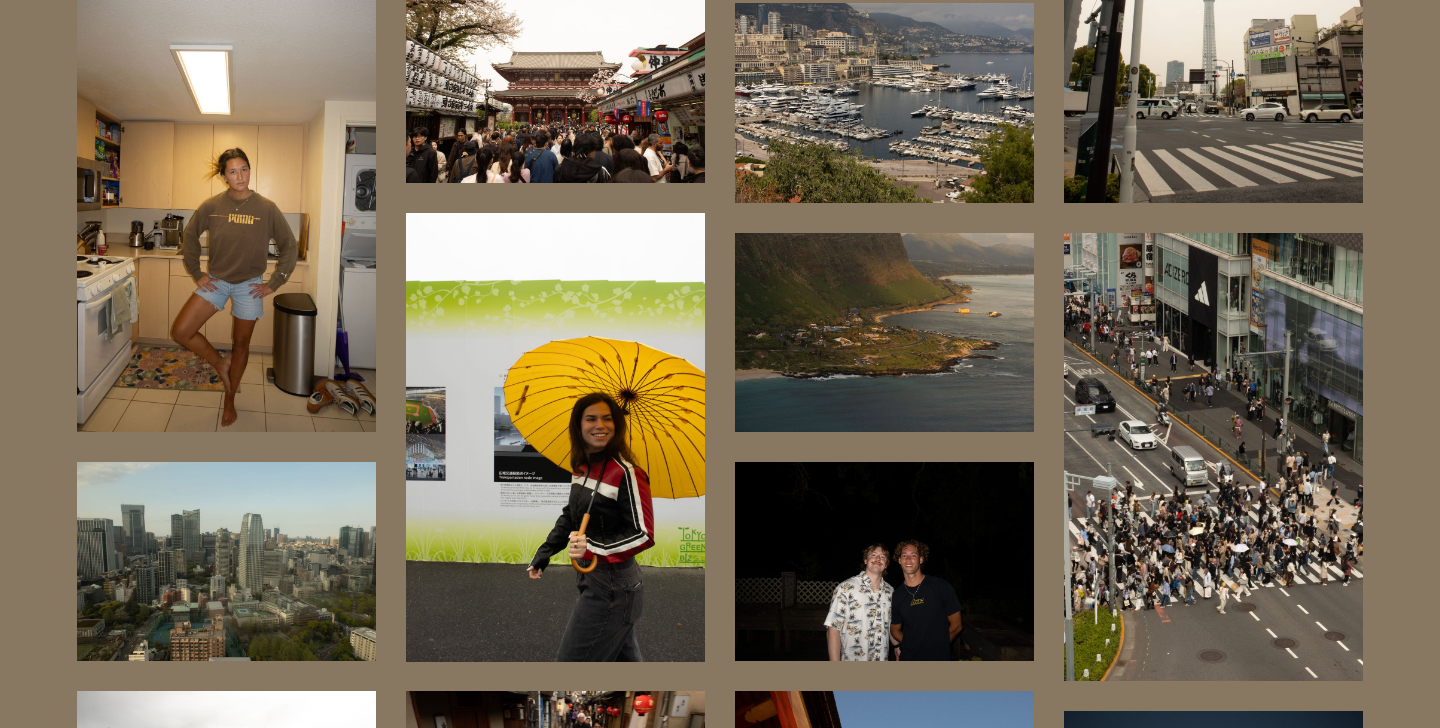 click at bounding box center (884, 561) 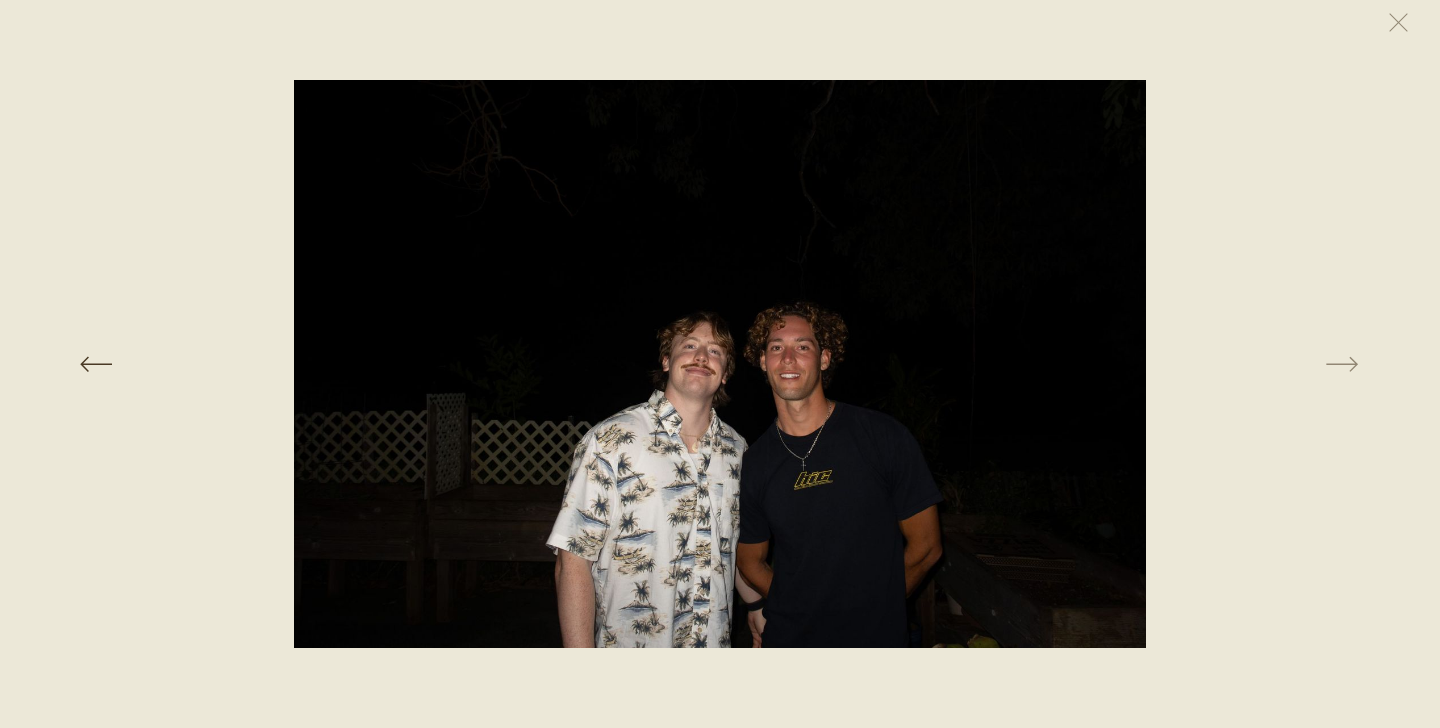 click at bounding box center [305, 364] 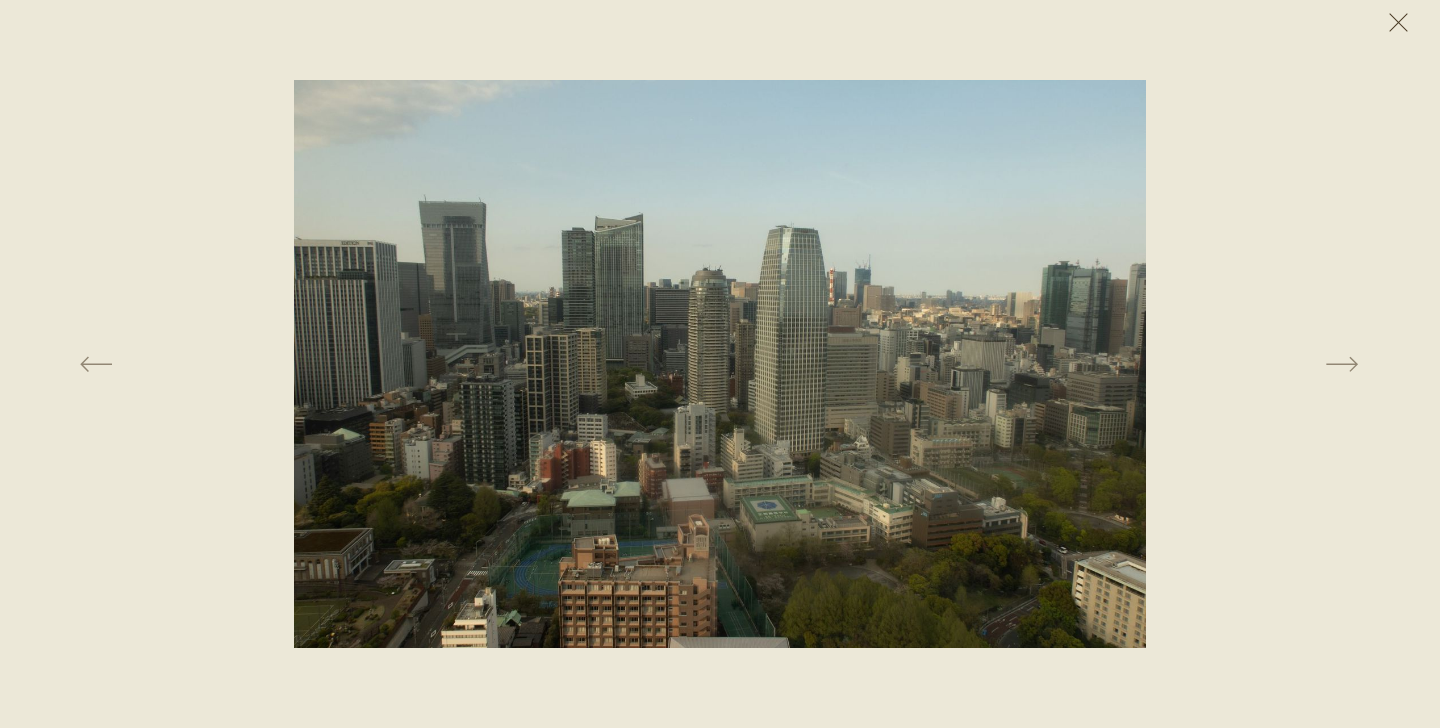 click at bounding box center [1398, 22] 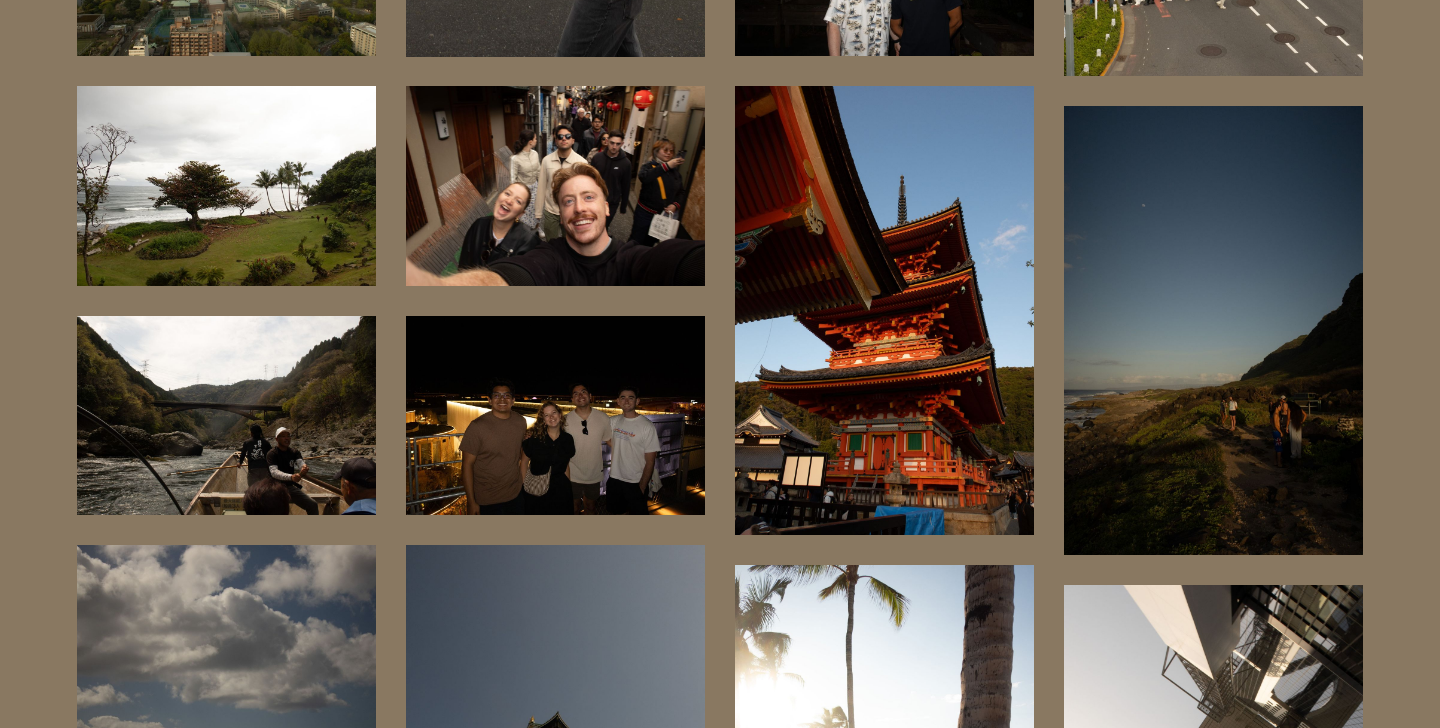 scroll, scrollTop: 8441, scrollLeft: 0, axis: vertical 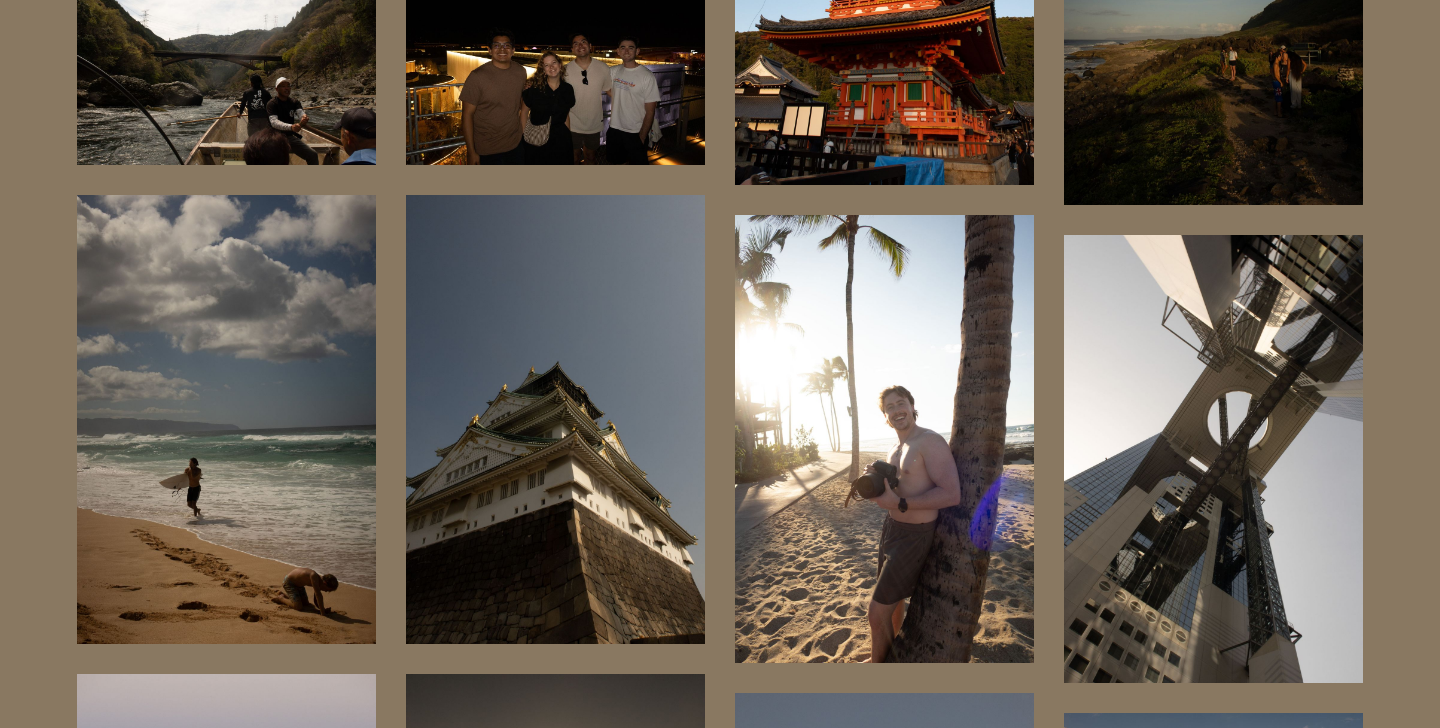 click at bounding box center (884, 439) 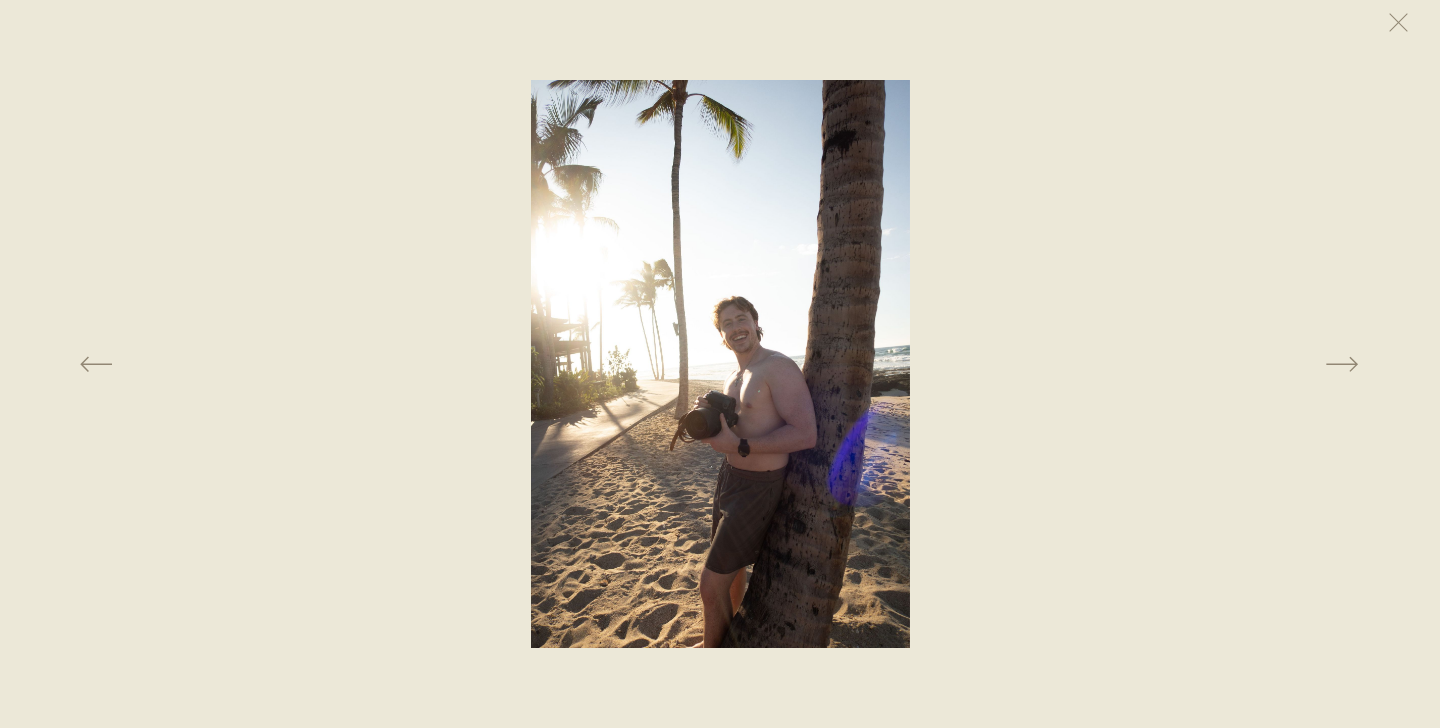 click at bounding box center [720, 364] 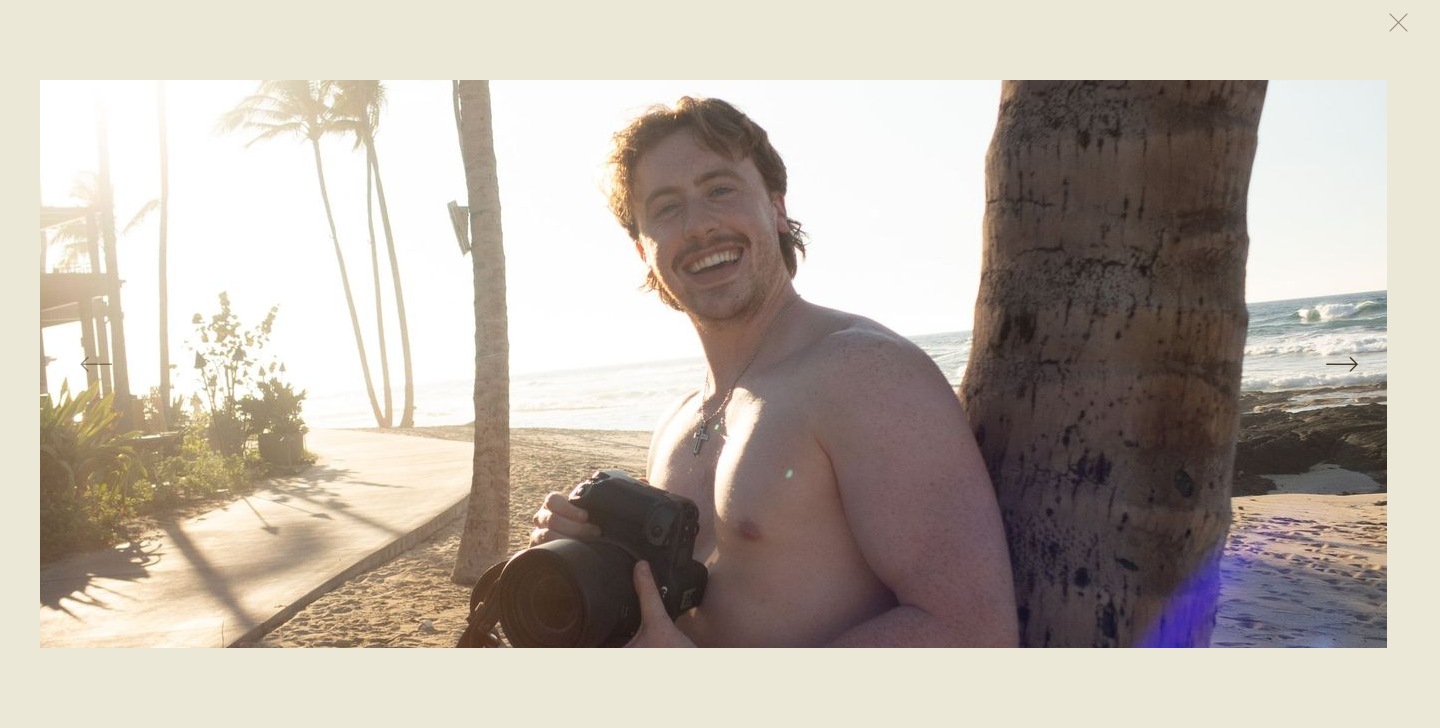 click at bounding box center (720, 364) 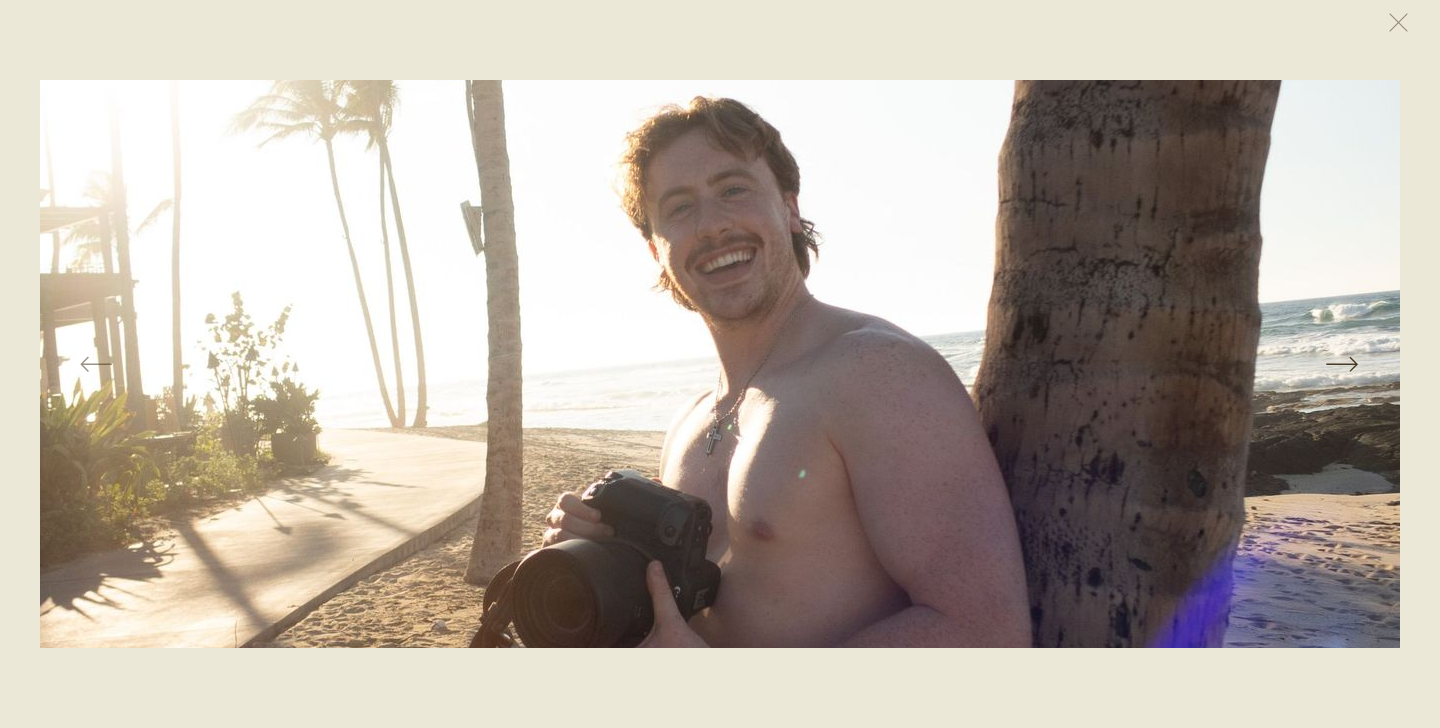 click at bounding box center [1135, 364] 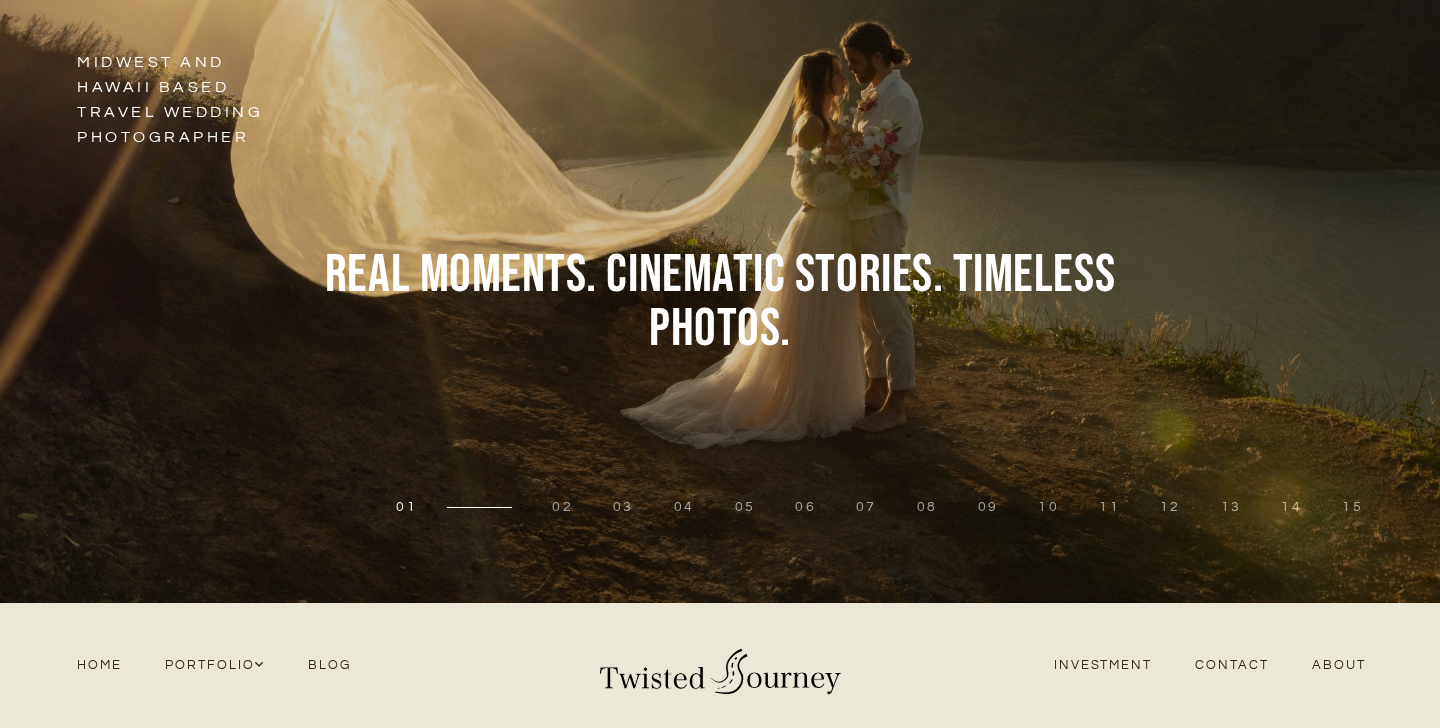 scroll, scrollTop: 0, scrollLeft: 0, axis: both 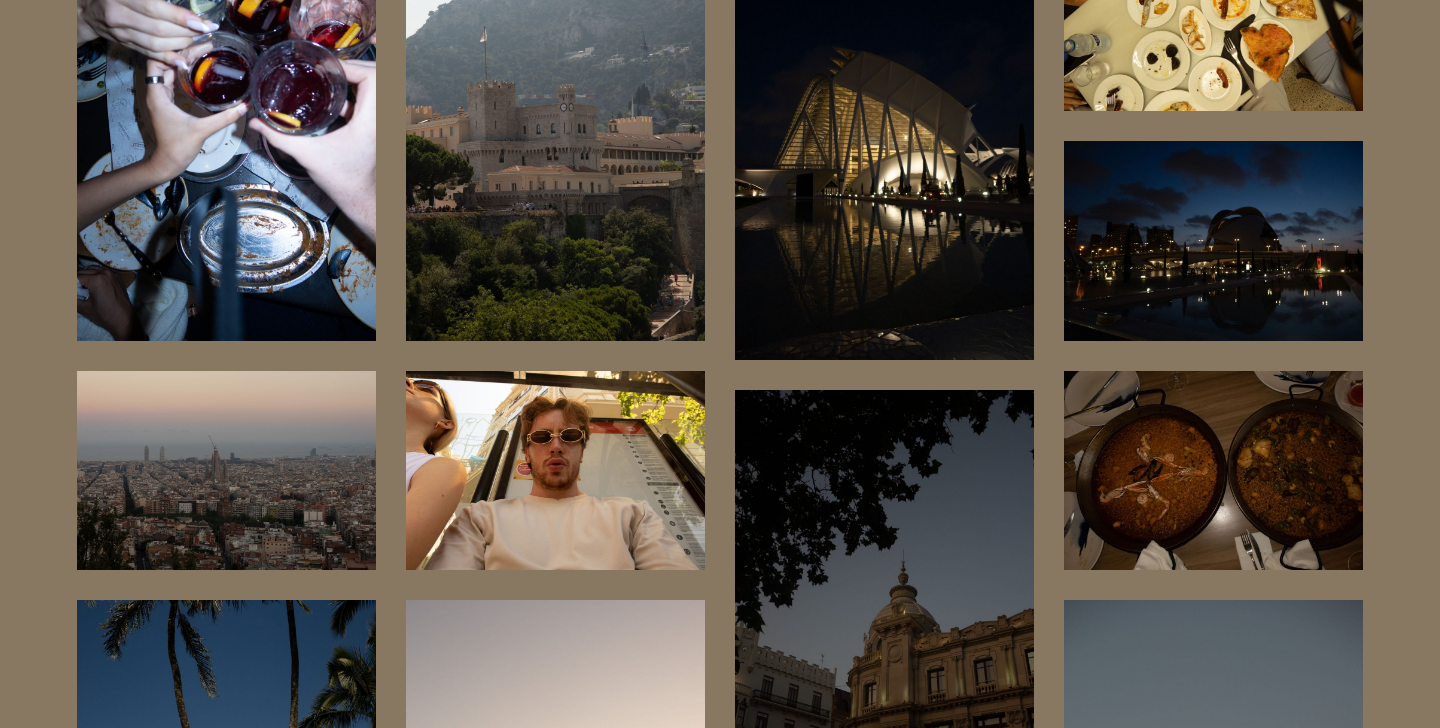 click at bounding box center (555, 470) 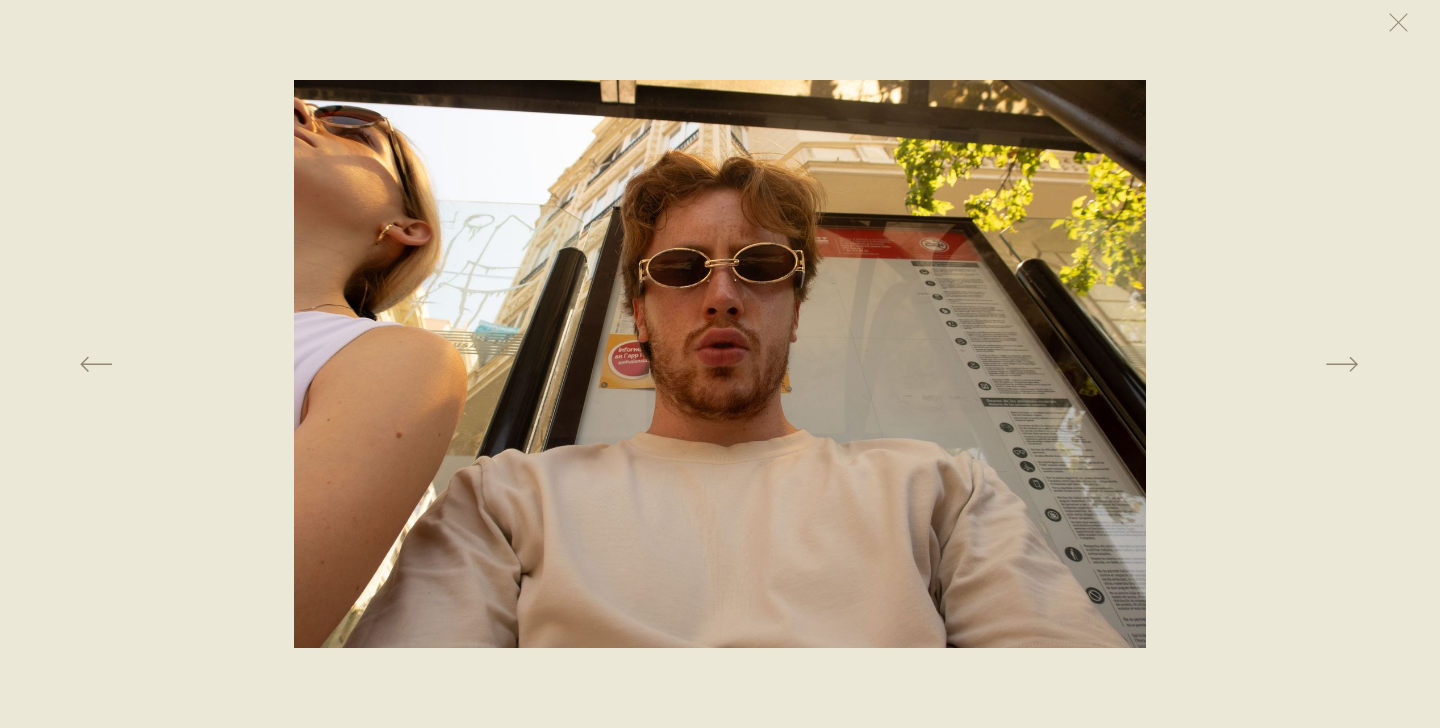 click at bounding box center (720, 364) 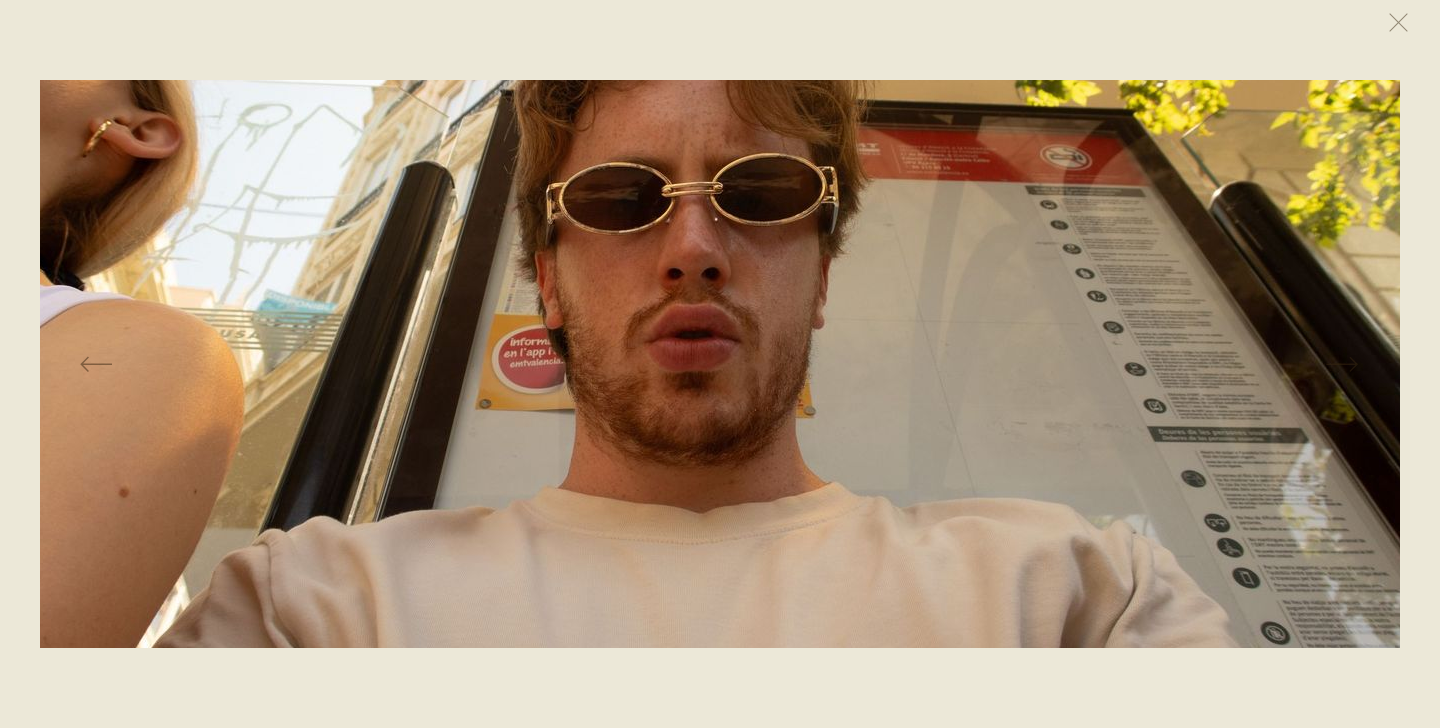 click at bounding box center [689, 367] 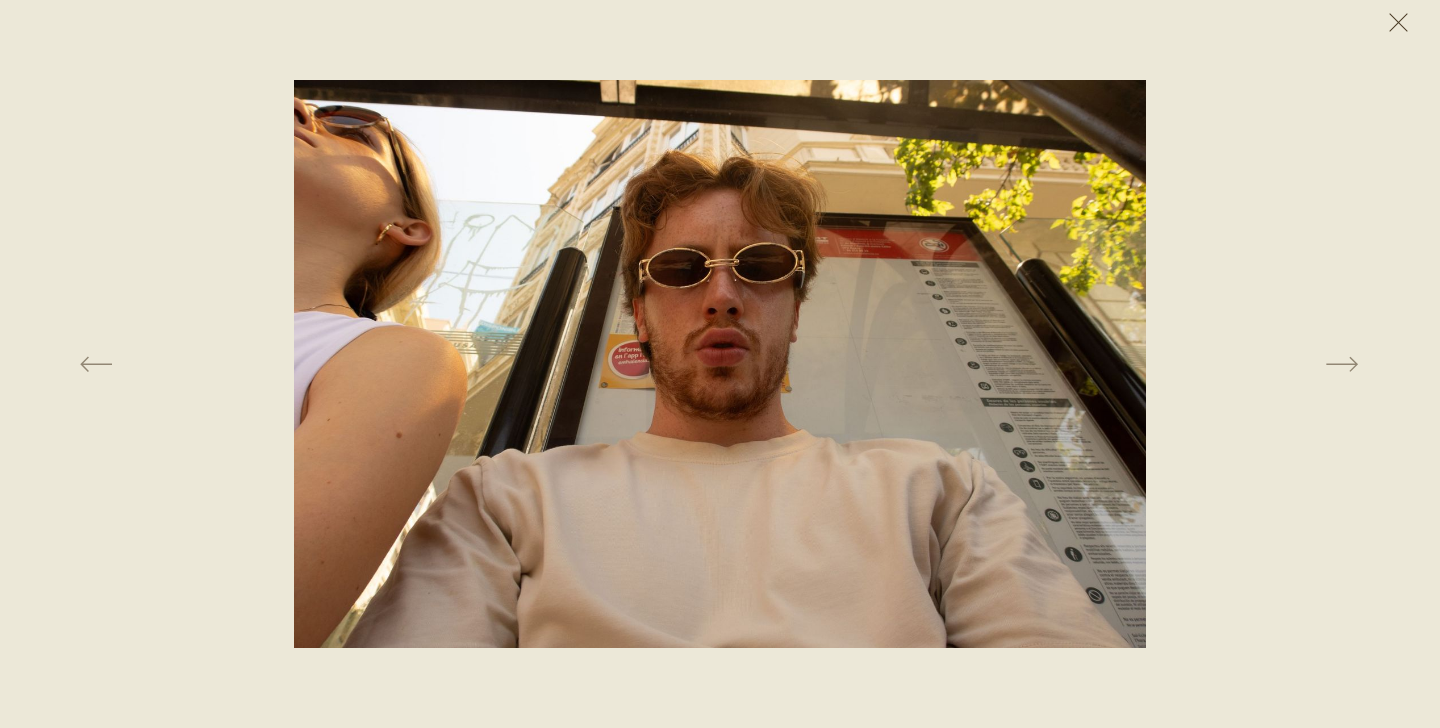 click at bounding box center [1398, 22] 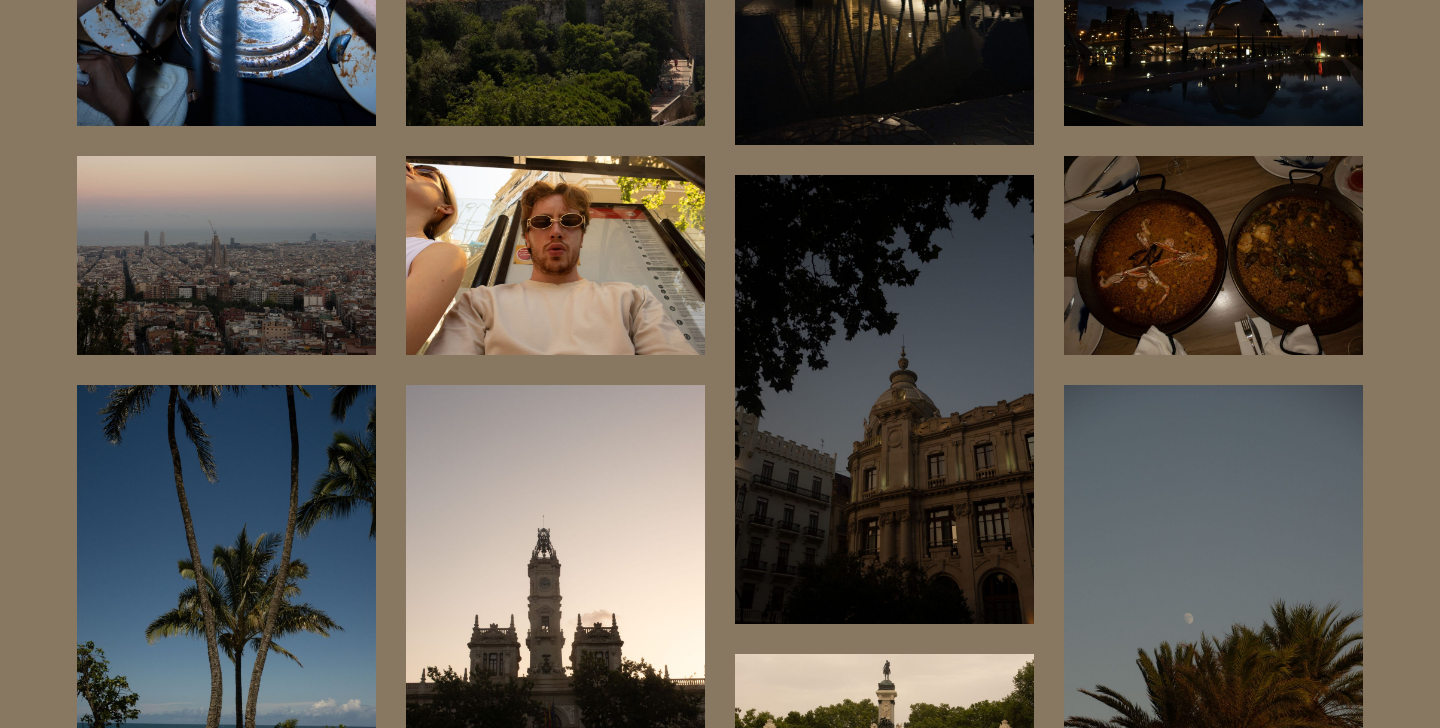 scroll, scrollTop: 9959, scrollLeft: 0, axis: vertical 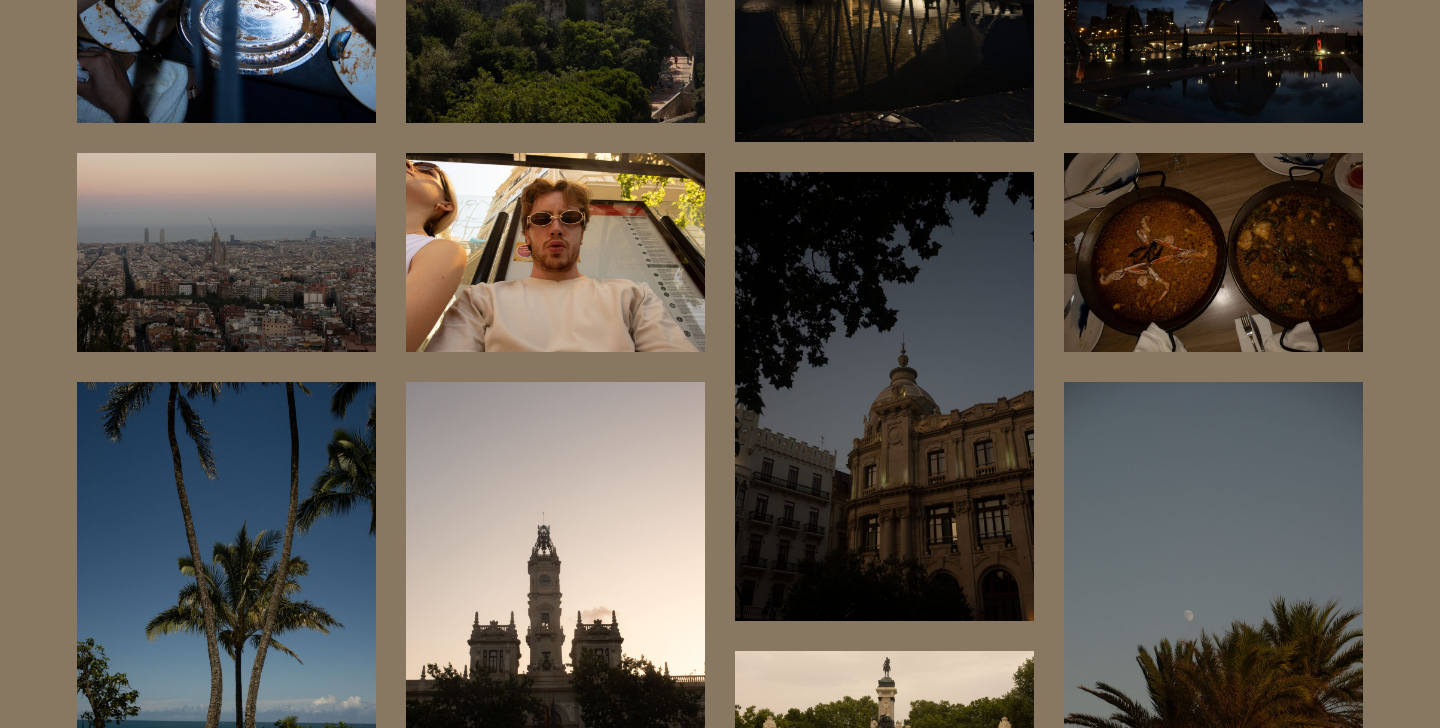 click at bounding box center (1213, 252) 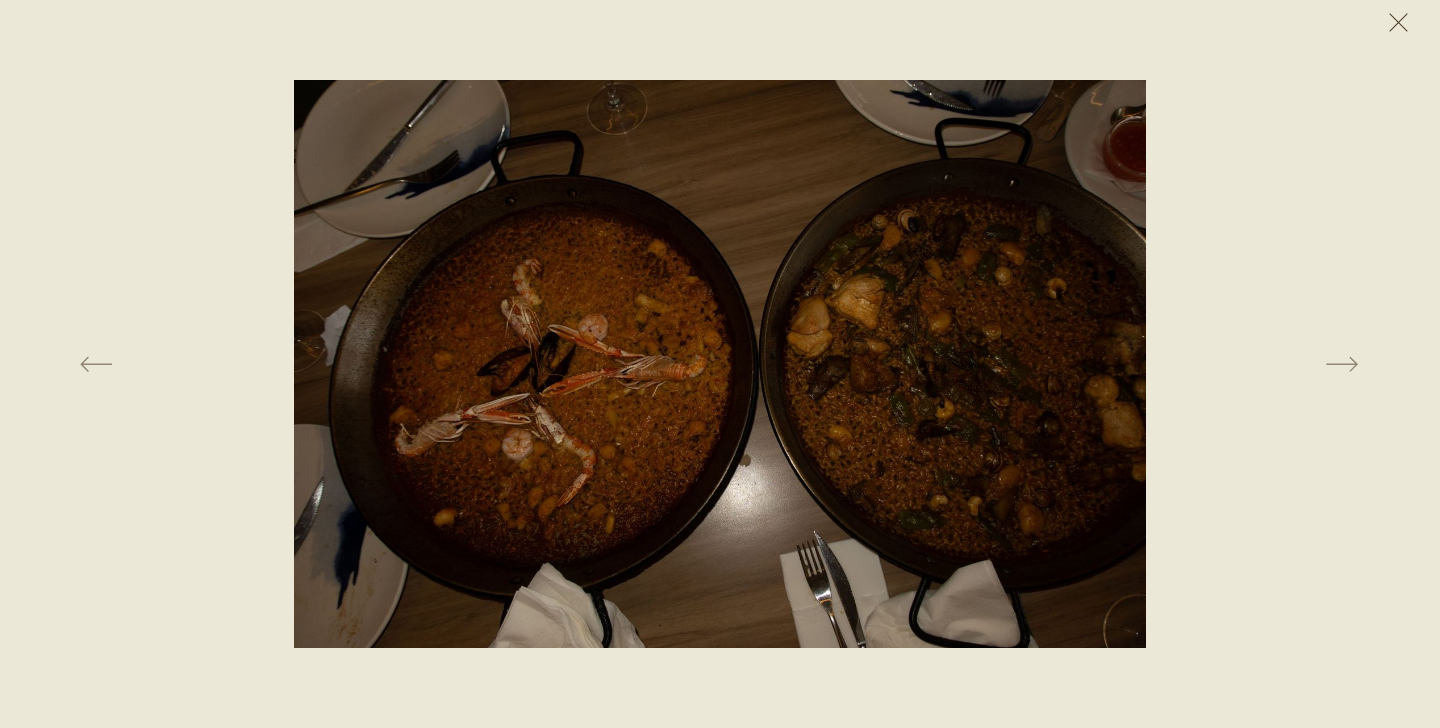click at bounding box center [1398, 22] 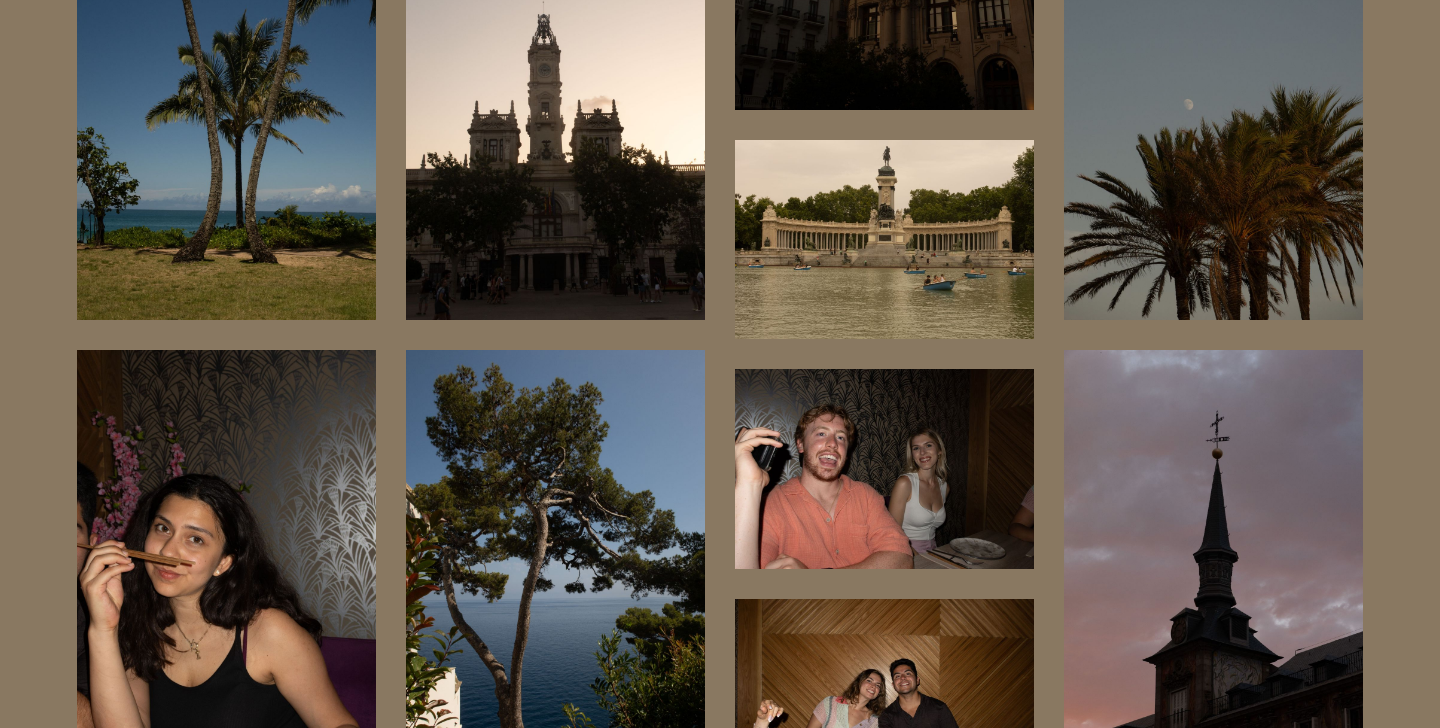 scroll, scrollTop: 10482, scrollLeft: 0, axis: vertical 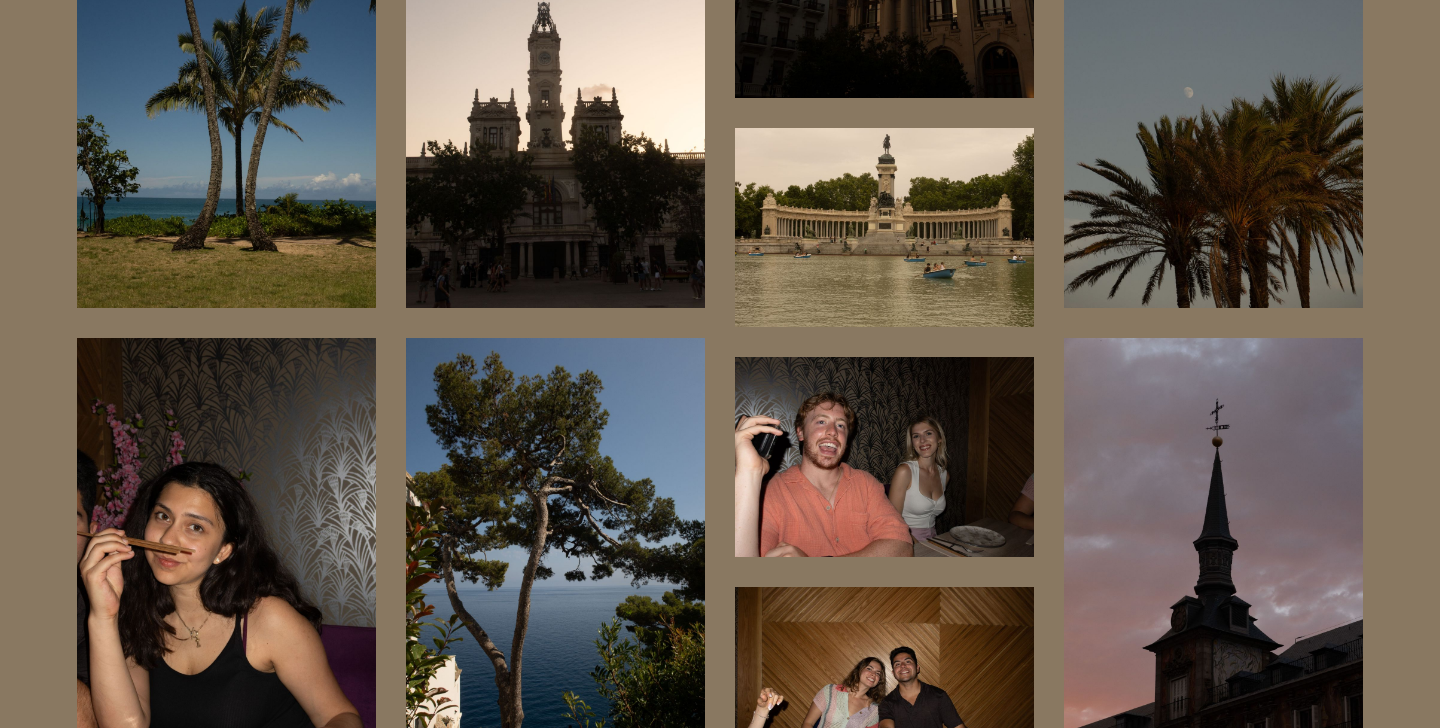click at bounding box center (884, 456) 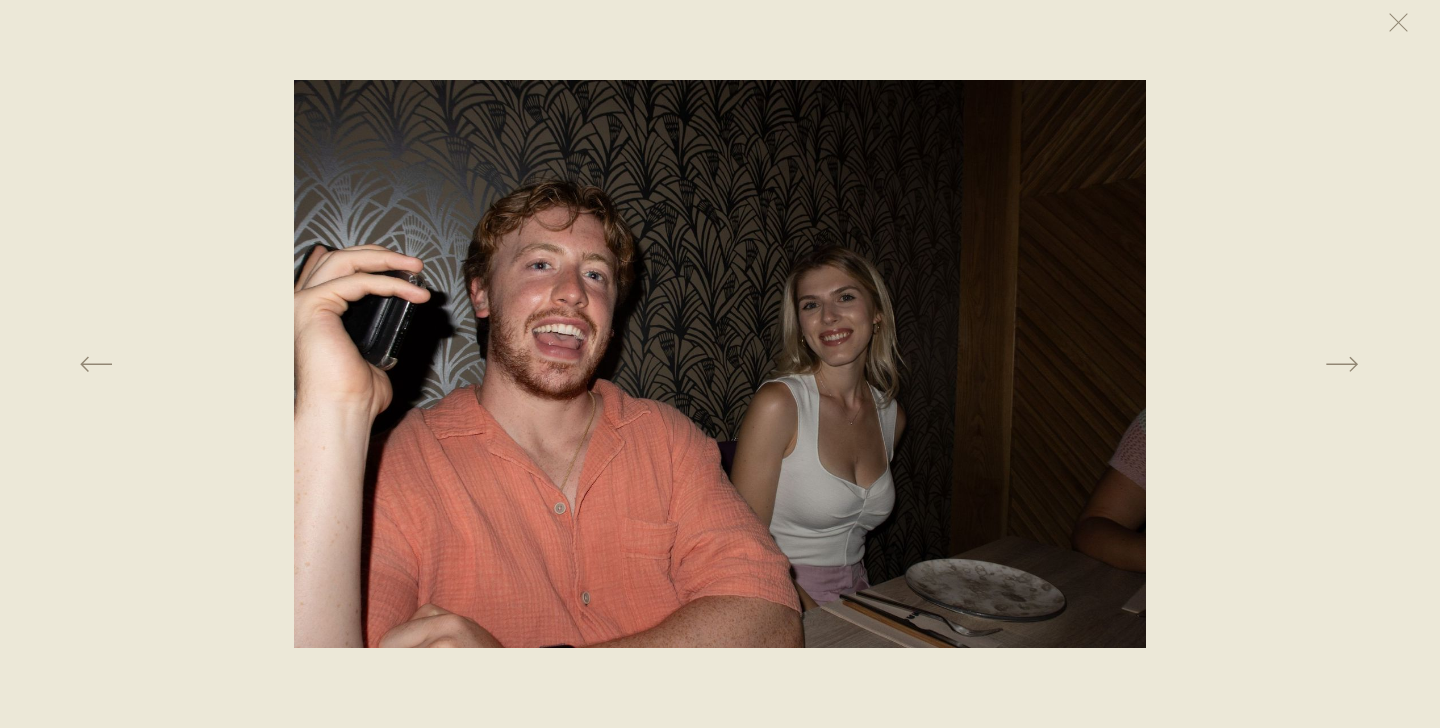click at bounding box center [720, 364] 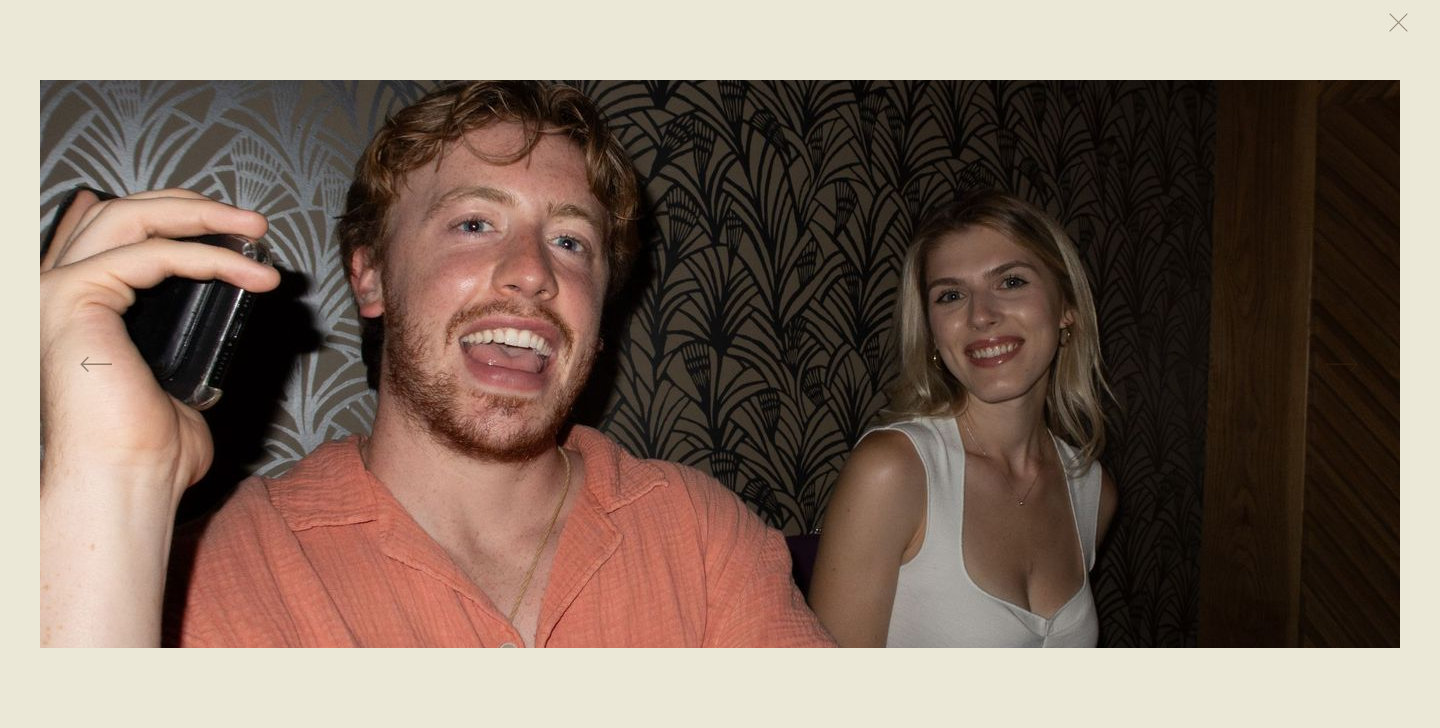 click at bounding box center [790, 399] 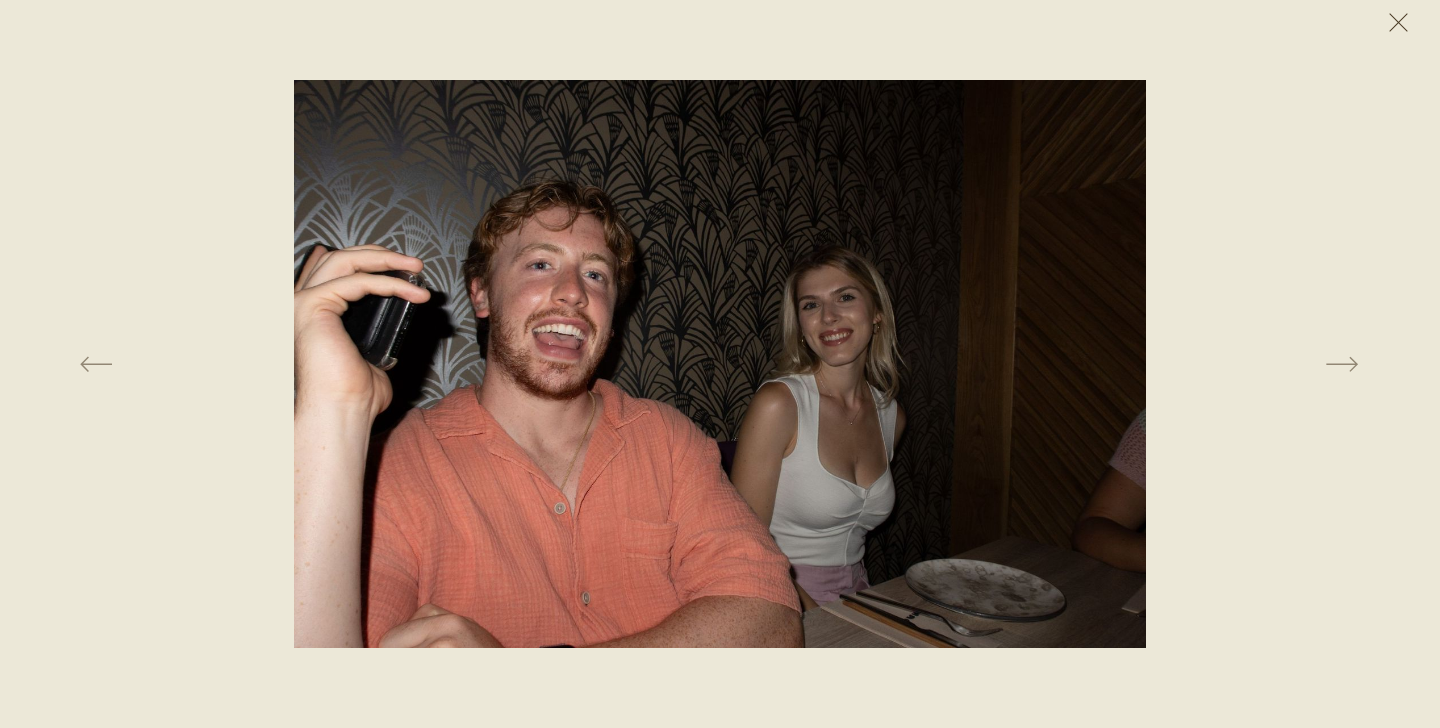 click at bounding box center [1398, 22] 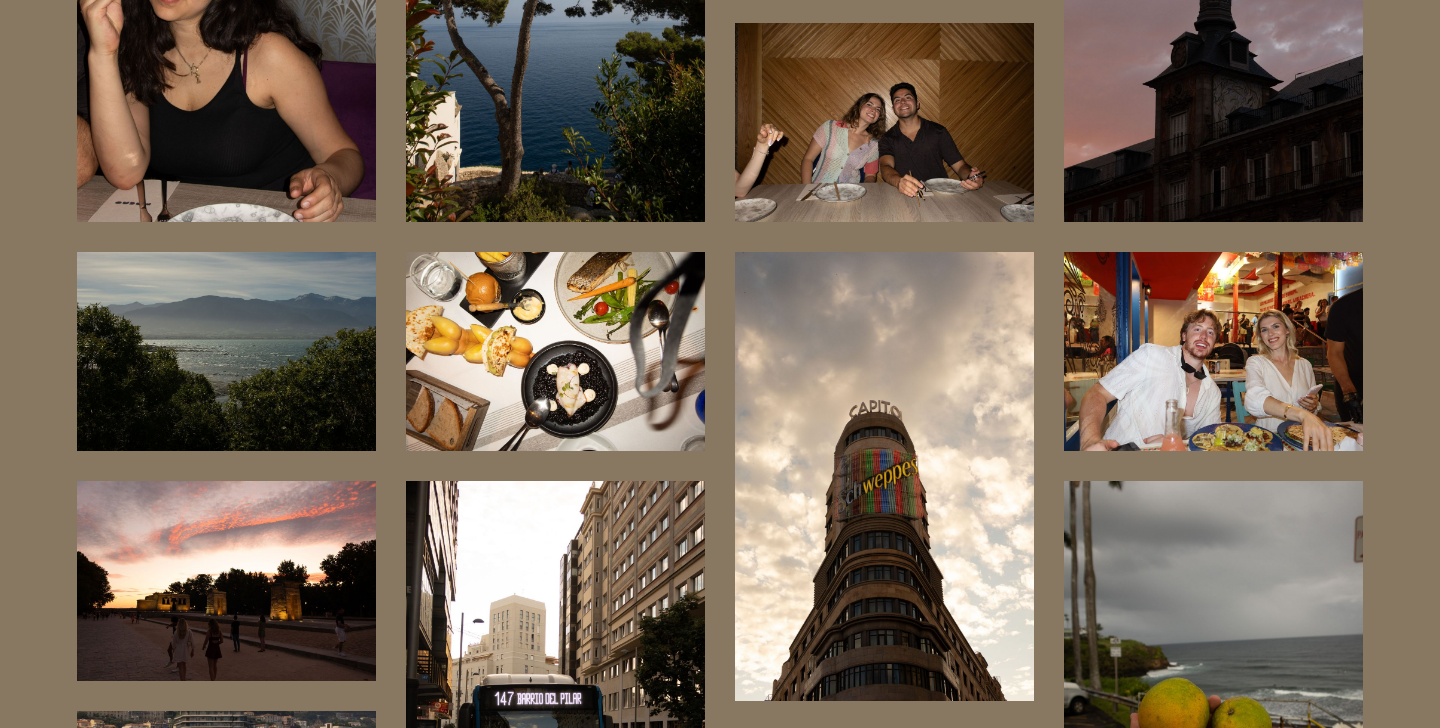 scroll, scrollTop: 11060, scrollLeft: 0, axis: vertical 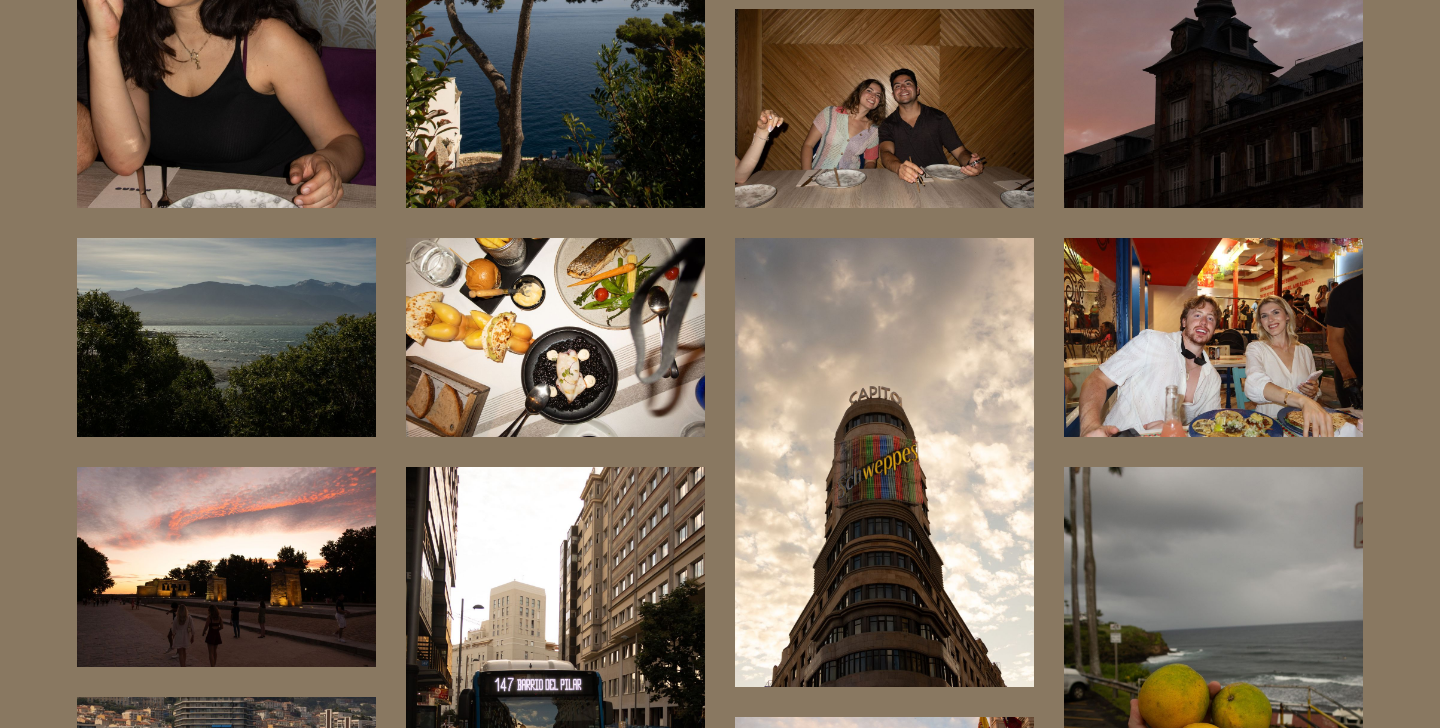click at bounding box center [1213, 337] 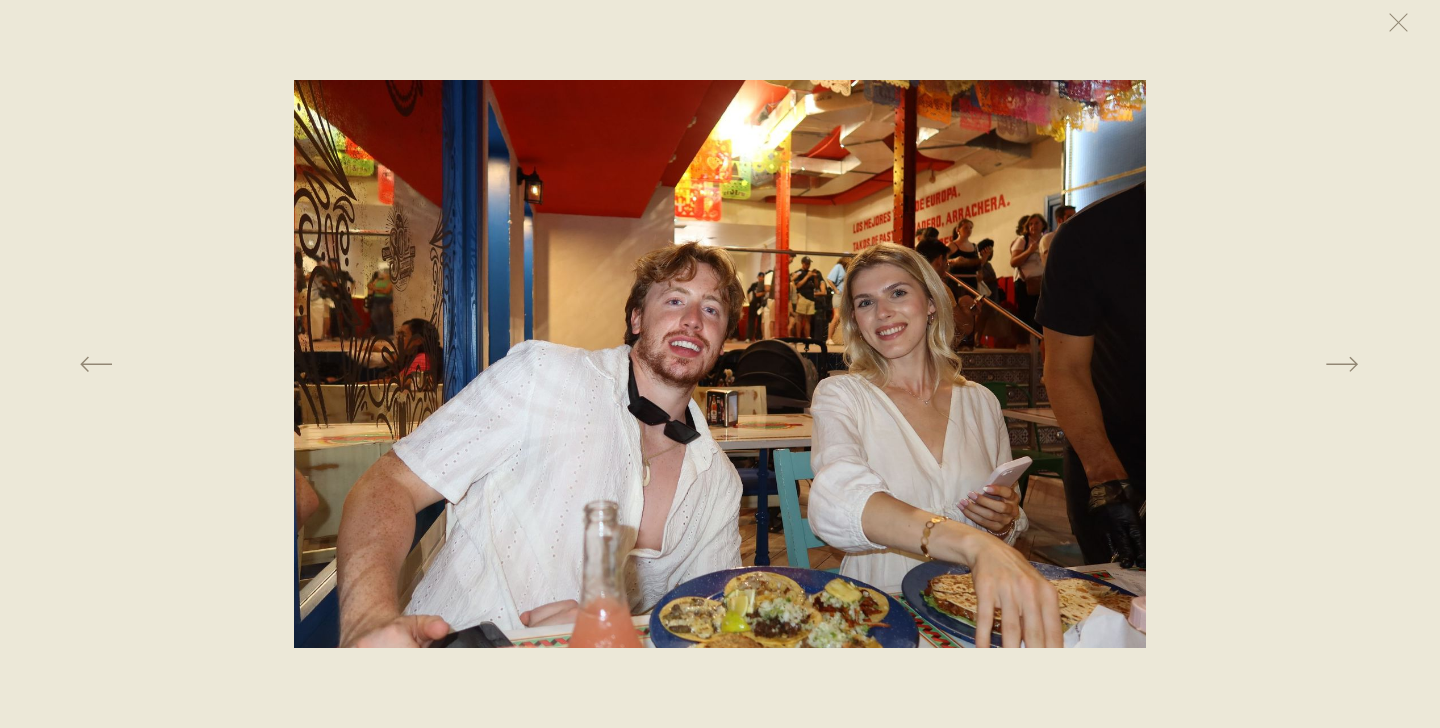 click at bounding box center [720, 364] 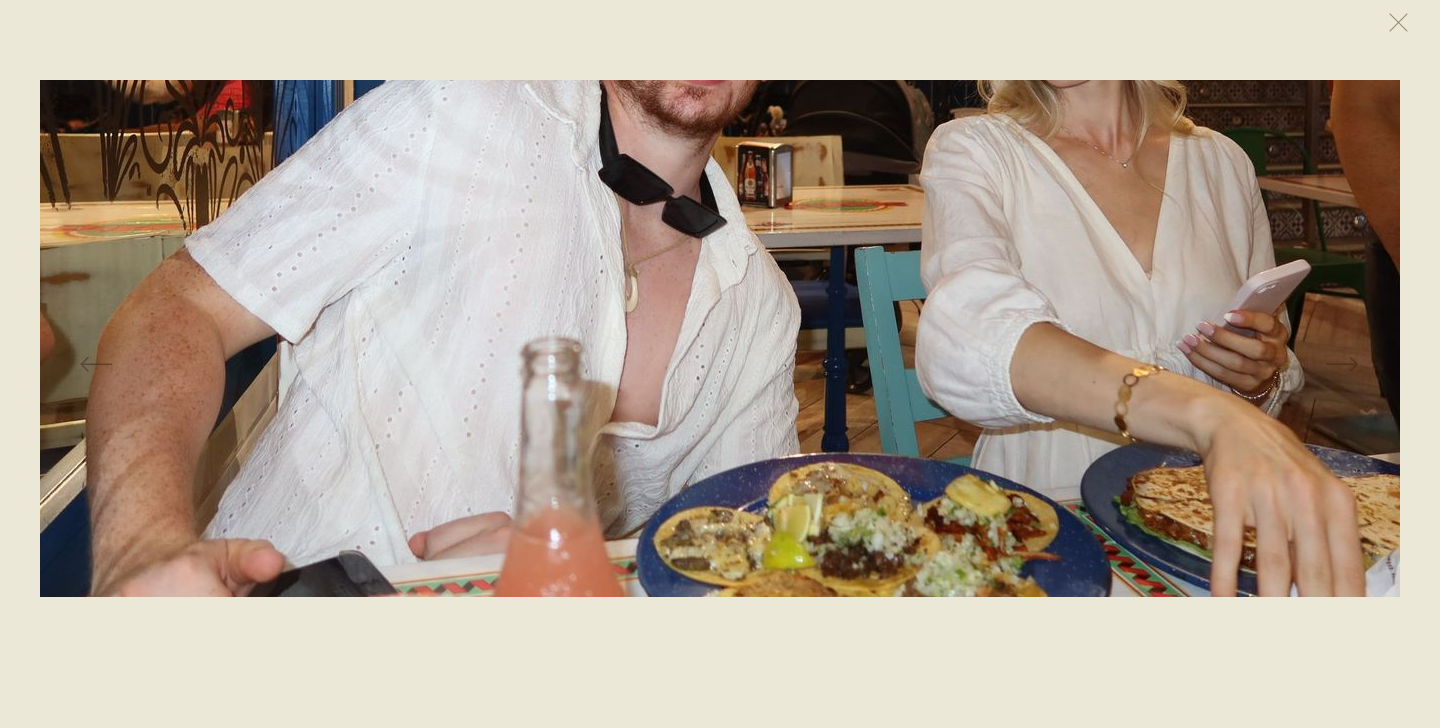 click at bounding box center [720, 364] 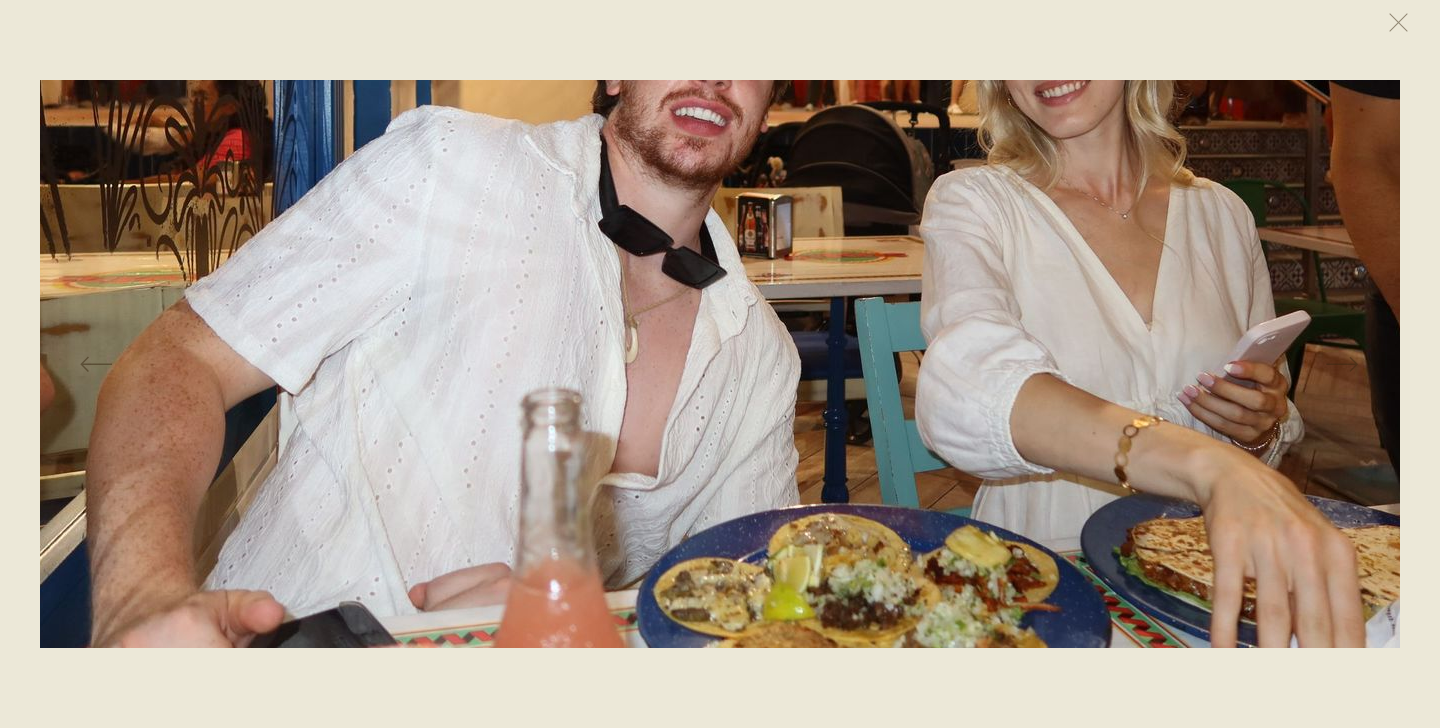 click at bounding box center (761, 148) 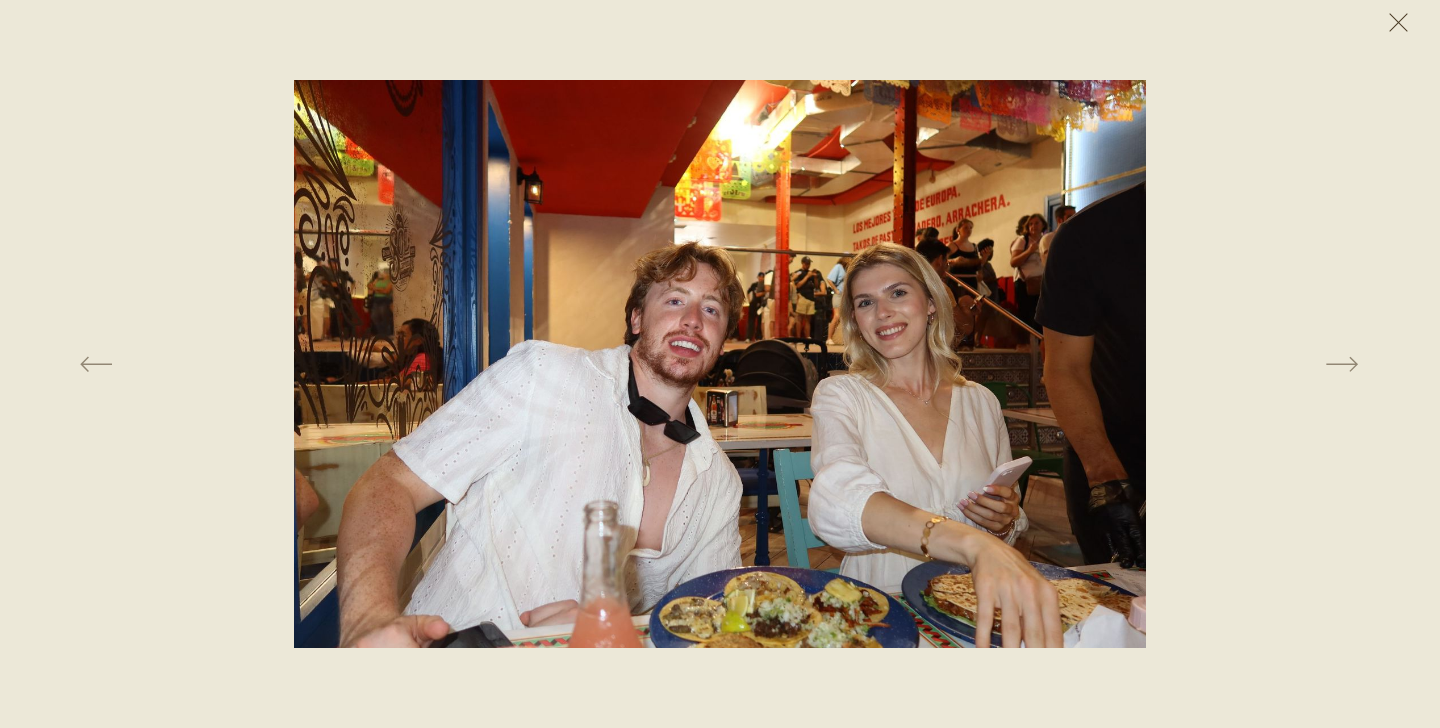 click at bounding box center [1398, 22] 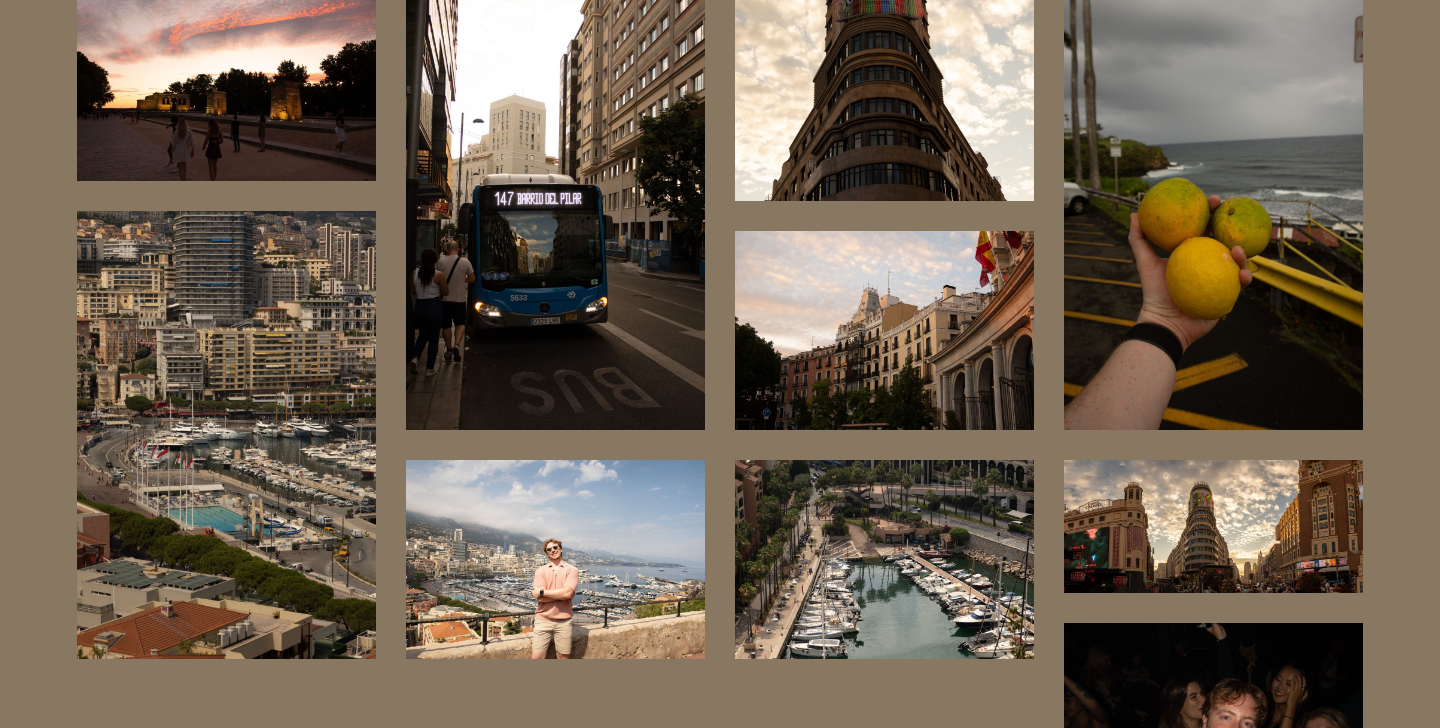 scroll, scrollTop: 11550, scrollLeft: 0, axis: vertical 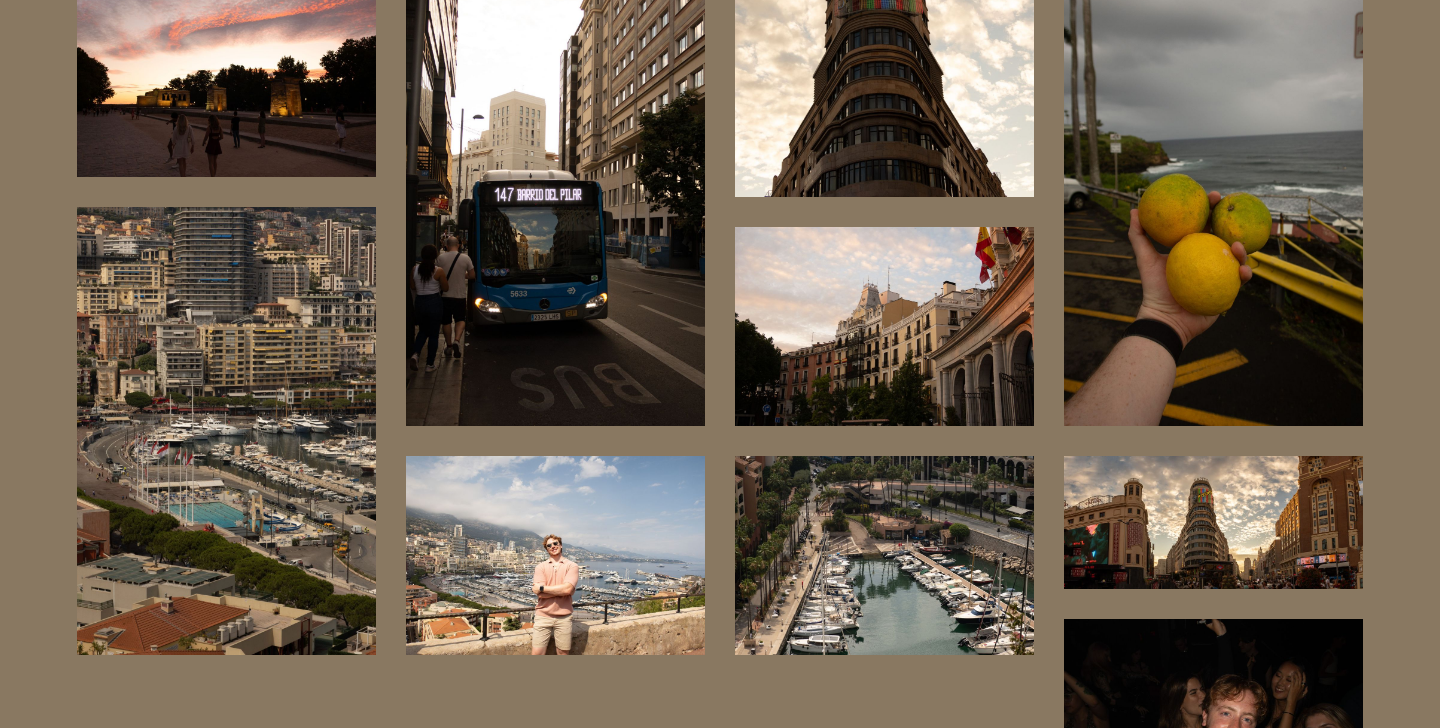click at bounding box center [555, 555] 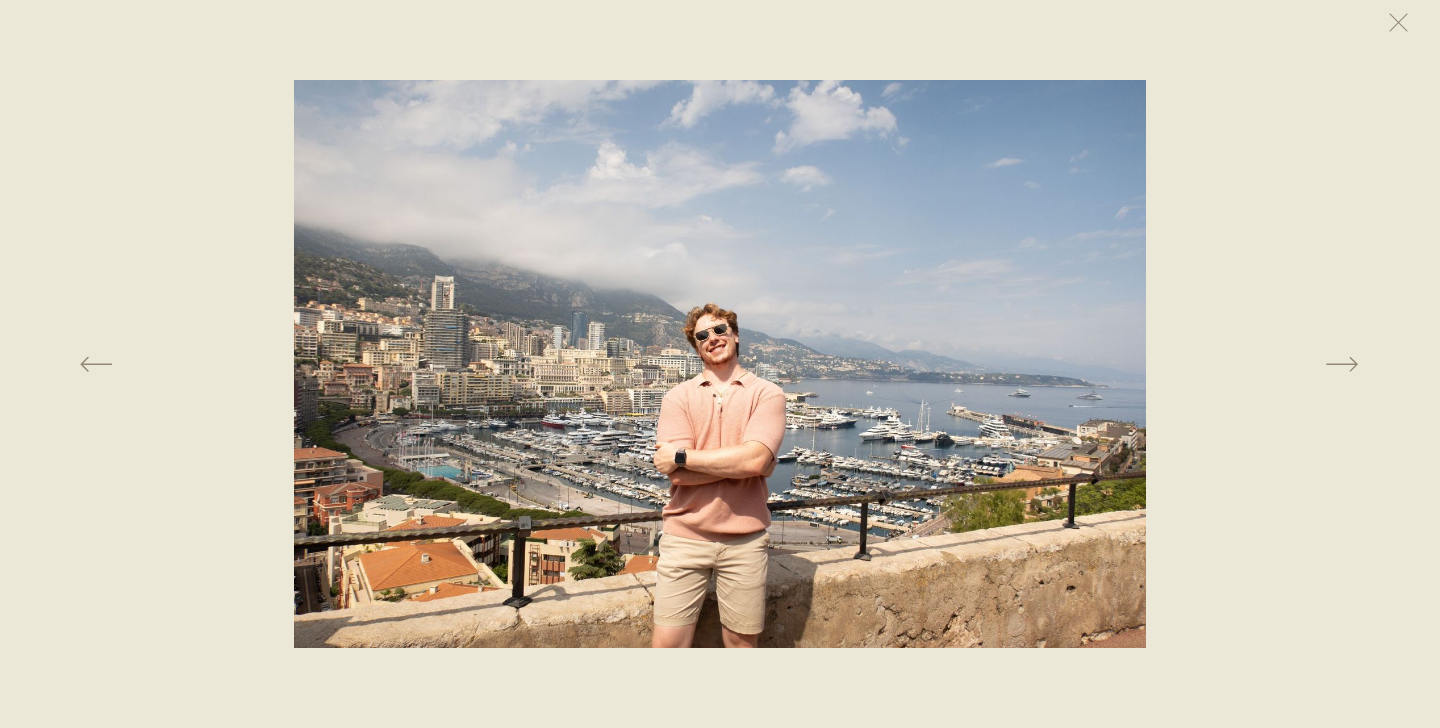 click at bounding box center [720, 364] 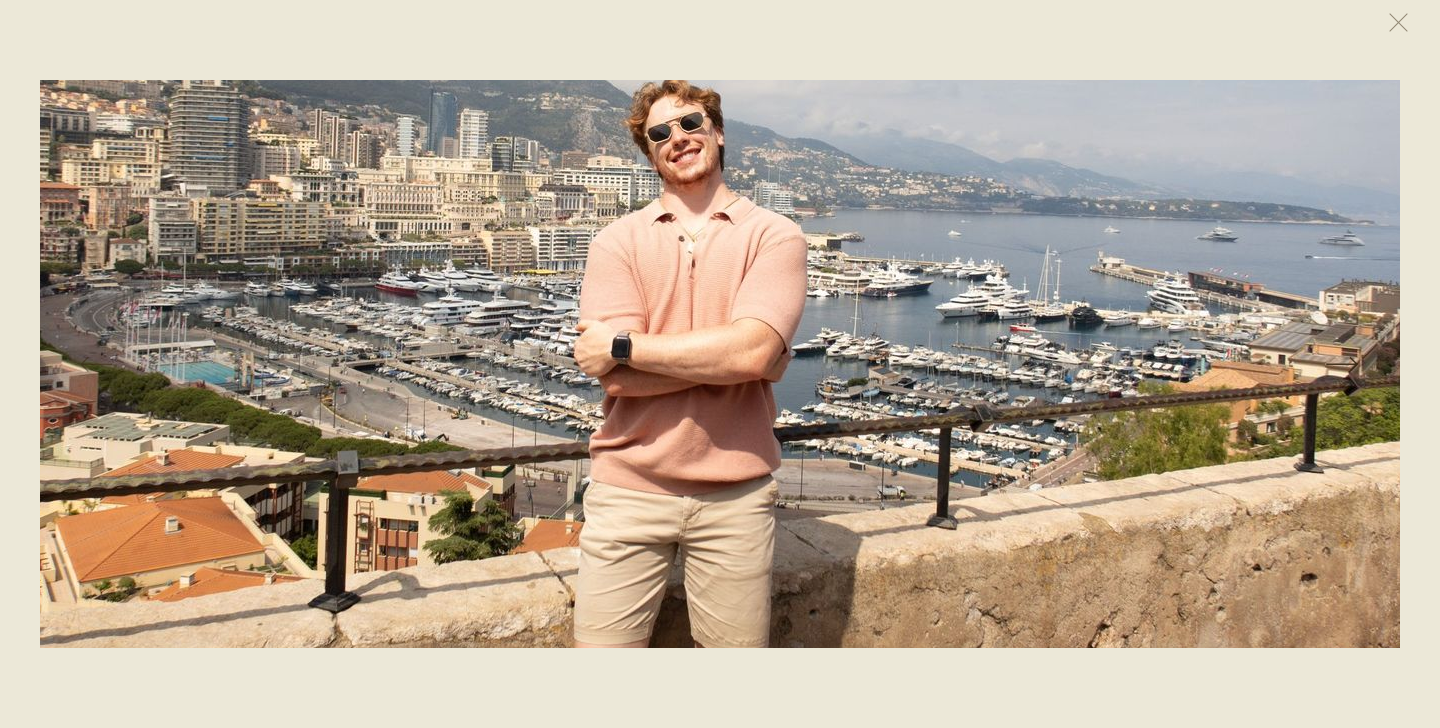 click at bounding box center [1135, 364] 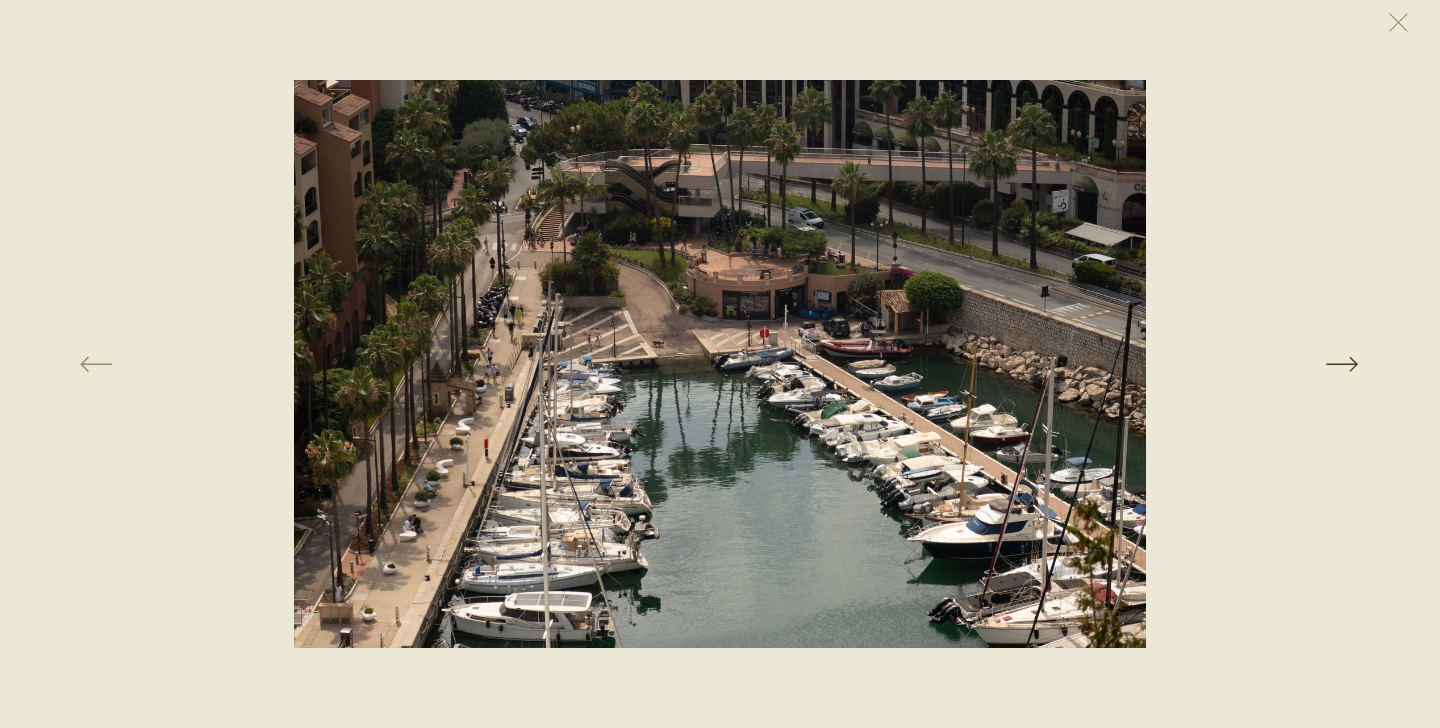 click at bounding box center [1135, 364] 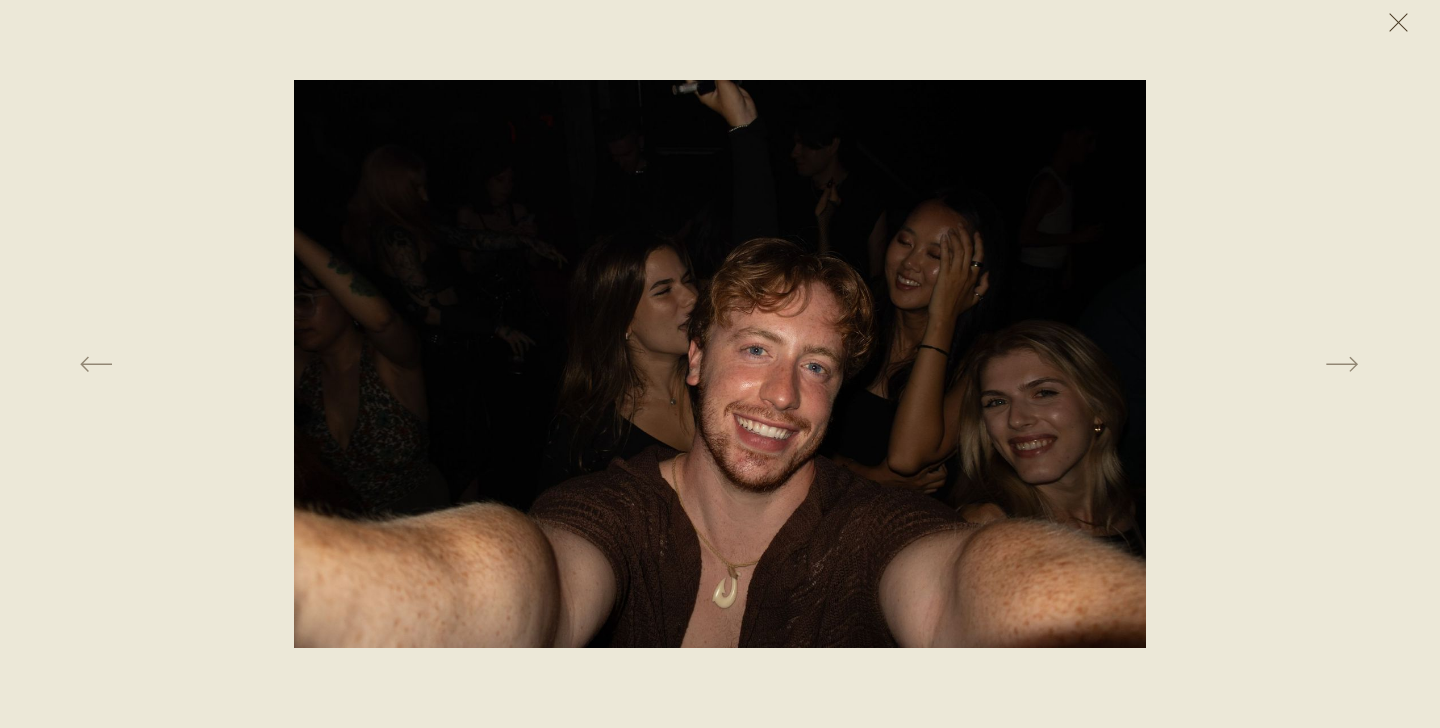 click at bounding box center [1398, 22] 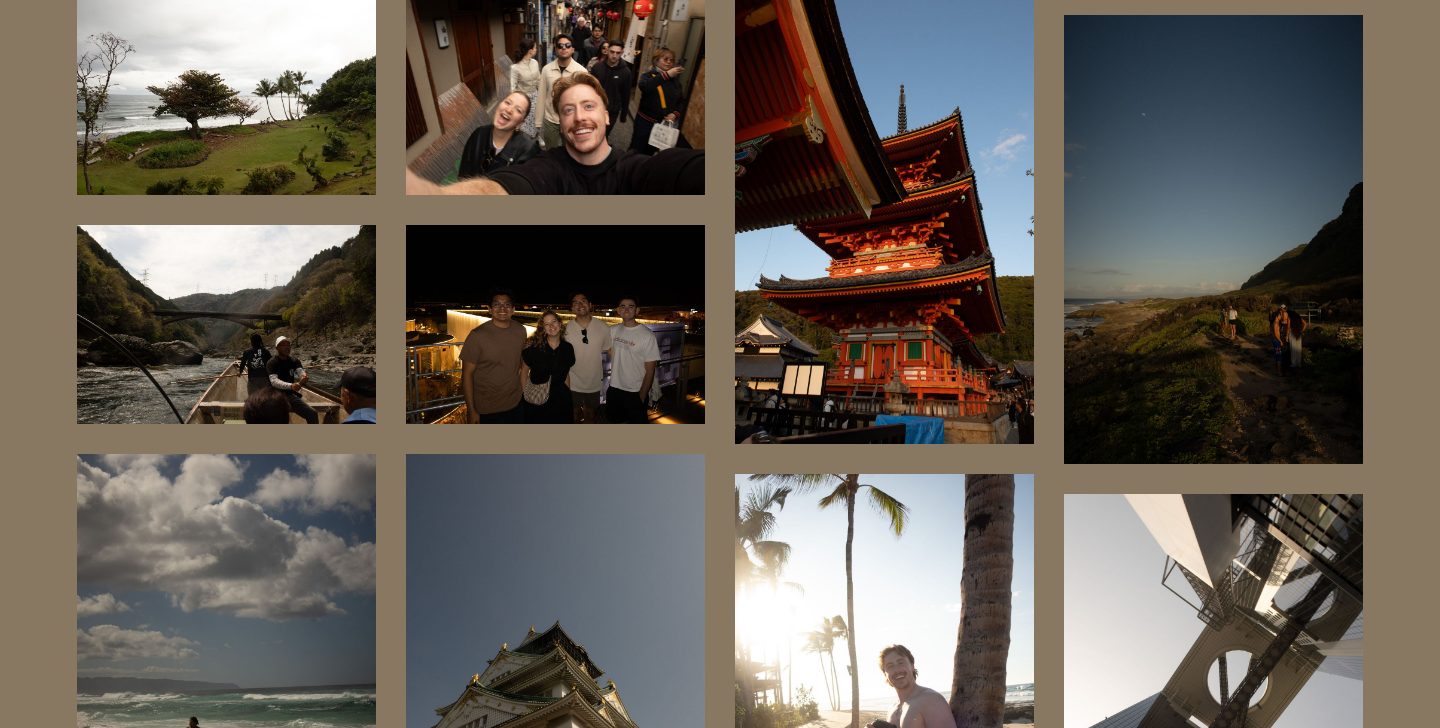 scroll, scrollTop: 7868, scrollLeft: 0, axis: vertical 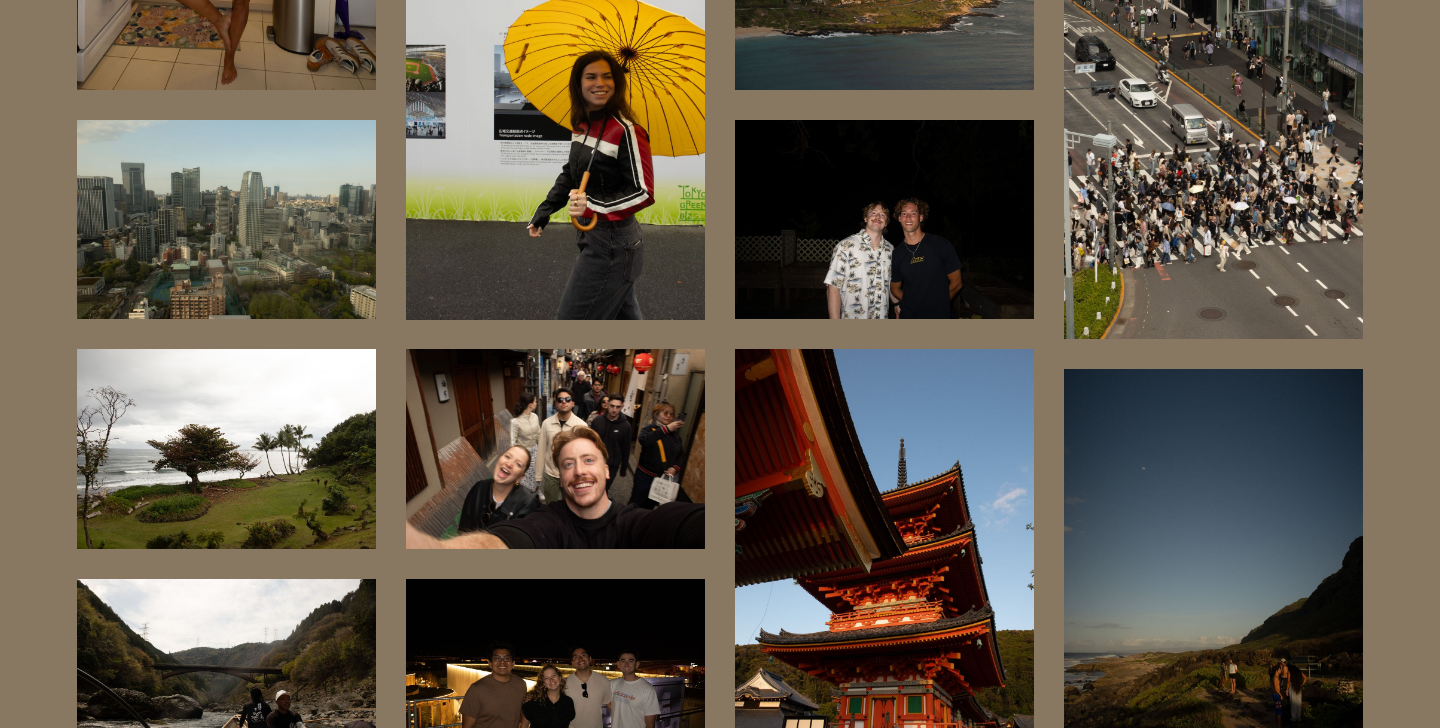 click at bounding box center (555, 678) 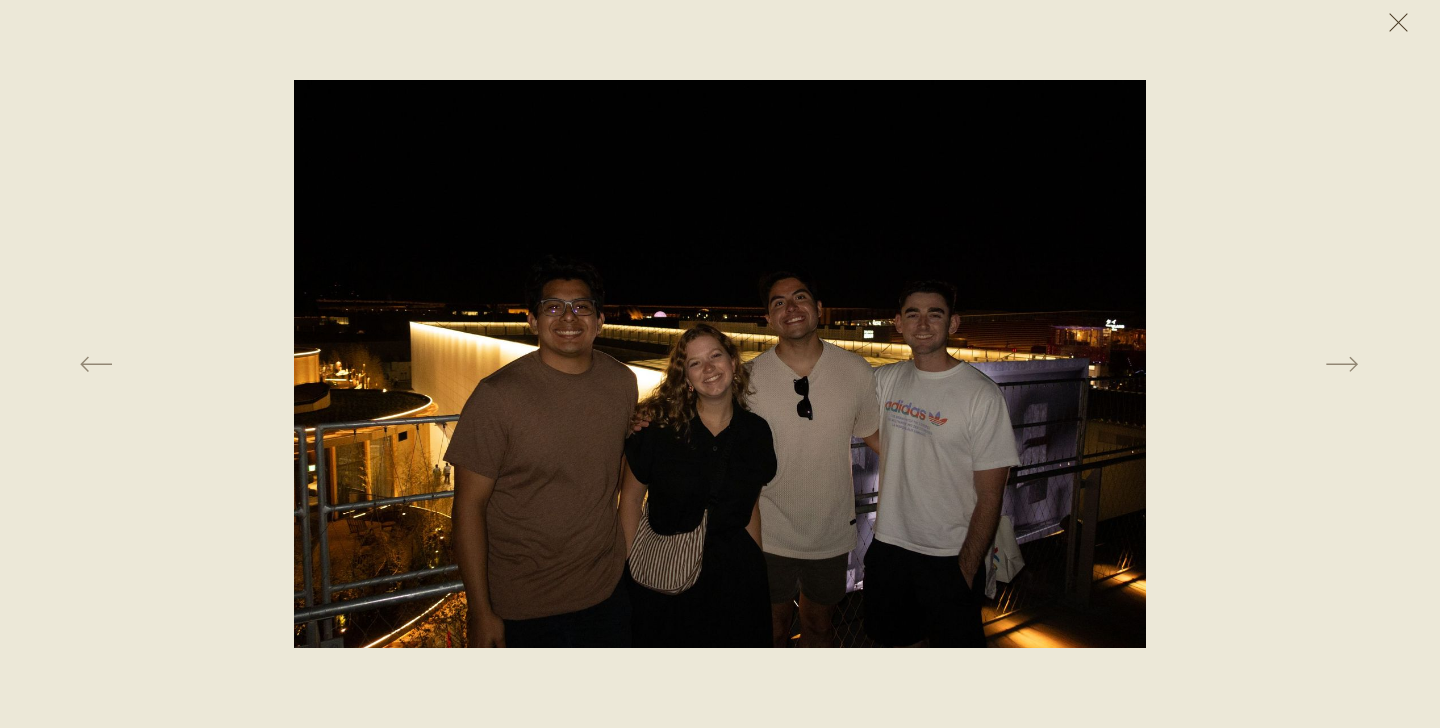click at bounding box center (1398, 22) 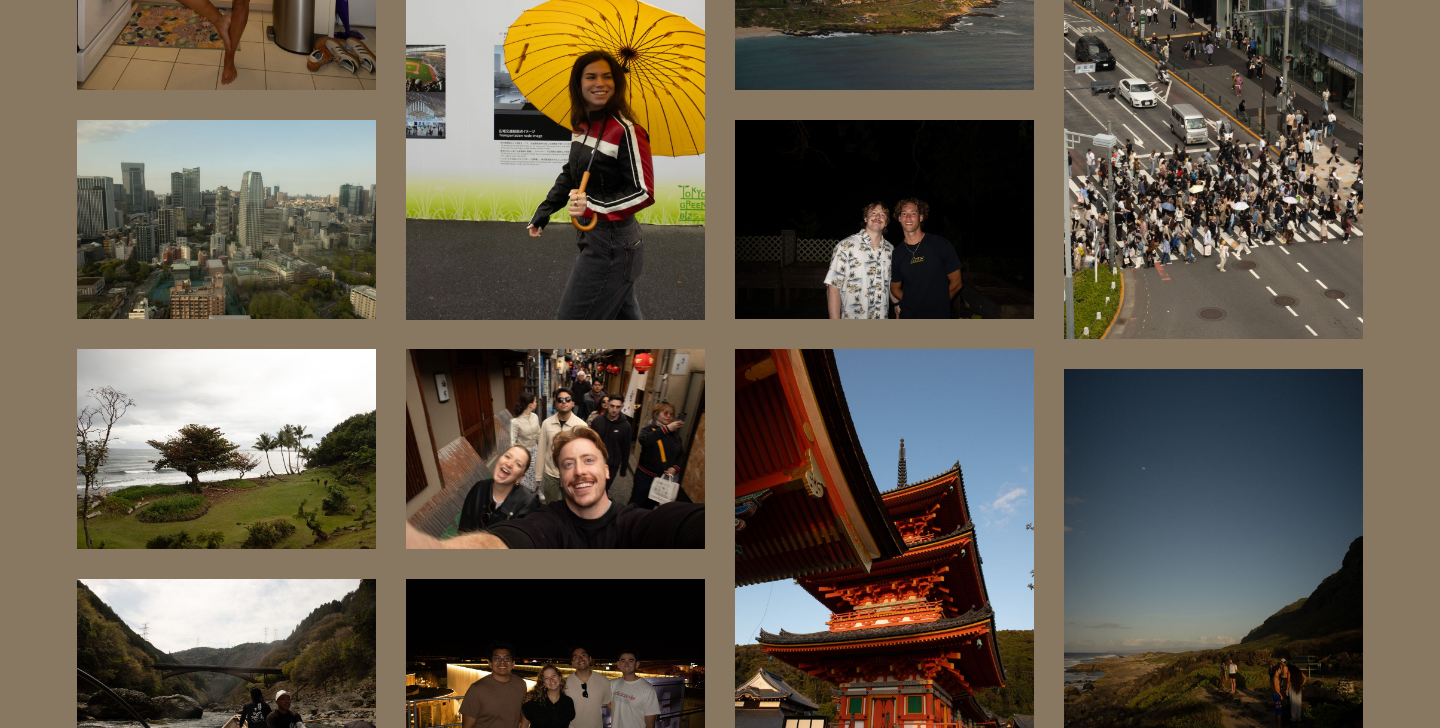 click at bounding box center [555, 448] 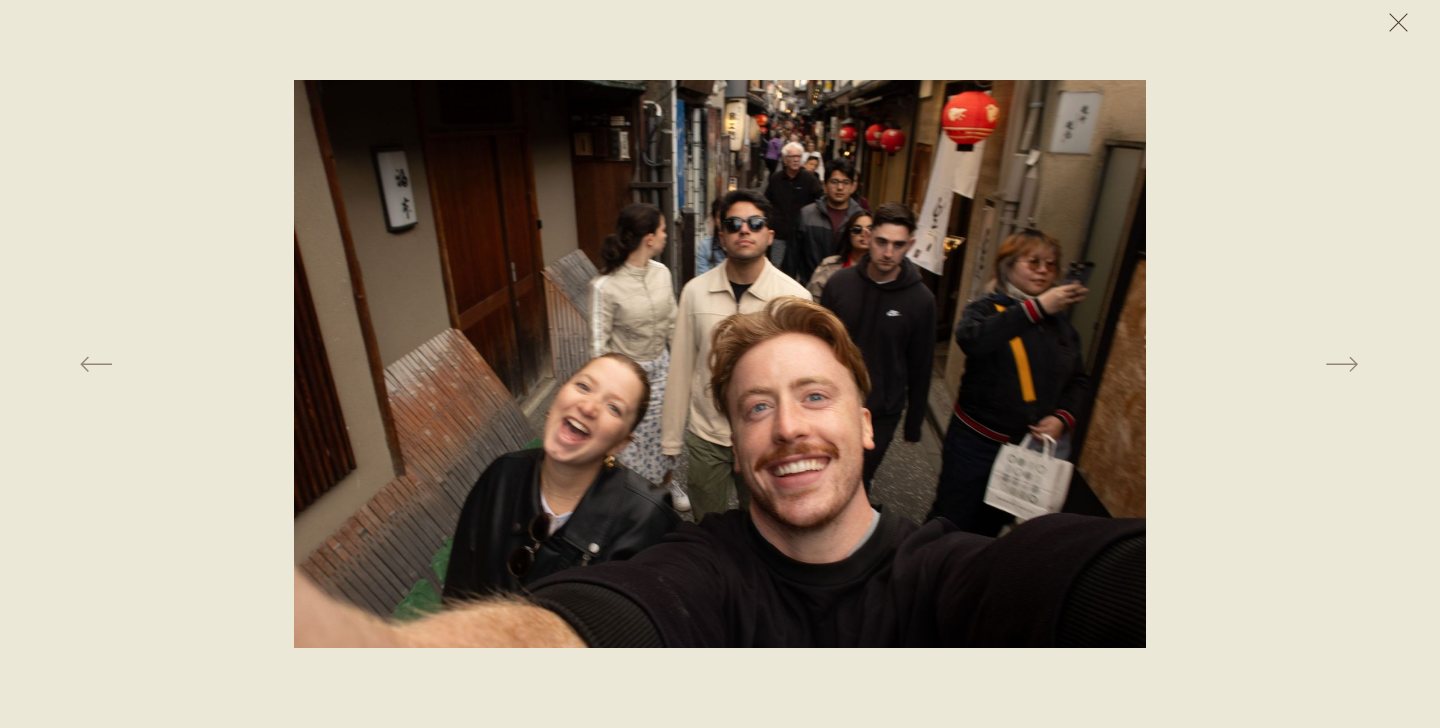 click at bounding box center (1398, 22) 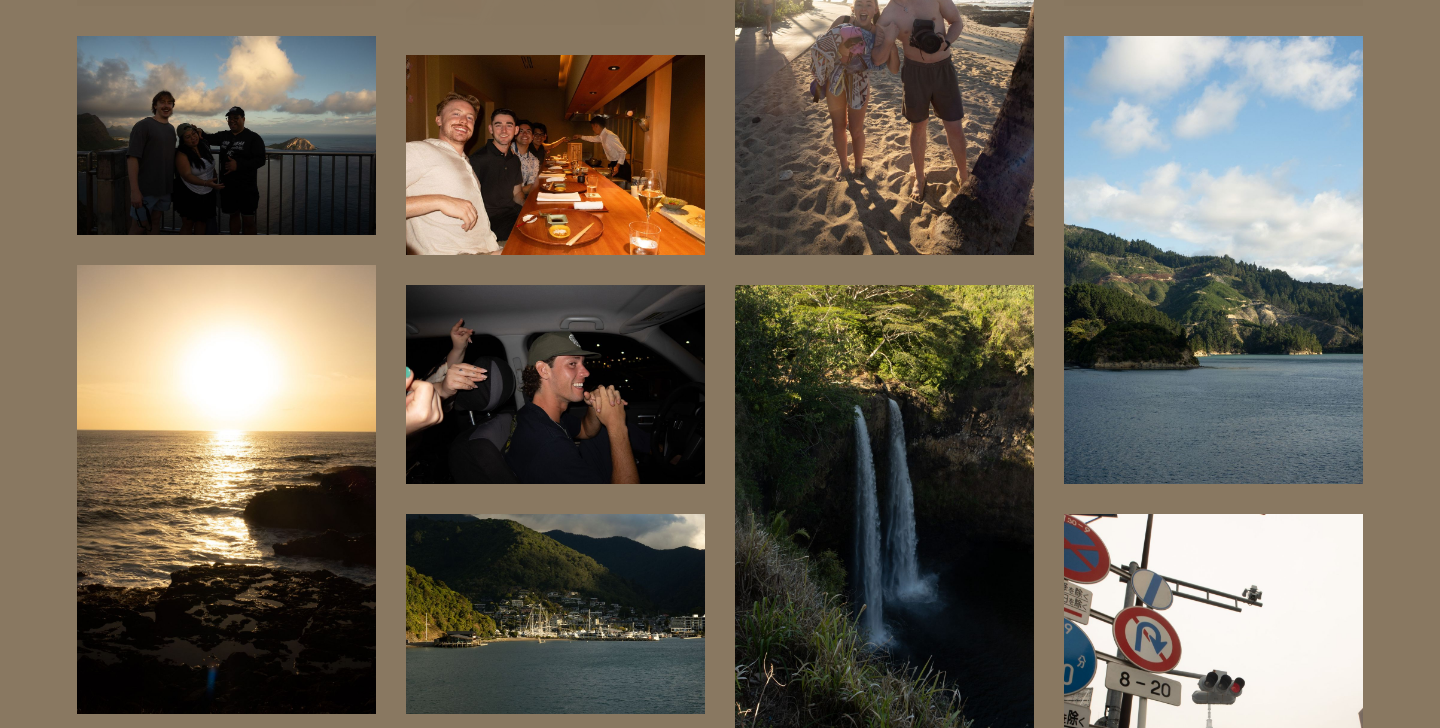 scroll, scrollTop: 6776, scrollLeft: 0, axis: vertical 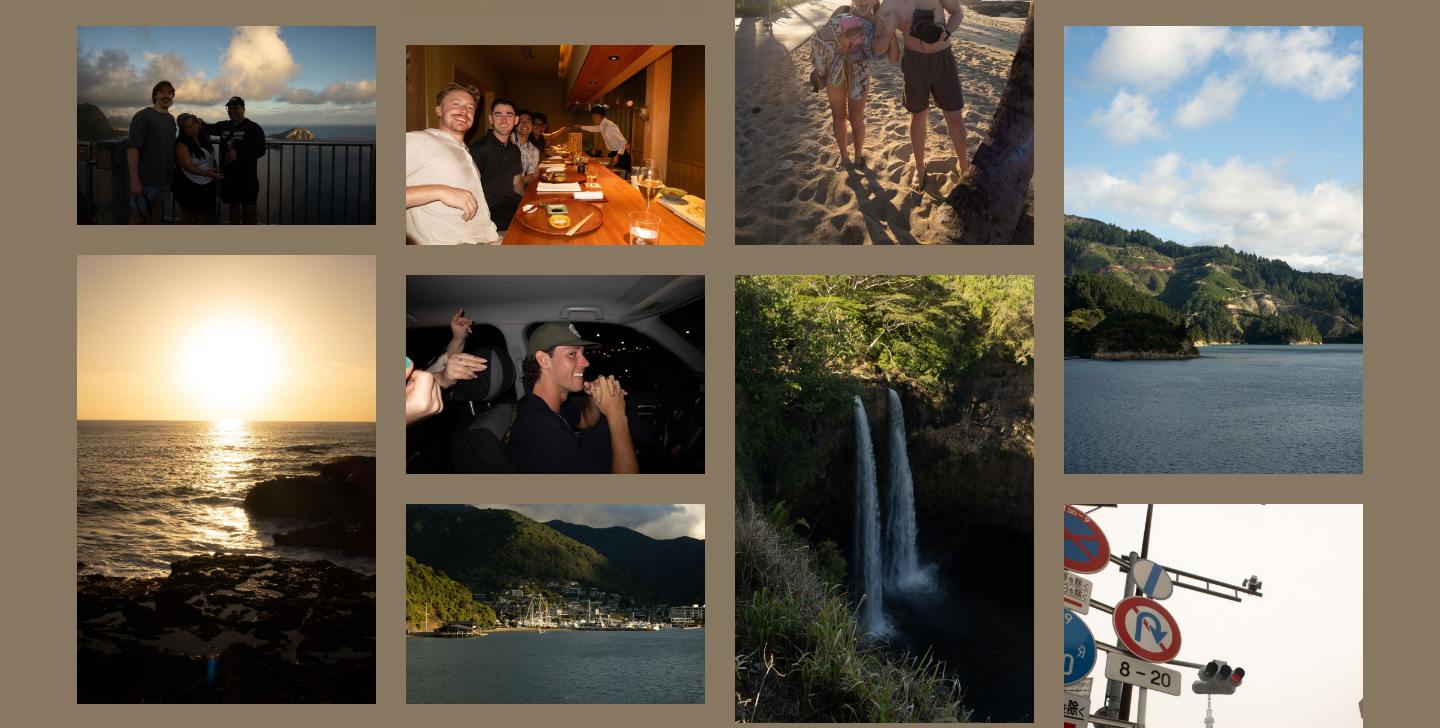 click at bounding box center [555, 374] 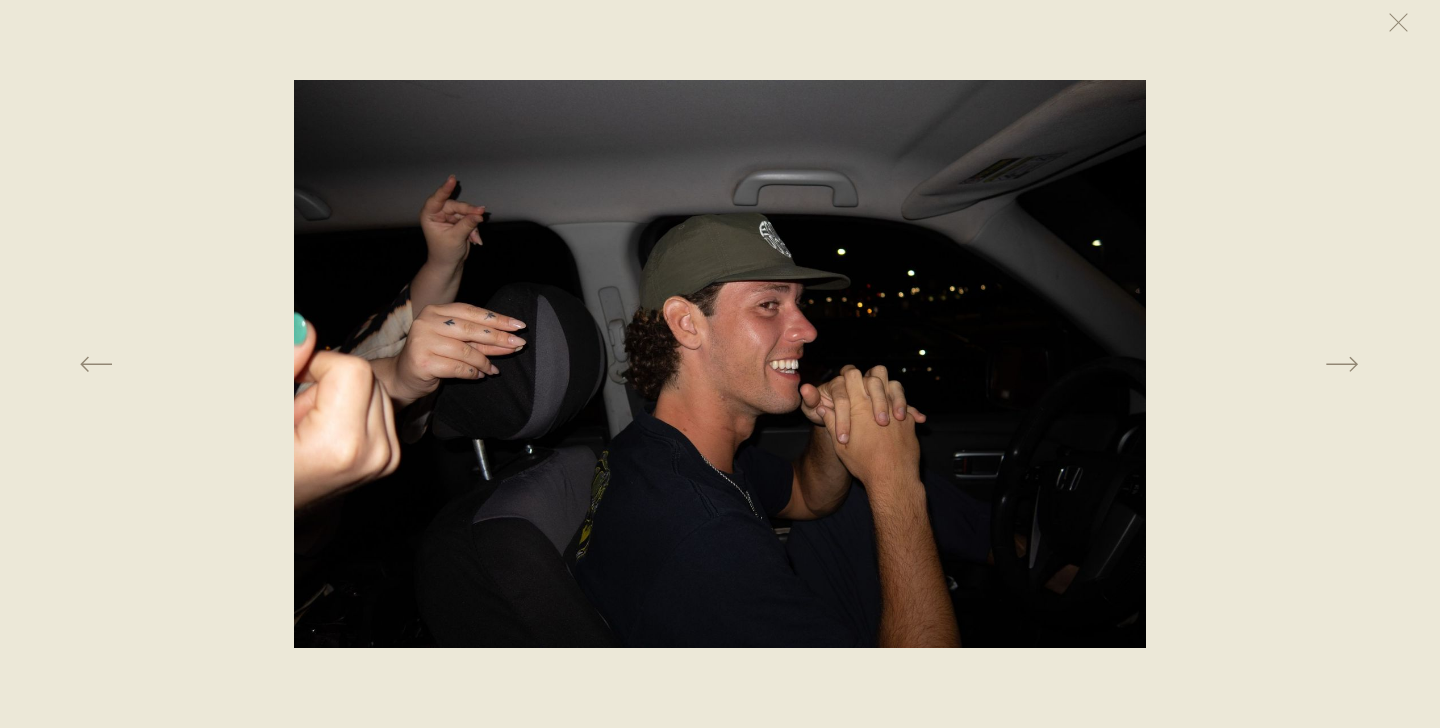 click at bounding box center [720, 364] 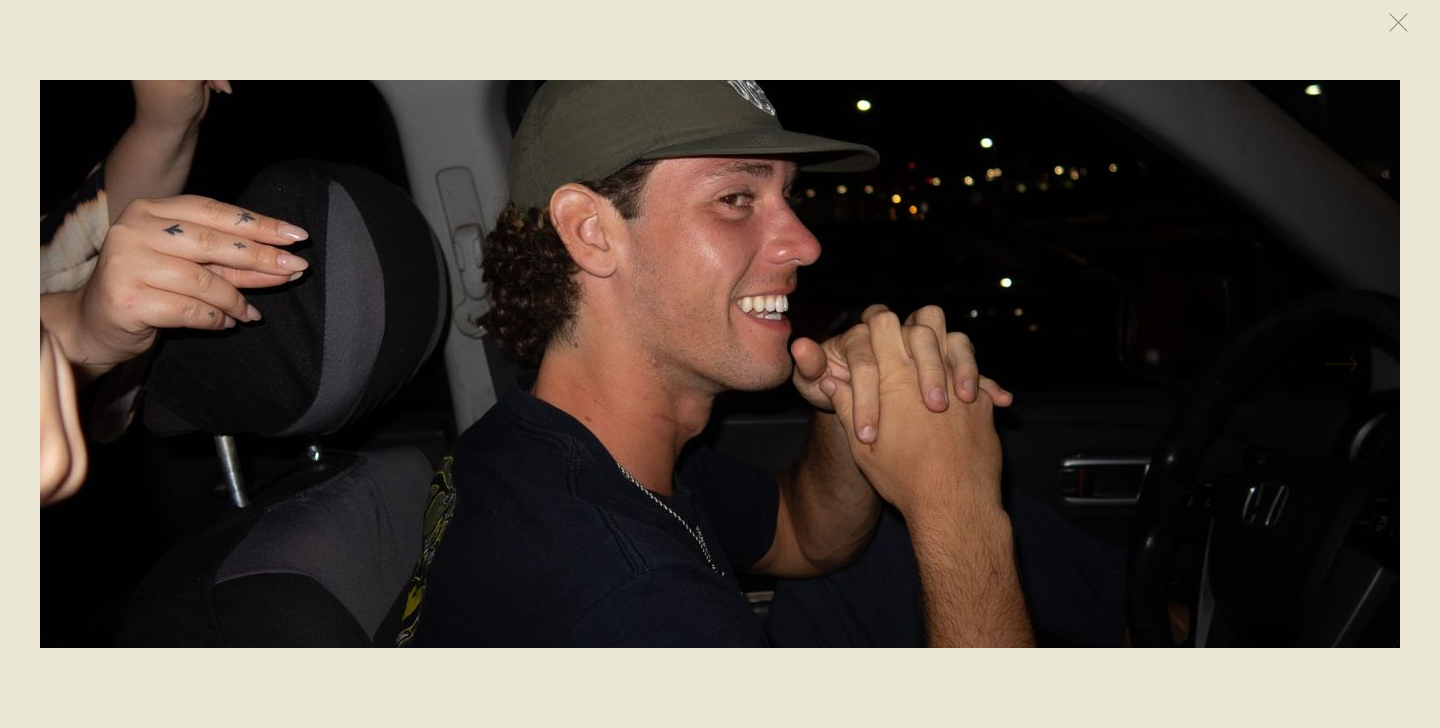 click at bounding box center [650, 303] 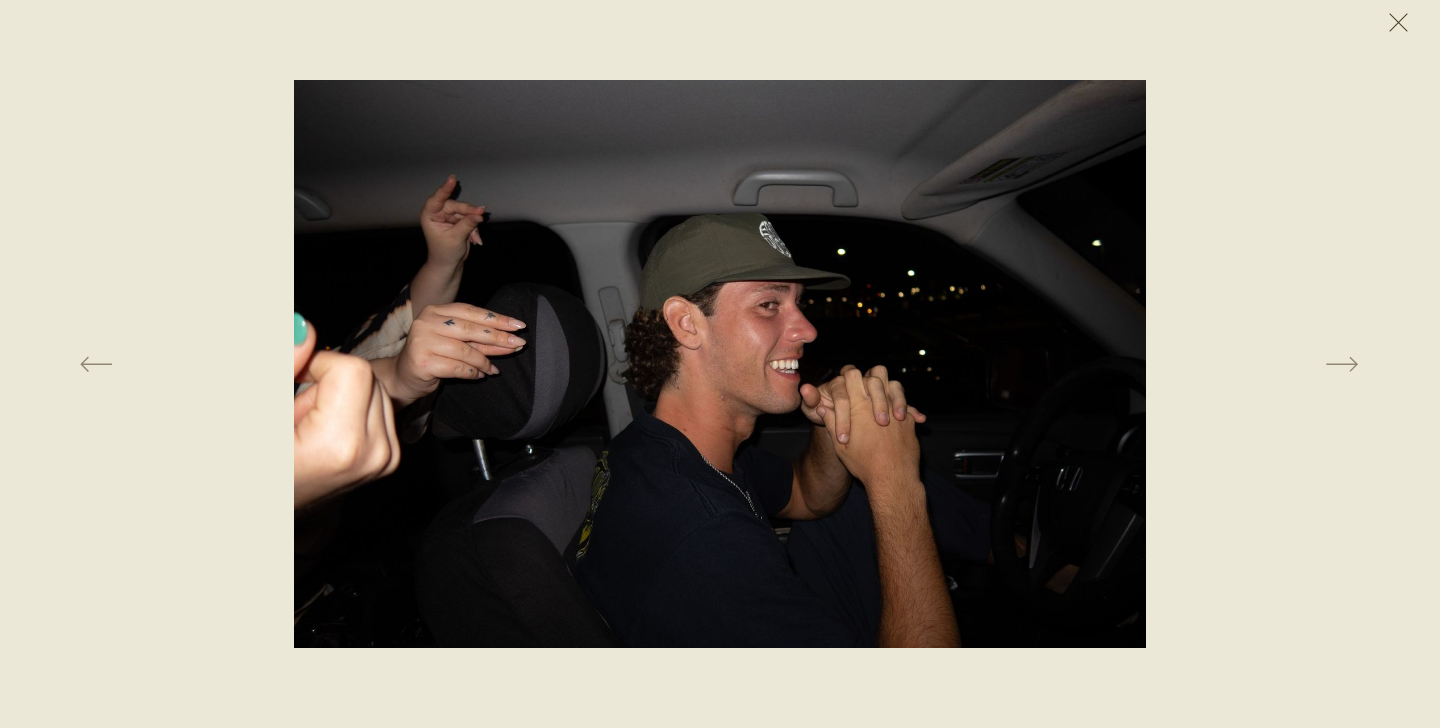 click at bounding box center [1398, 22] 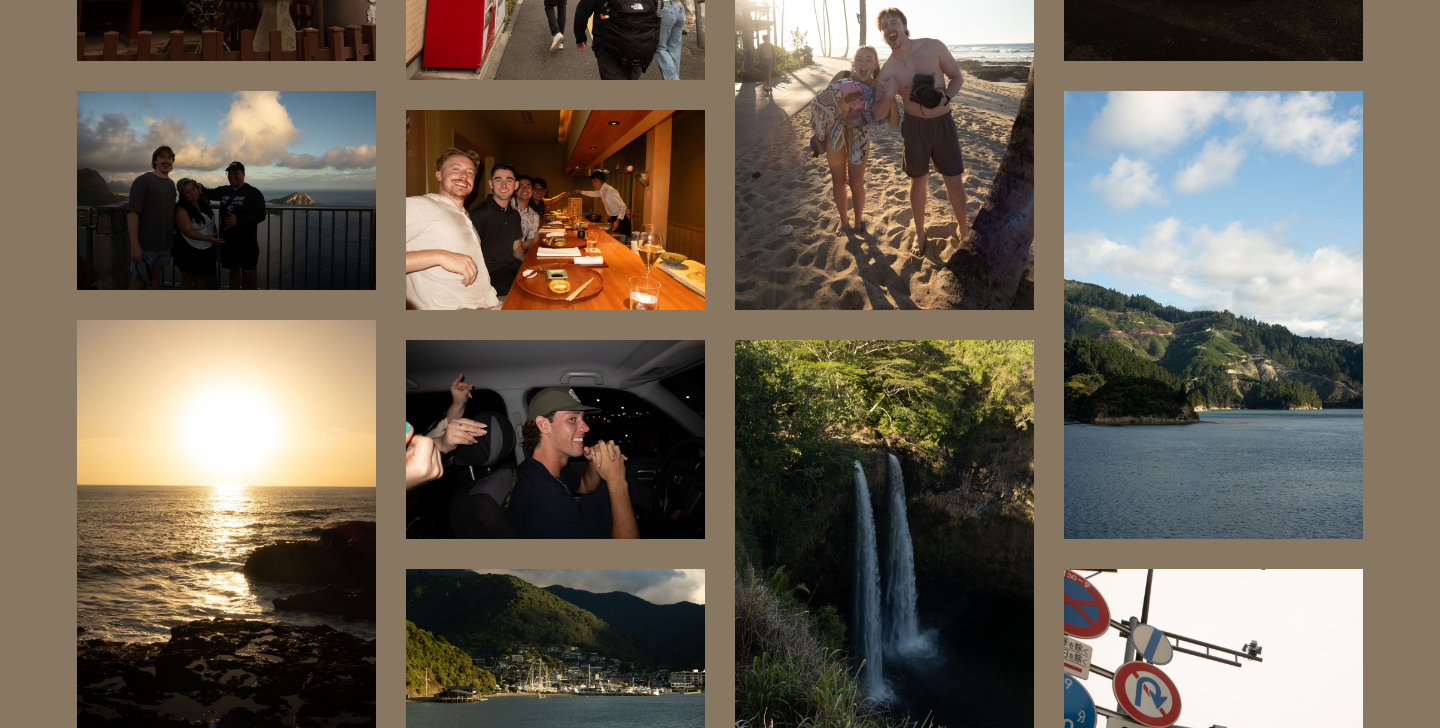 scroll, scrollTop: 6580, scrollLeft: 0, axis: vertical 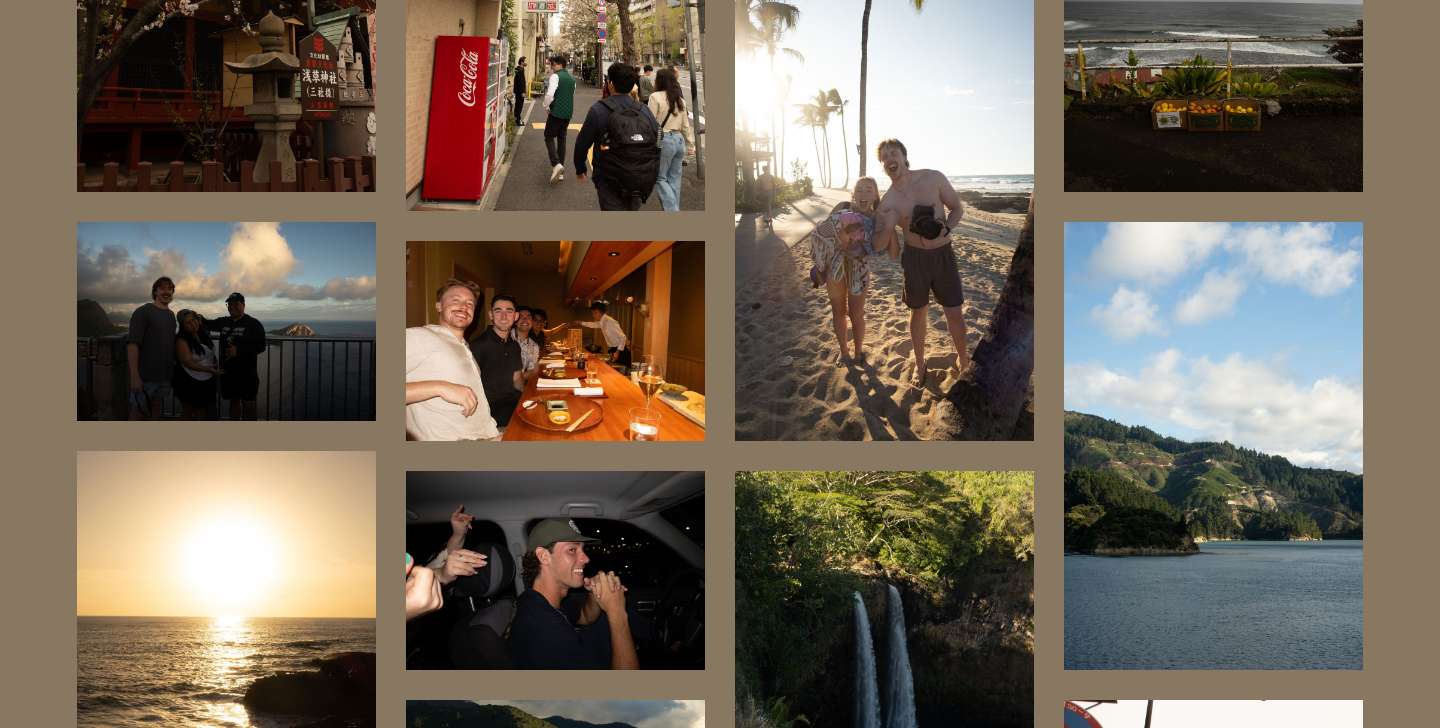 click at bounding box center (555, 340) 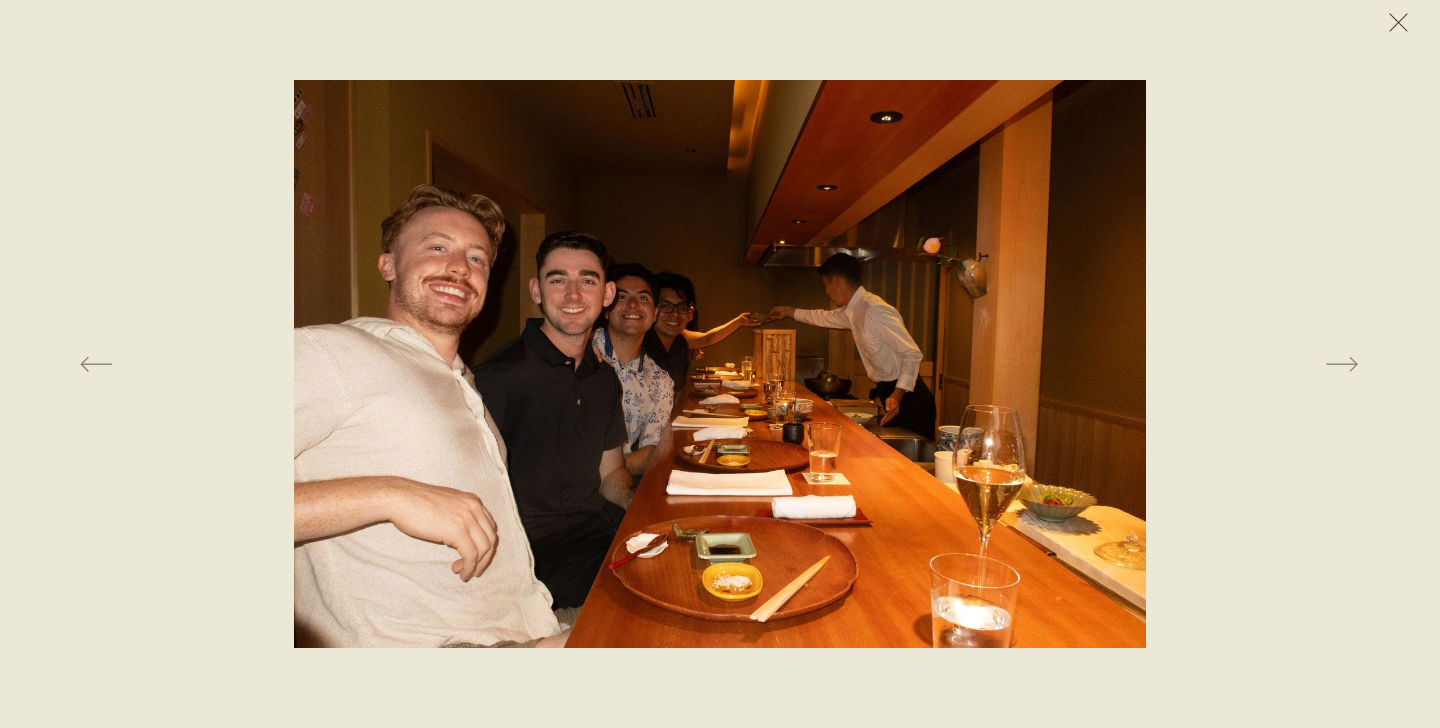 click at bounding box center [1398, 22] 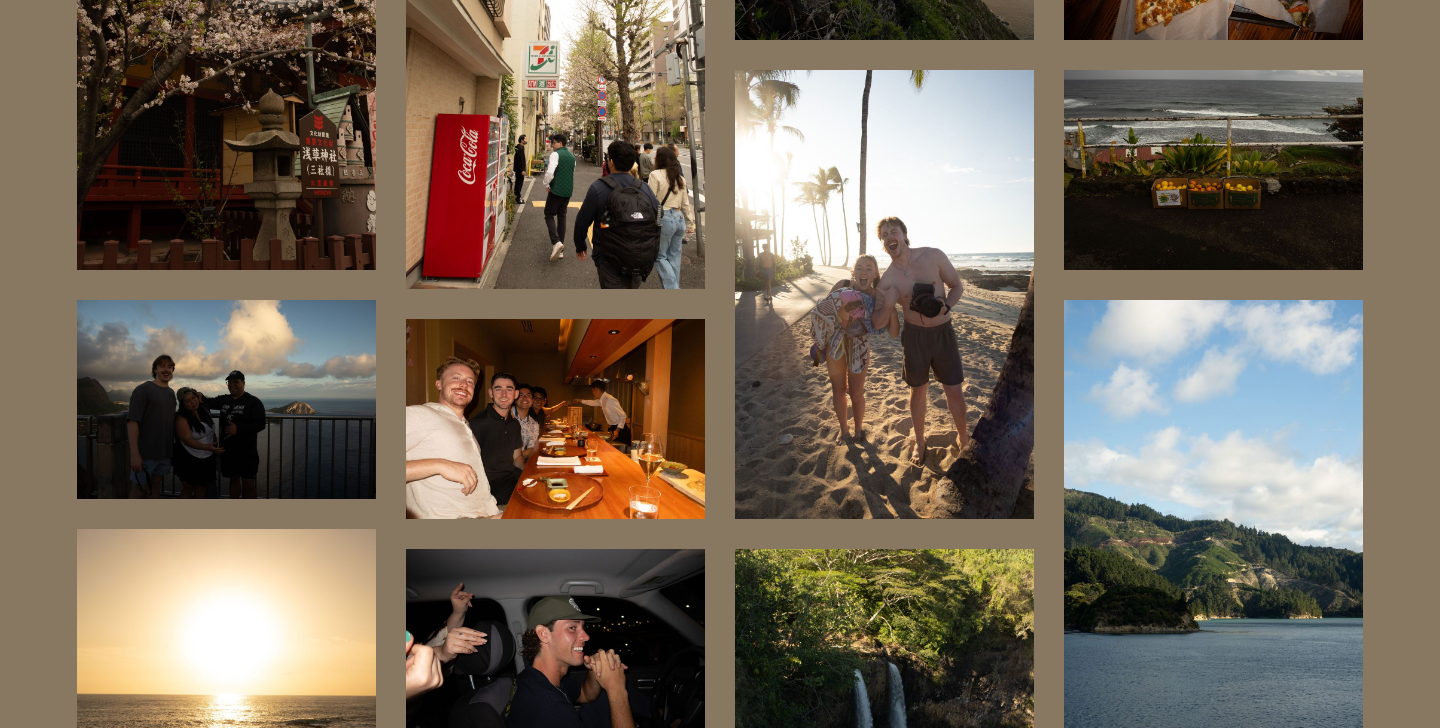 scroll, scrollTop: 6397, scrollLeft: 0, axis: vertical 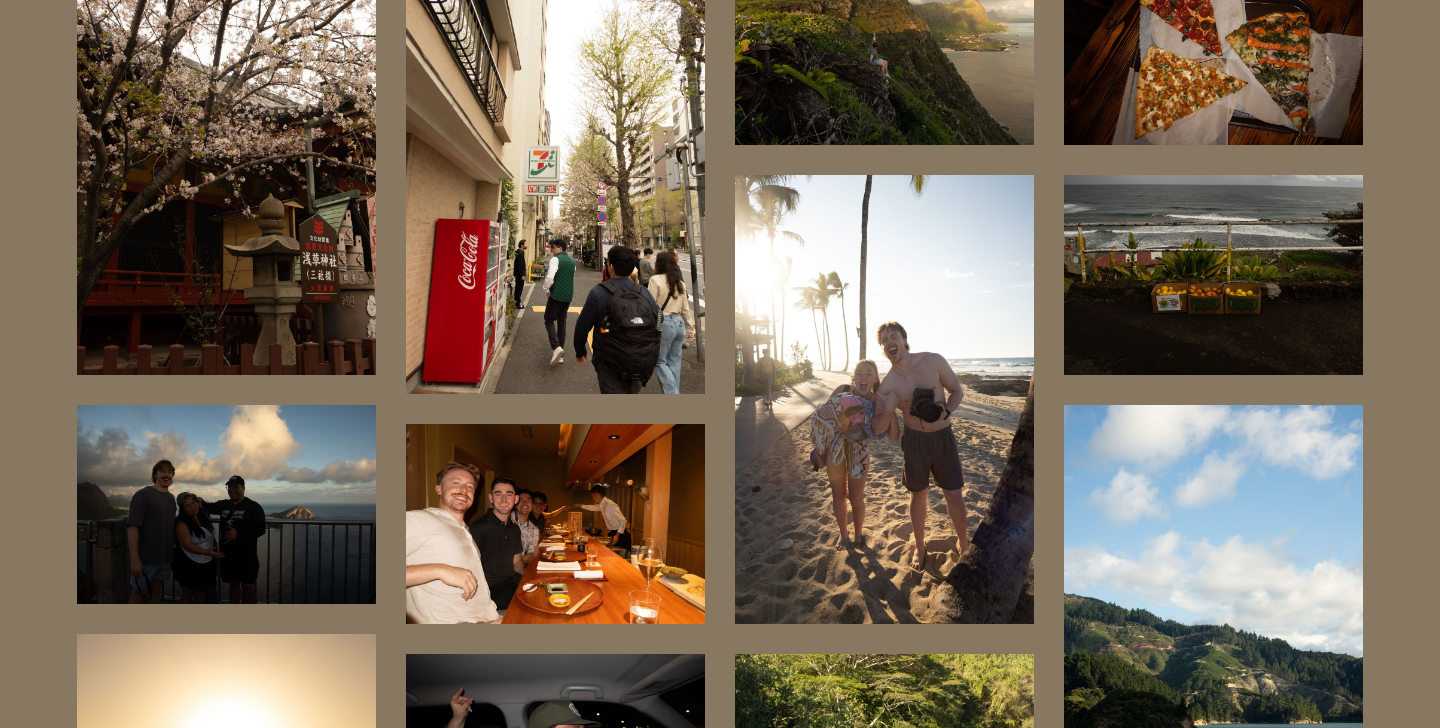 click at bounding box center (226, 504) 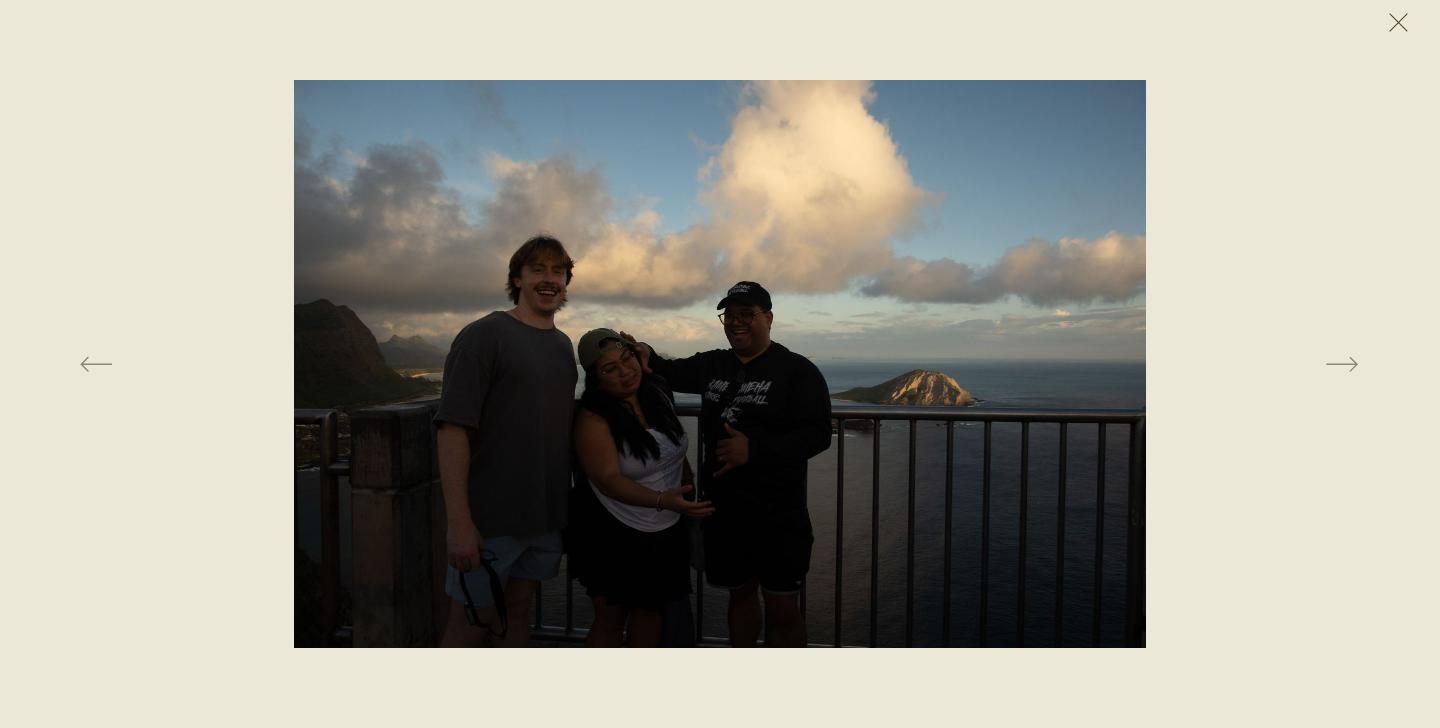 click at bounding box center [1398, 22] 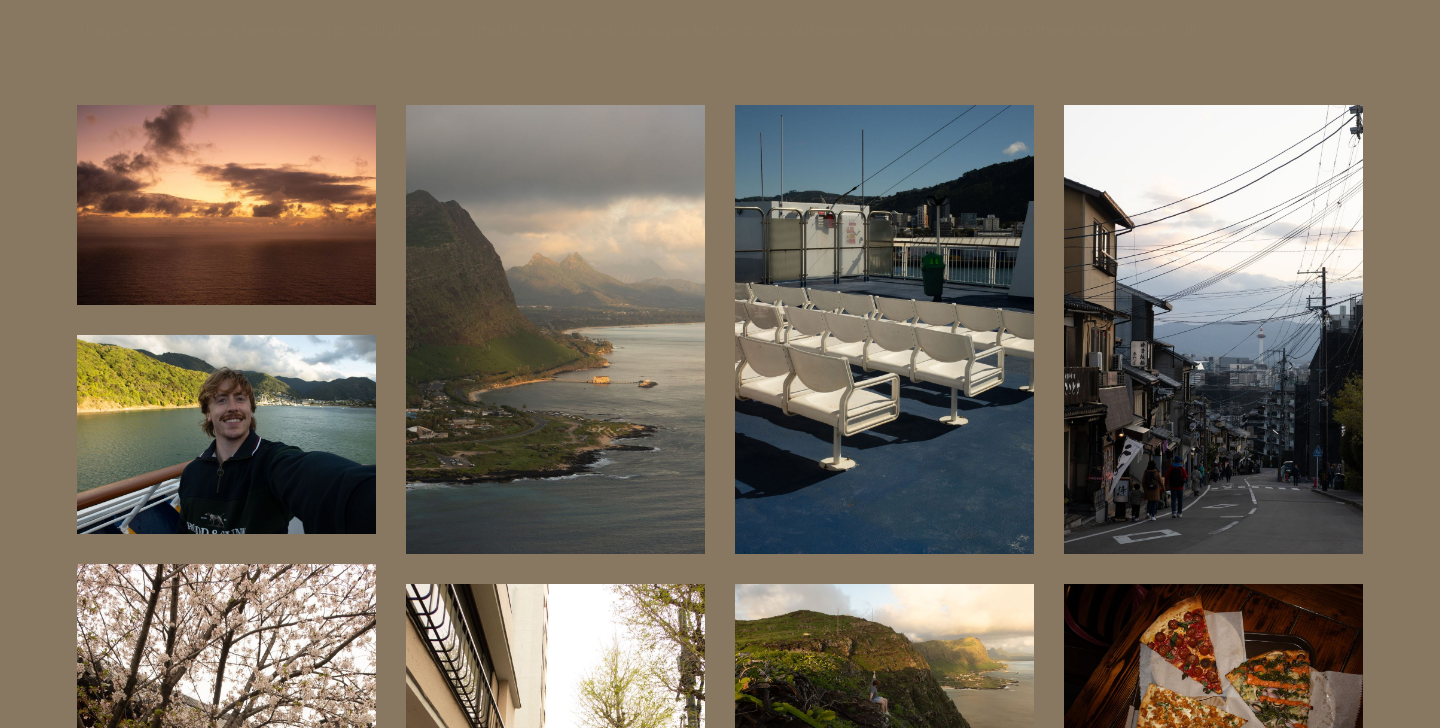 scroll, scrollTop: 5632, scrollLeft: 0, axis: vertical 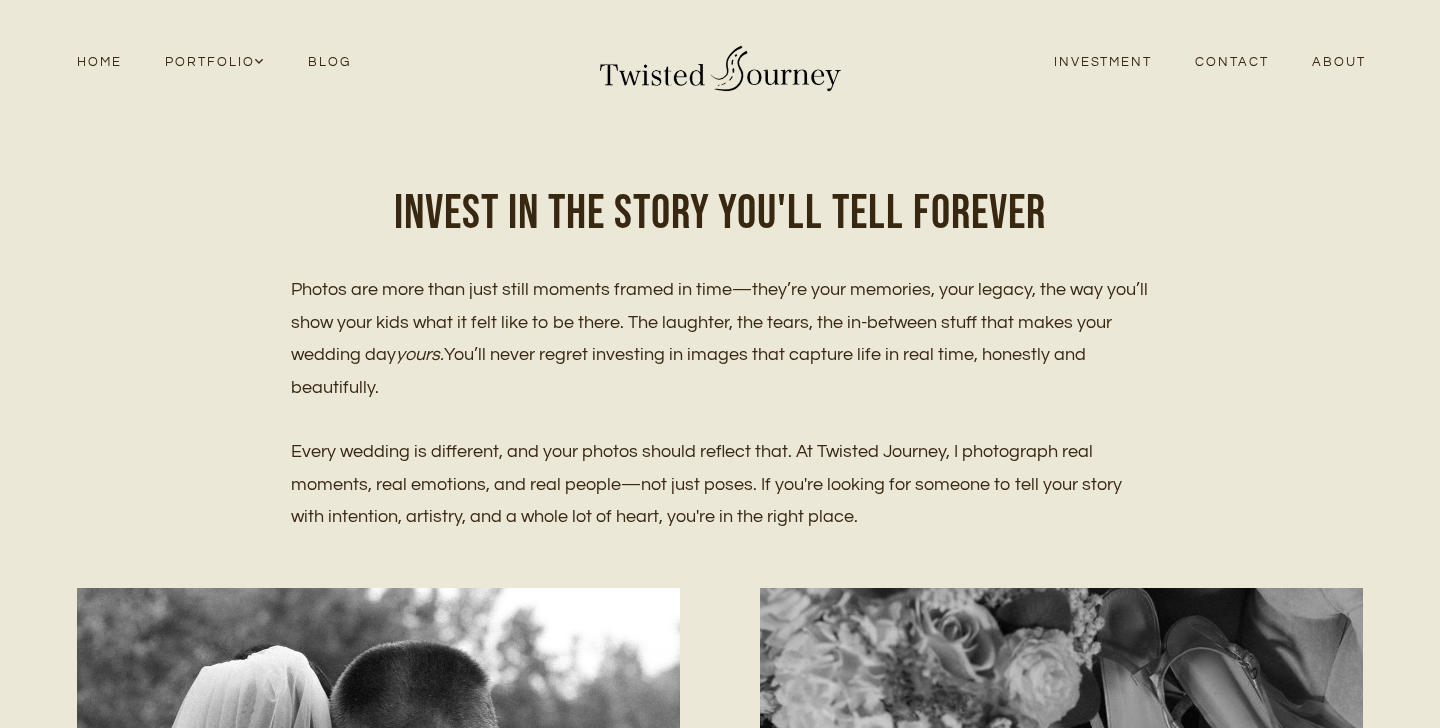 click on "About" at bounding box center [1339, 62] 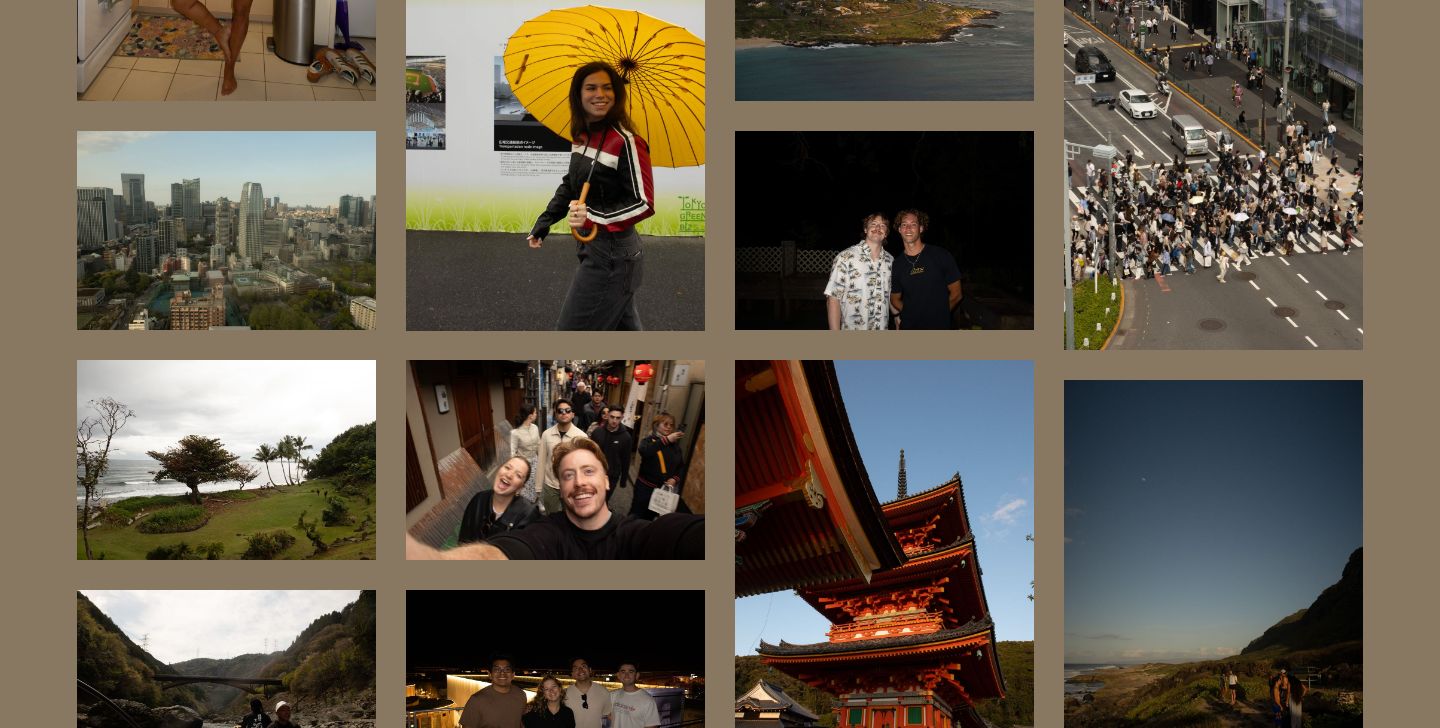 scroll, scrollTop: 8085, scrollLeft: 0, axis: vertical 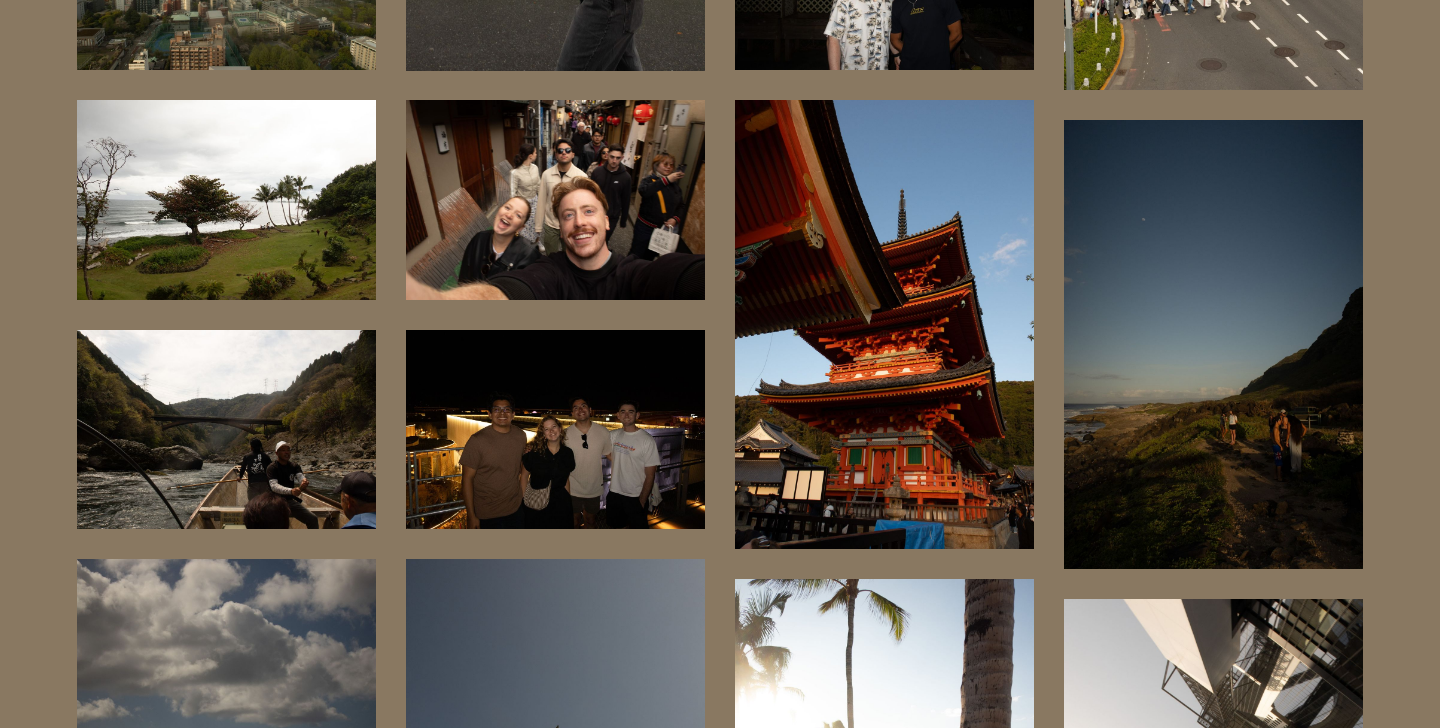 click at bounding box center [1213, 344] 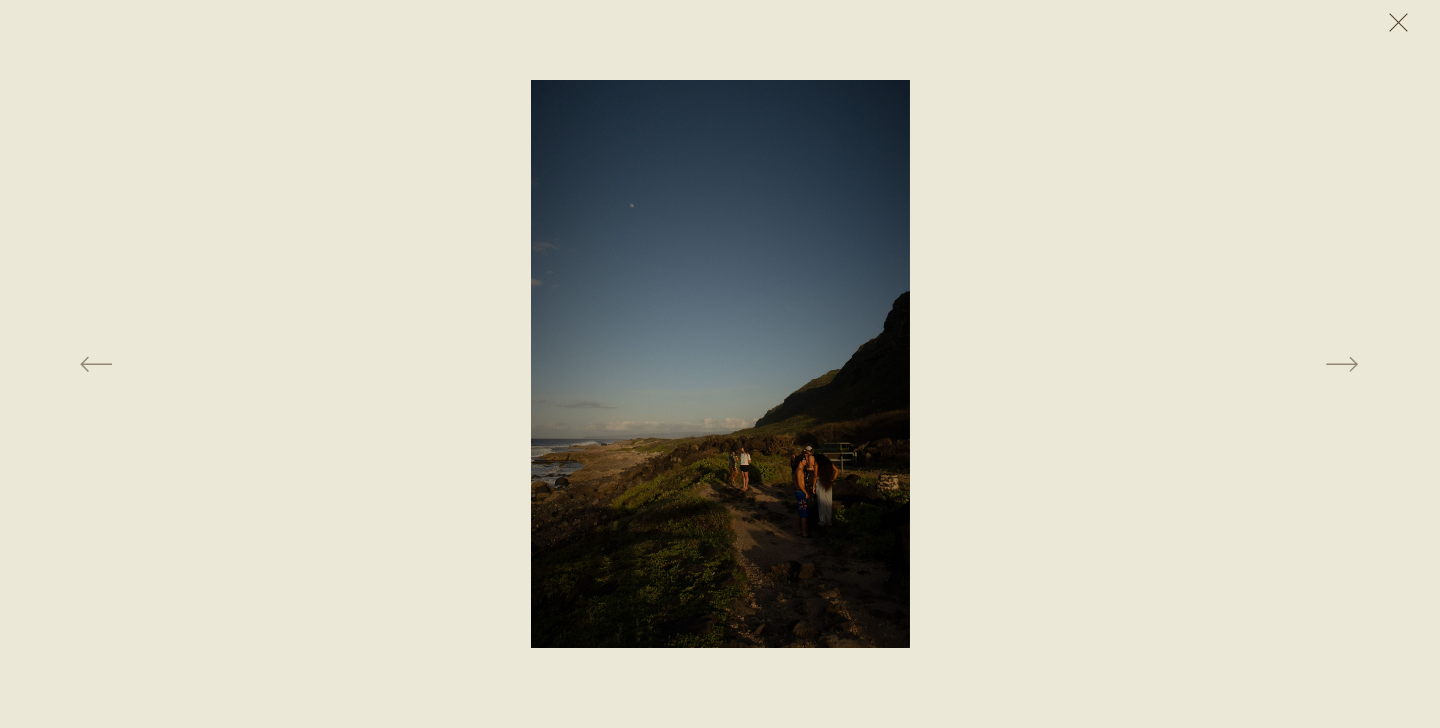 click at bounding box center [1398, 22] 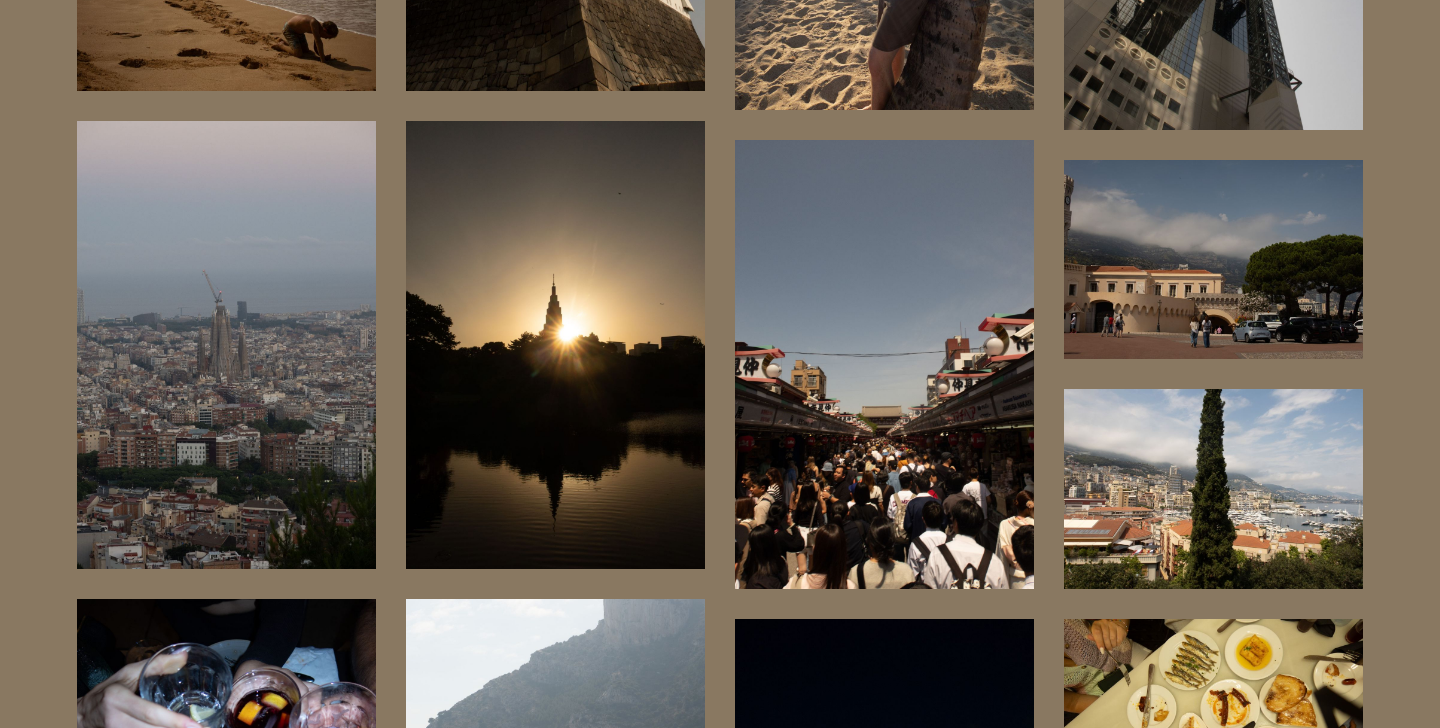 scroll, scrollTop: 9007, scrollLeft: 0, axis: vertical 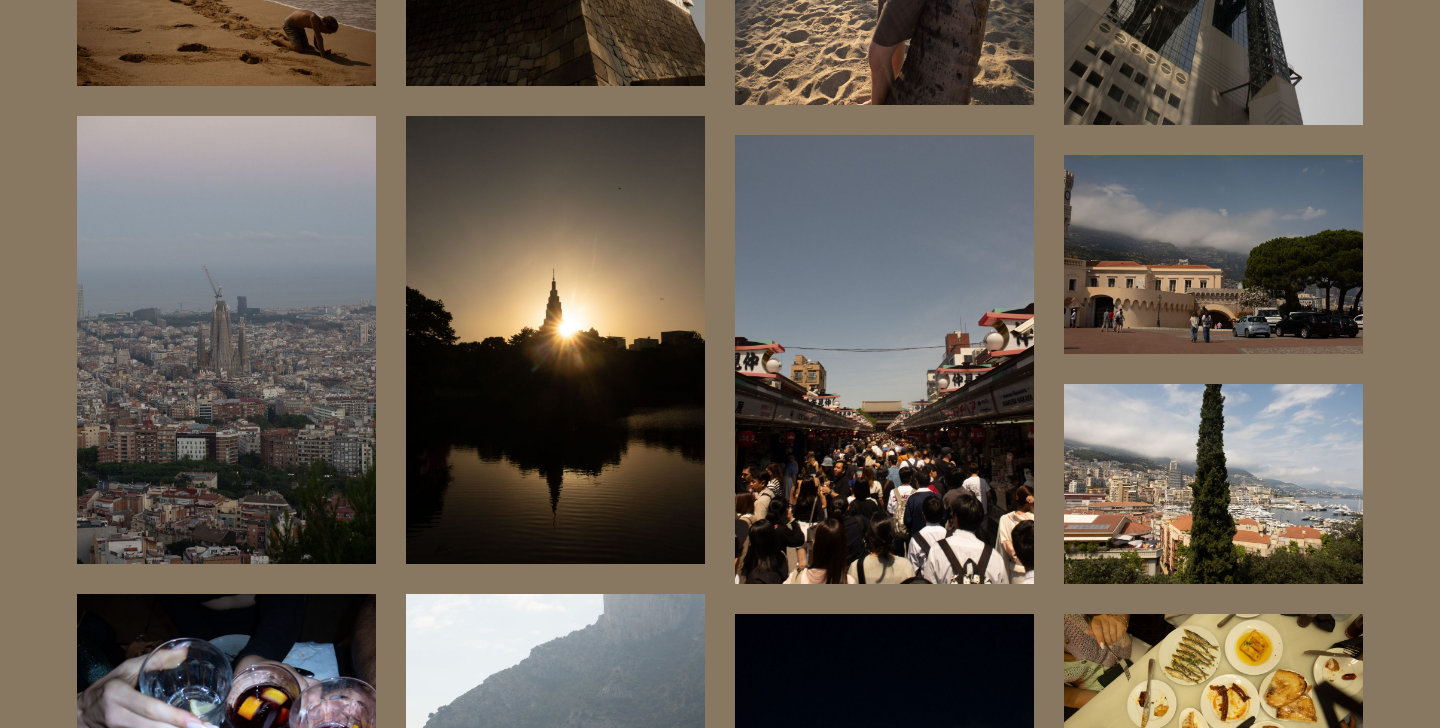 click at bounding box center (1213, 254) 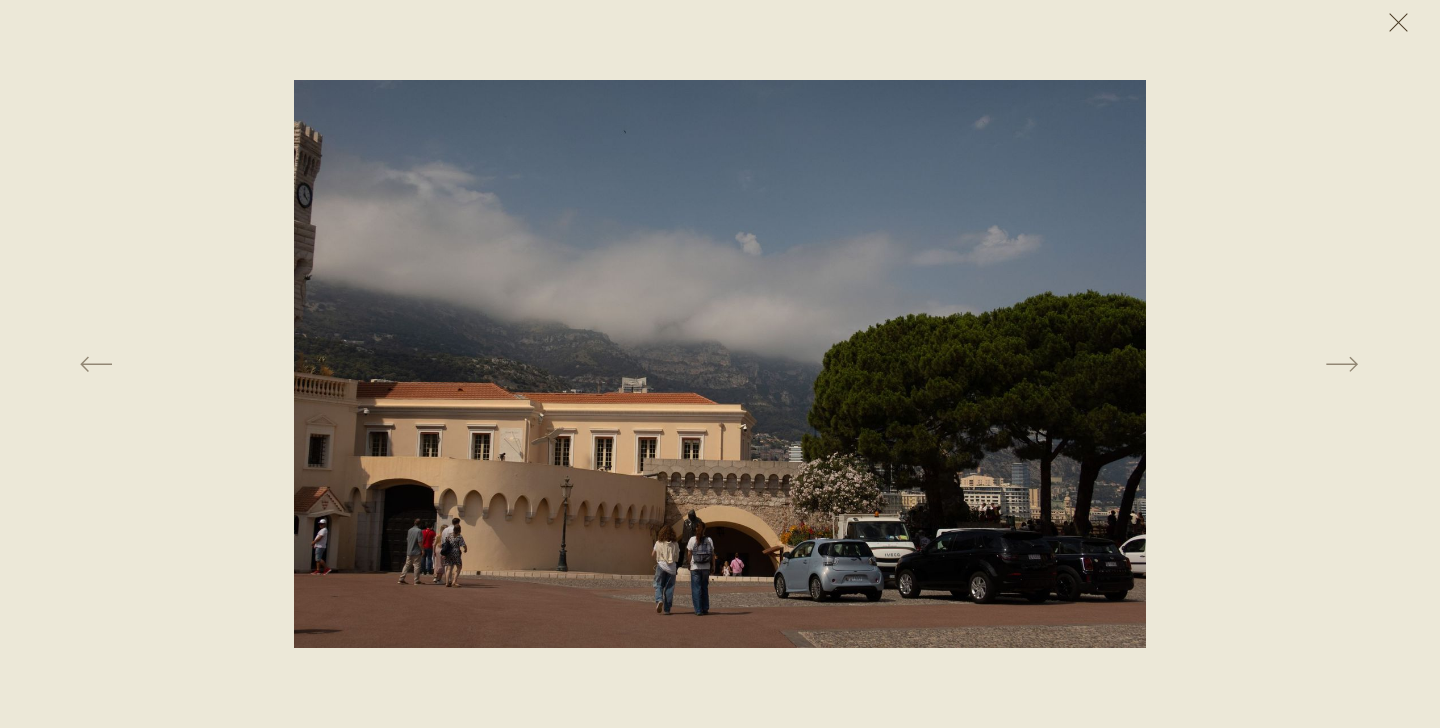 click at bounding box center [1398, 22] 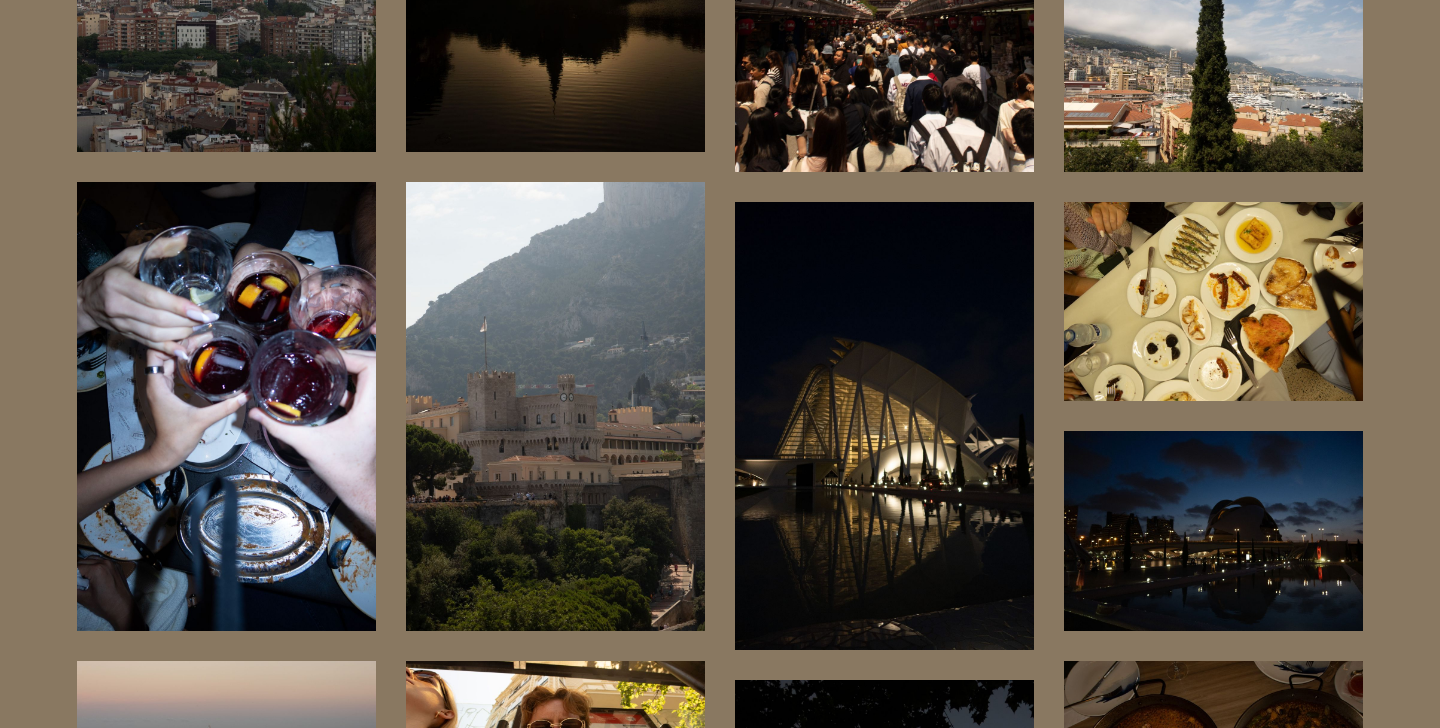 scroll, scrollTop: 9431, scrollLeft: 0, axis: vertical 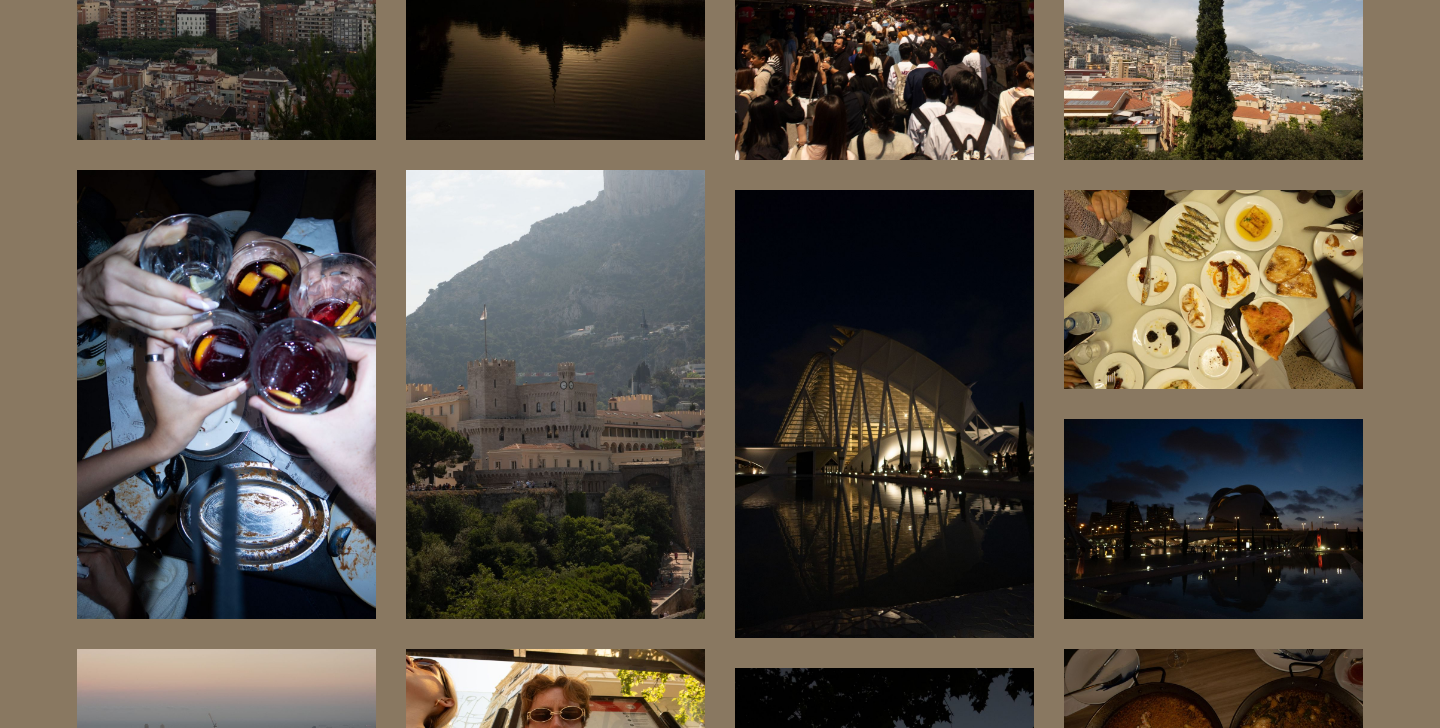 click at bounding box center (1213, 518) 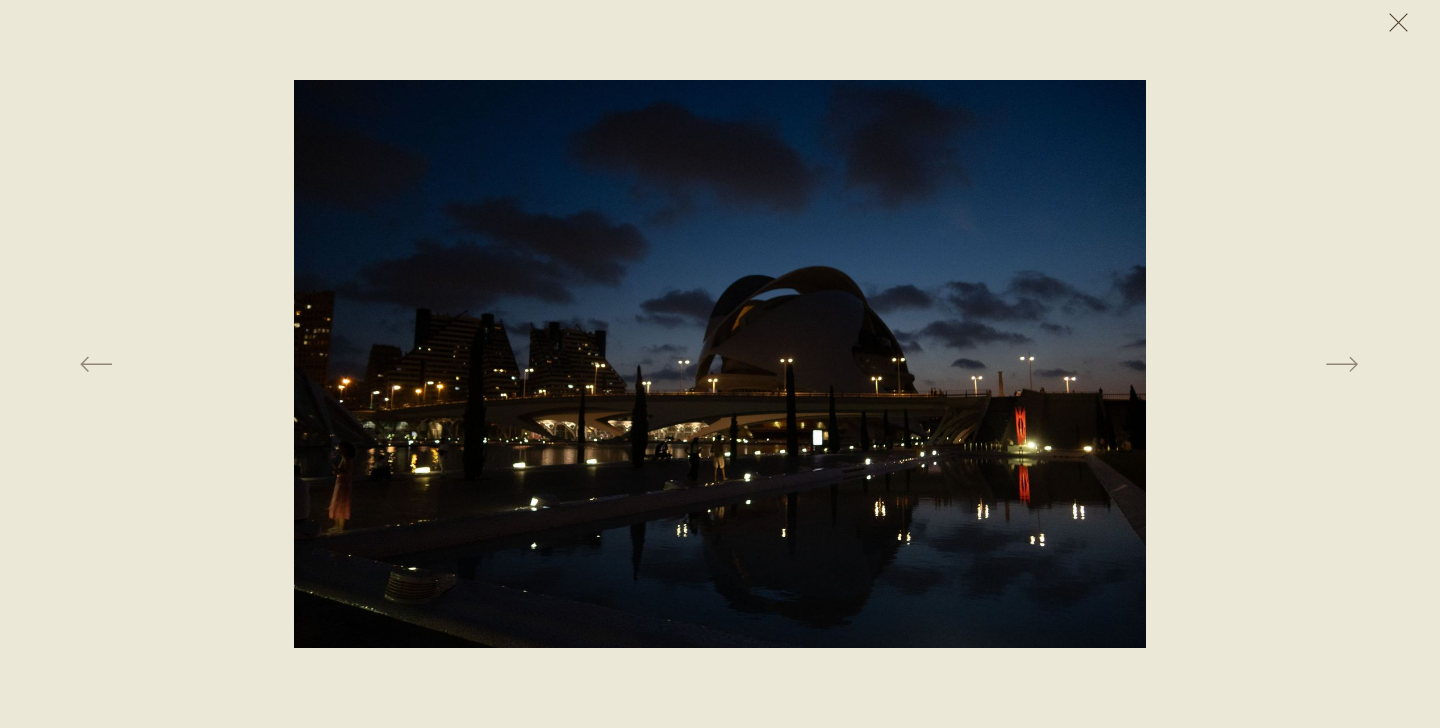 click at bounding box center (1398, 22) 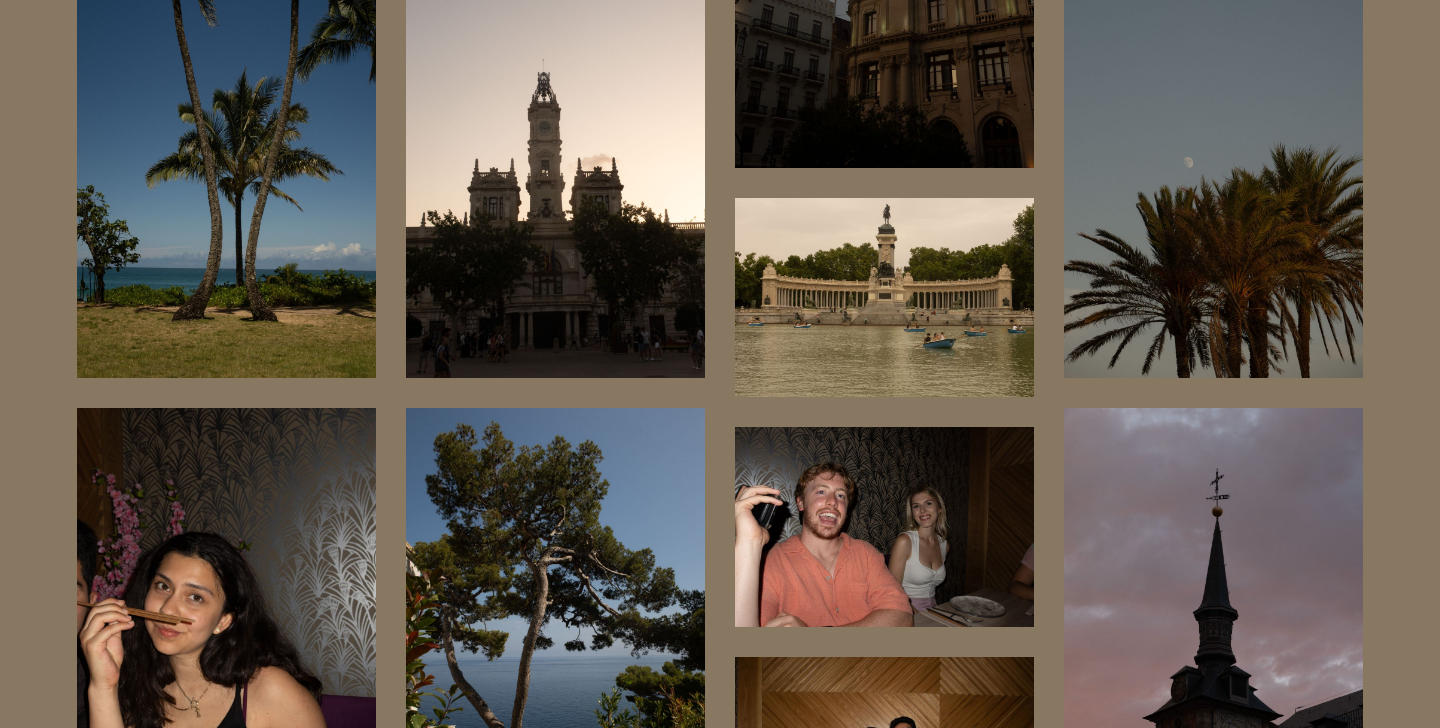 scroll, scrollTop: 10563, scrollLeft: 0, axis: vertical 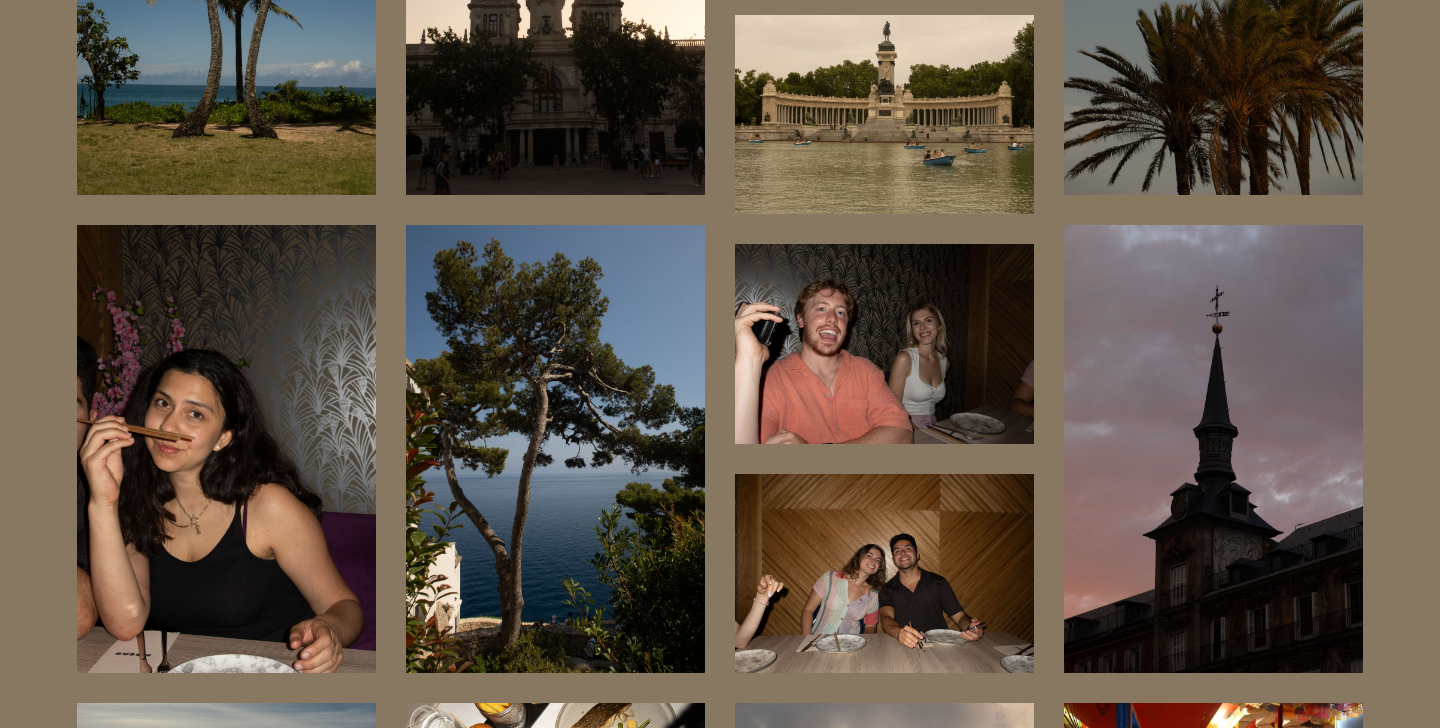 click at bounding box center [884, 343] 